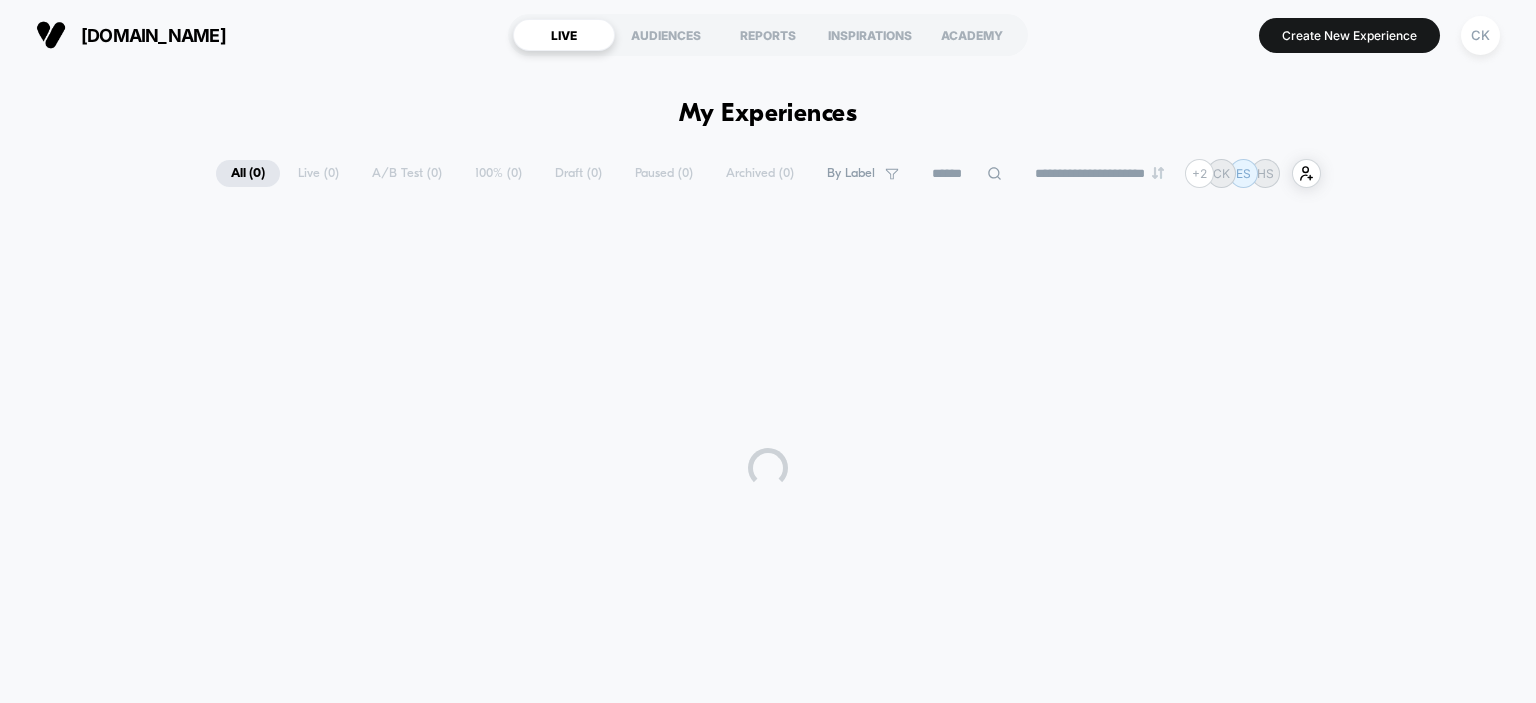 scroll, scrollTop: 0, scrollLeft: 0, axis: both 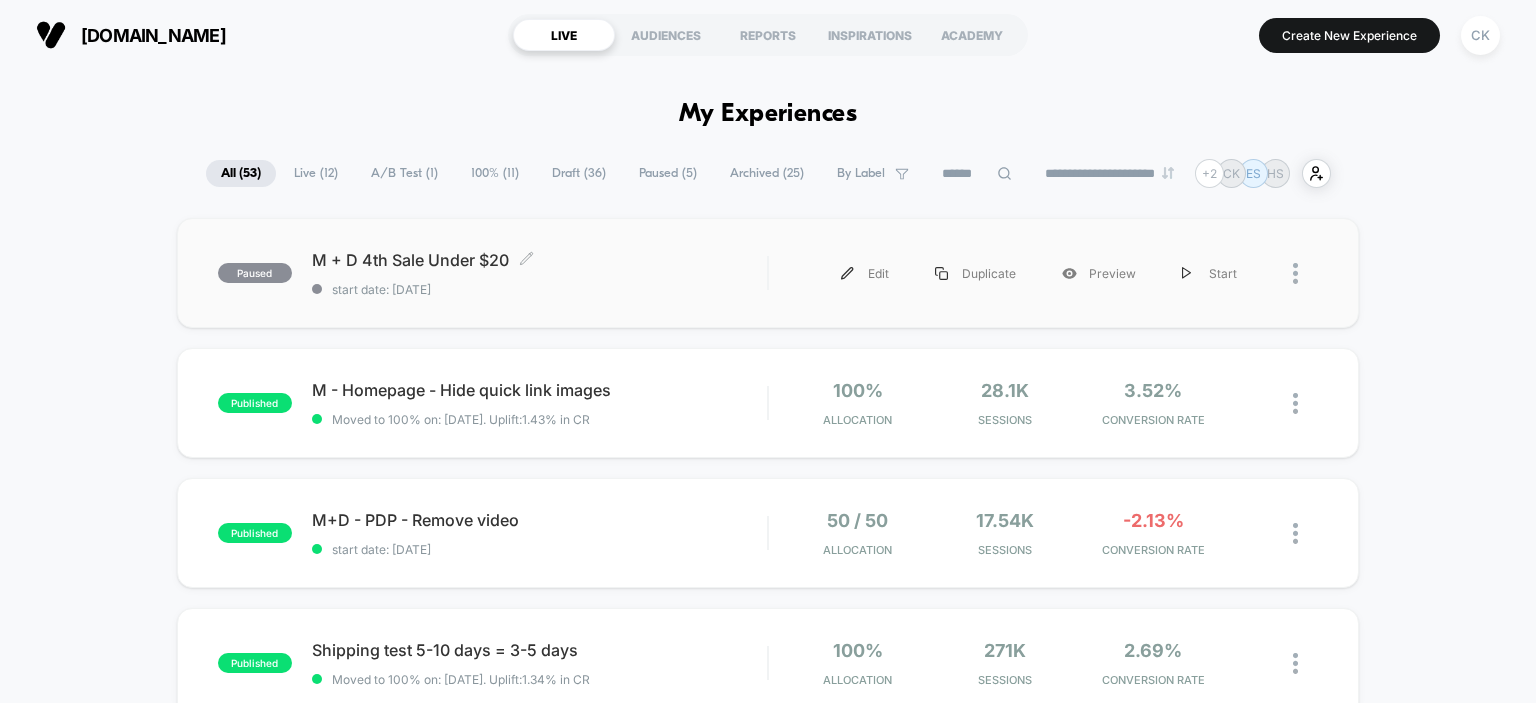 click on "start date: [DATE]" at bounding box center [540, 289] 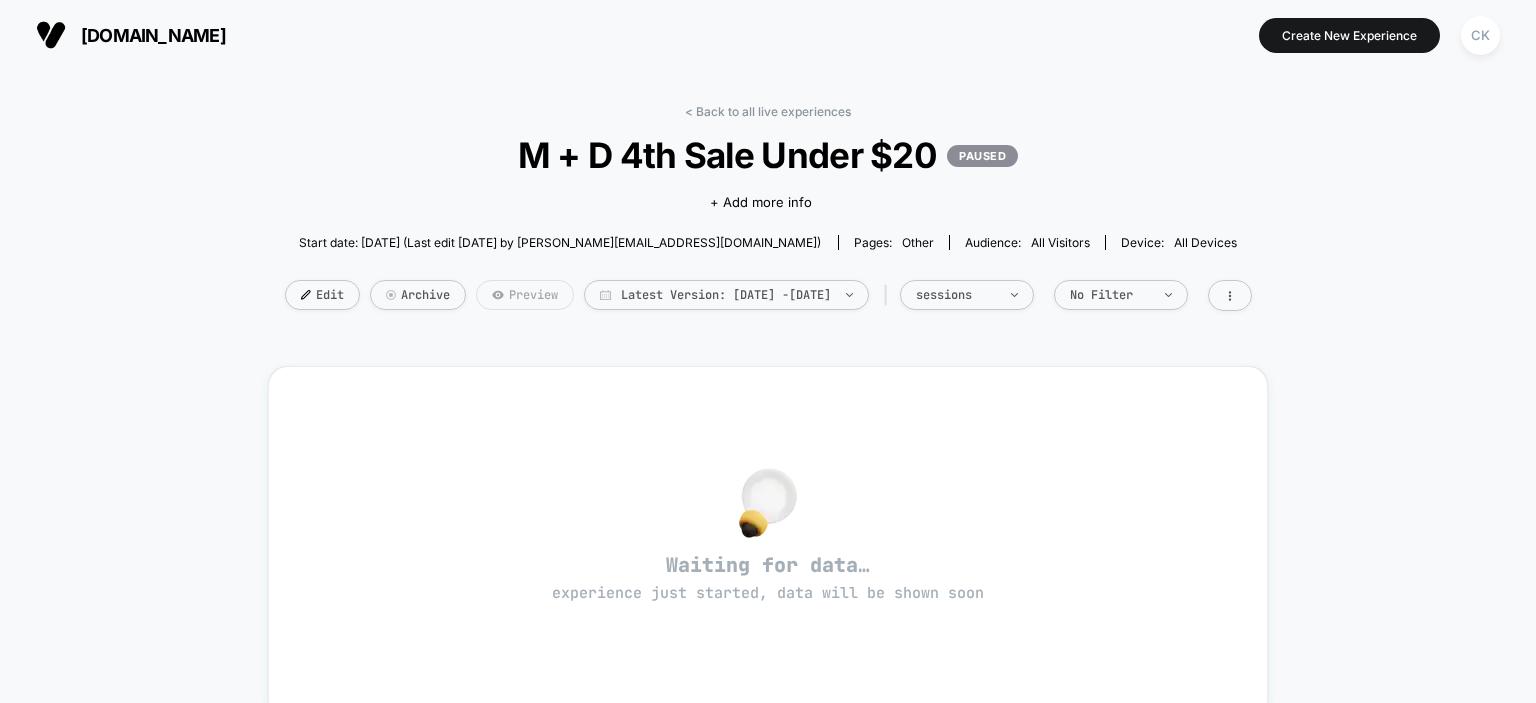 click on "Preview" at bounding box center (525, 295) 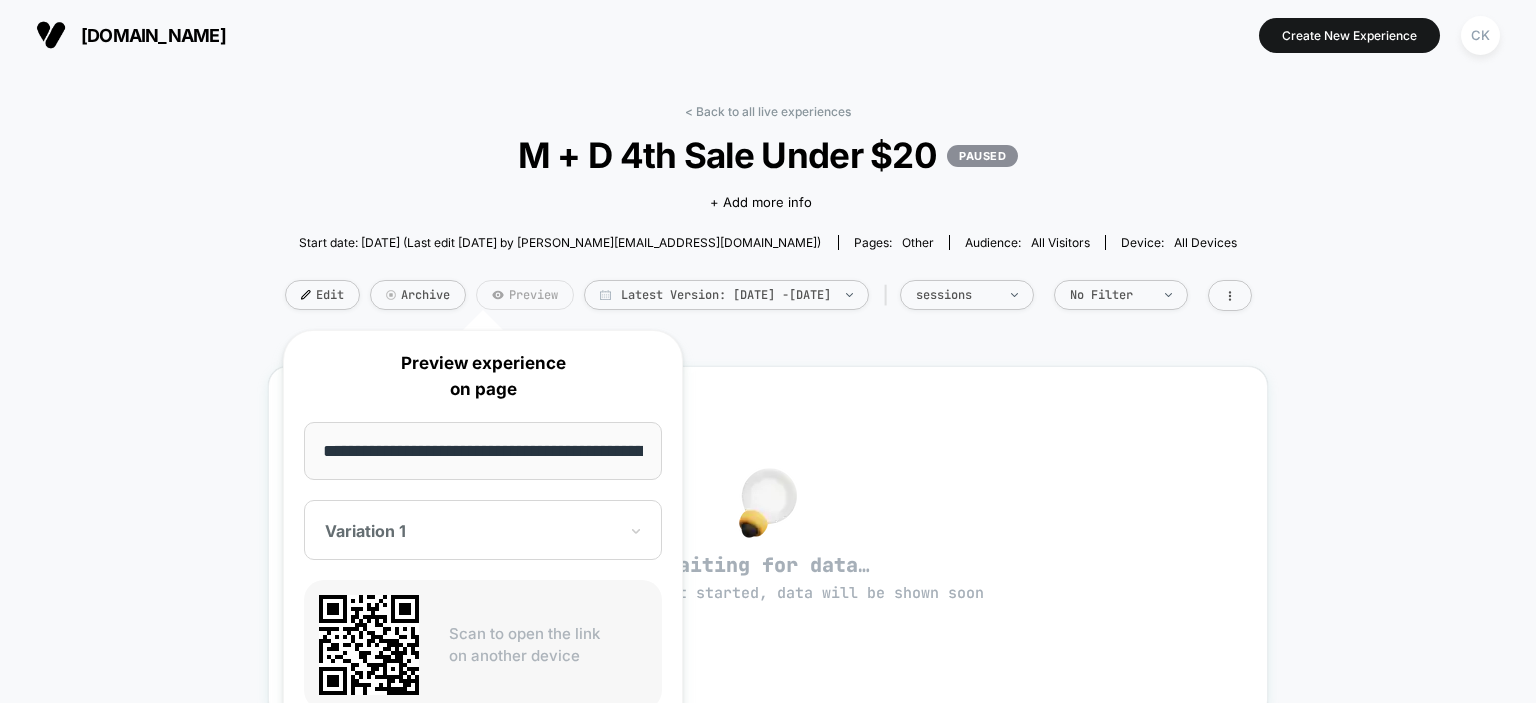 scroll, scrollTop: 0, scrollLeft: 78, axis: horizontal 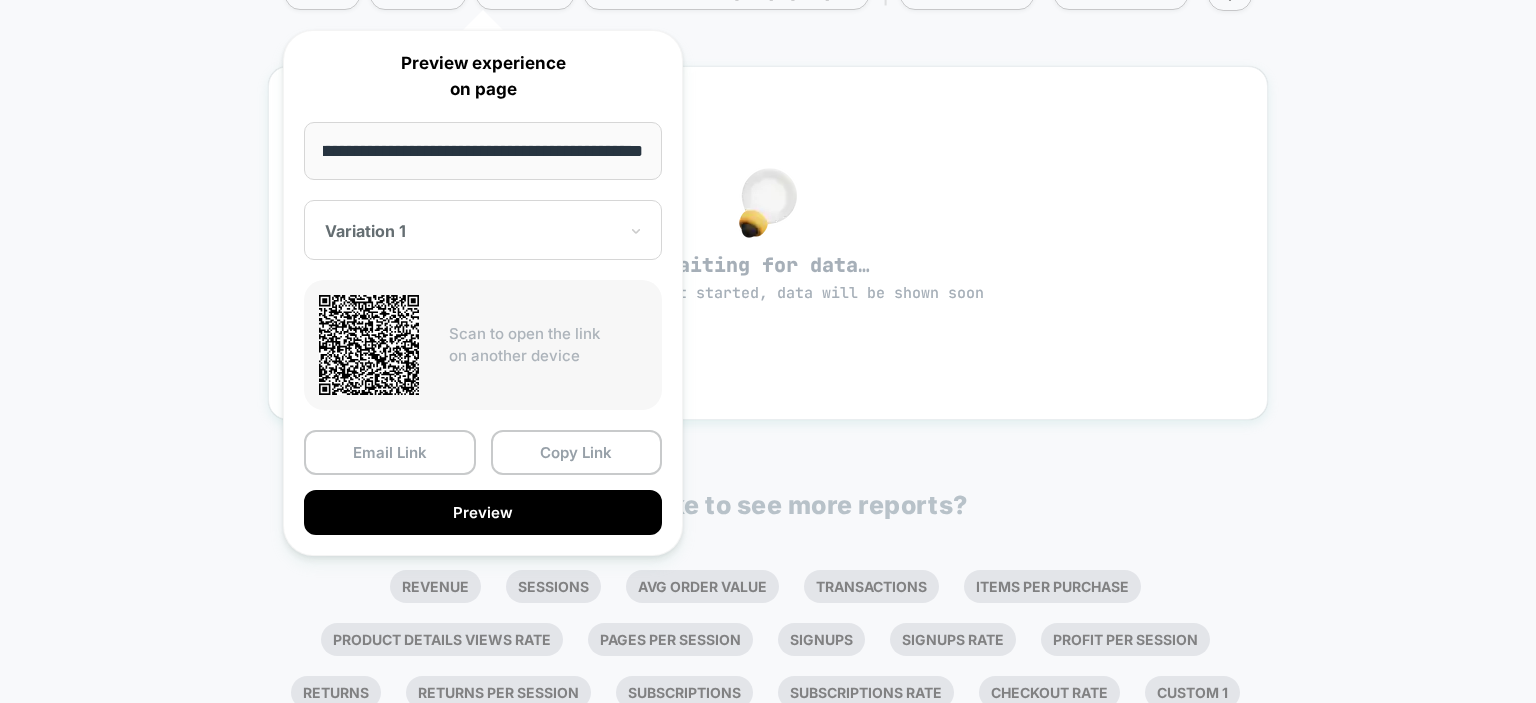 click on "< Back to all live experiences  M + D 4th Sale Under $20 PAUSED Click to edit experience details + Add more info Start date: 7/1/2025 (Last edit 7/1/2025 by charlynnk@poshpeanut.com) Pages: other Audience: All Visitors Device: all devices Edit Archive  Preview Latest Version:     Jul 1, 2025    -    Jul 2, 2025 |   sessions   No Filter Waiting for data… experience just started, data will be shown soon Would like to see more reports? Revenue Sessions Avg Order Value Transactions Items Per Purchase Product Details Views Rate Pages Per Session Signups Signups Rate Profit Per Session Returns Returns Per Session Subscriptions Subscriptions Rate Checkout Rate Custom 1 Custom 1 Rate Custom 2 Custom 2 Rate Custom 3 Custom 3 Rate" at bounding box center (768, 281) 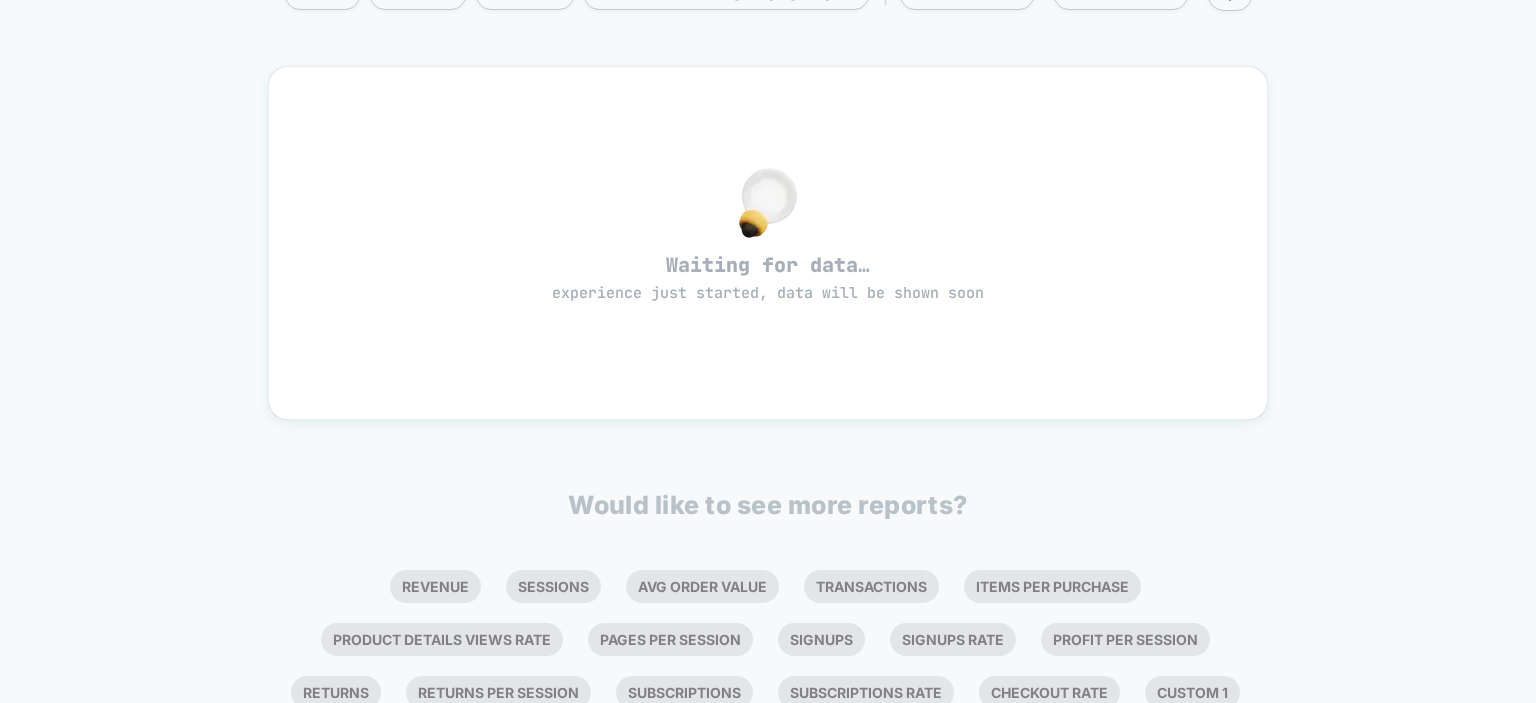 scroll, scrollTop: 0, scrollLeft: 0, axis: both 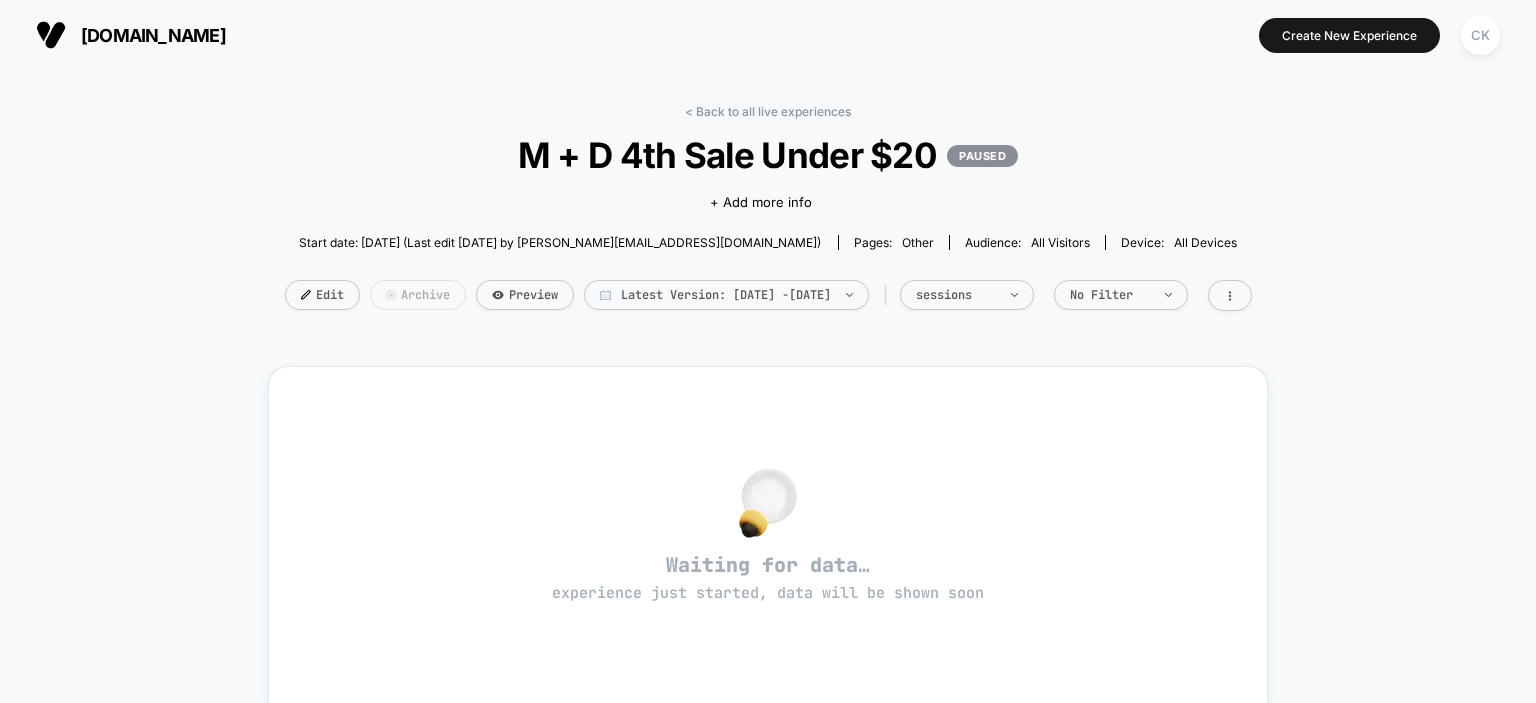 drag, startPoint x: 277, startPoint y: 294, endPoint x: 379, endPoint y: 307, distance: 102.825096 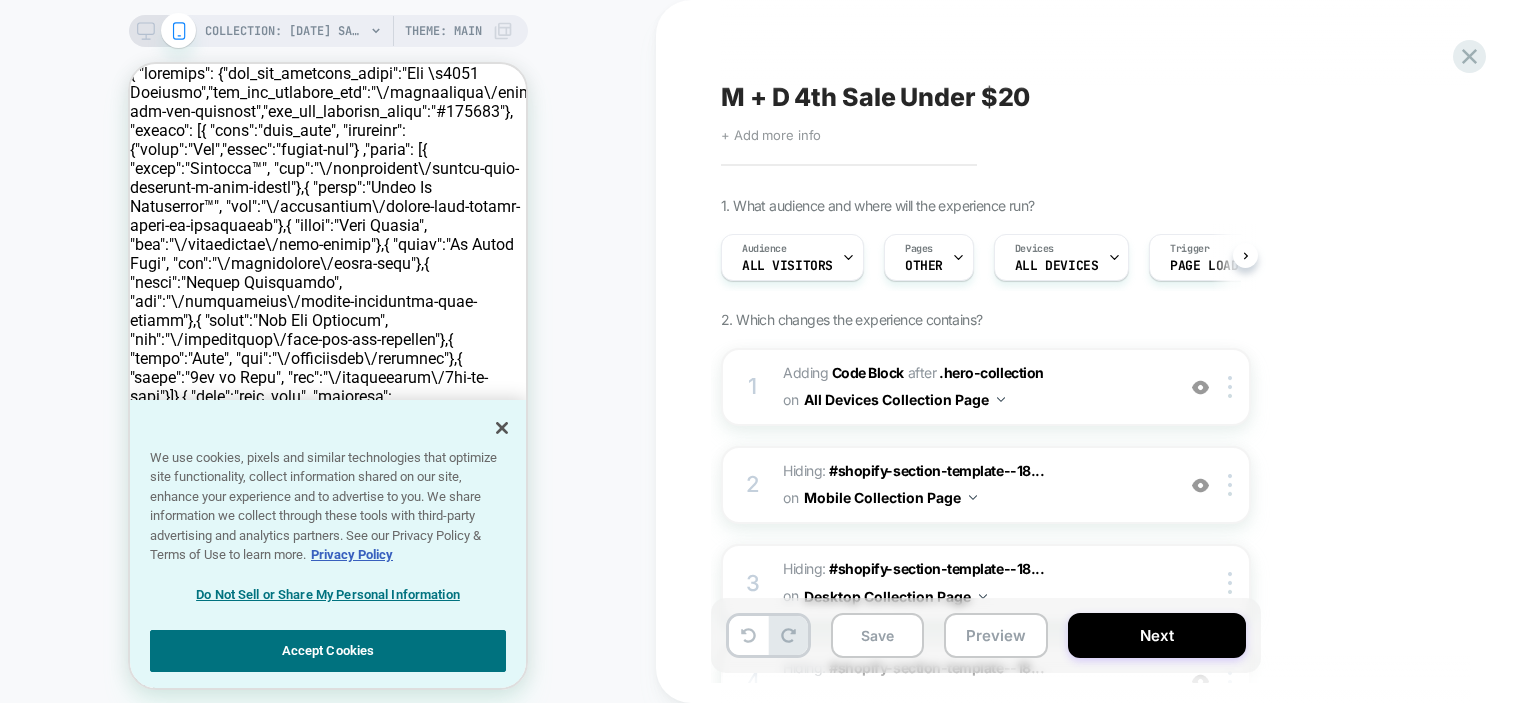 scroll, scrollTop: 0, scrollLeft: 0, axis: both 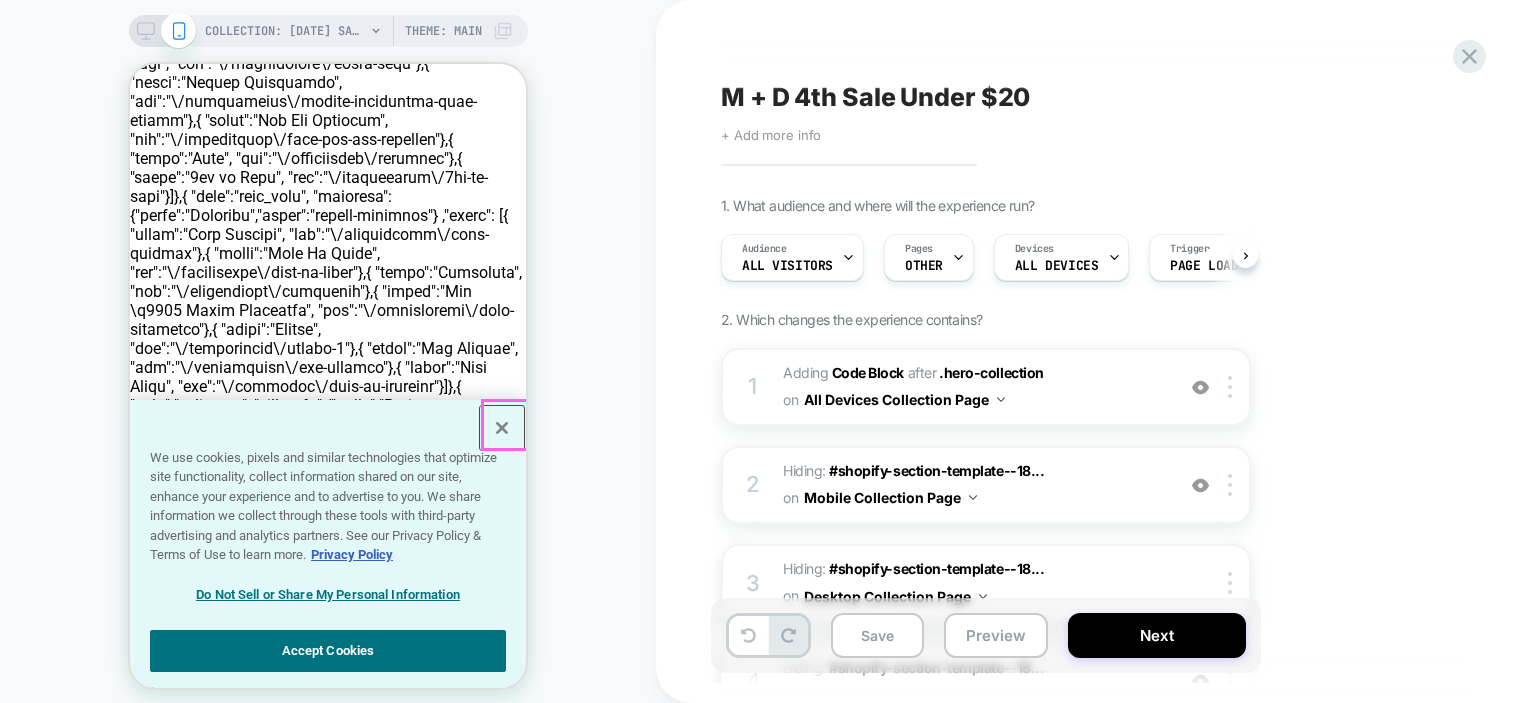 click at bounding box center (502, 428) 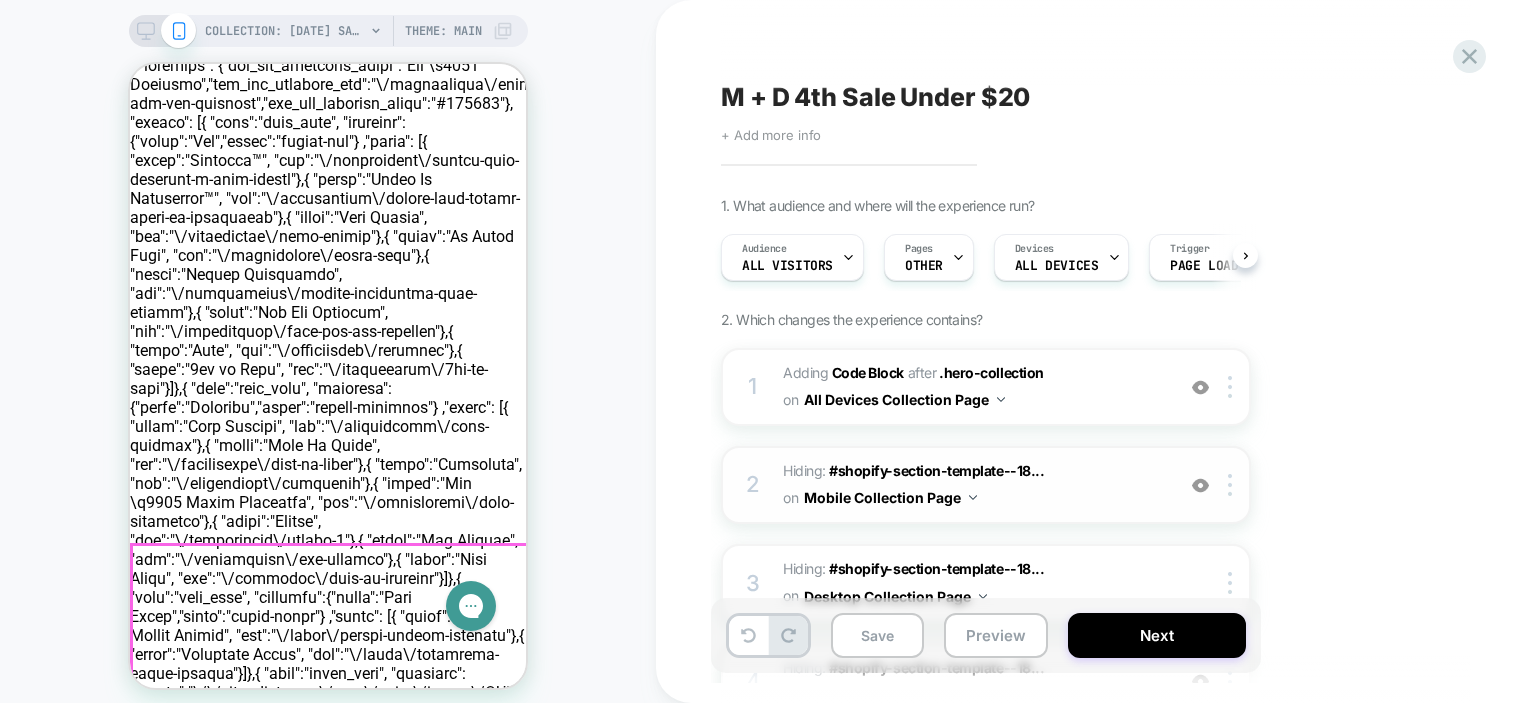 scroll, scrollTop: 0, scrollLeft: 0, axis: both 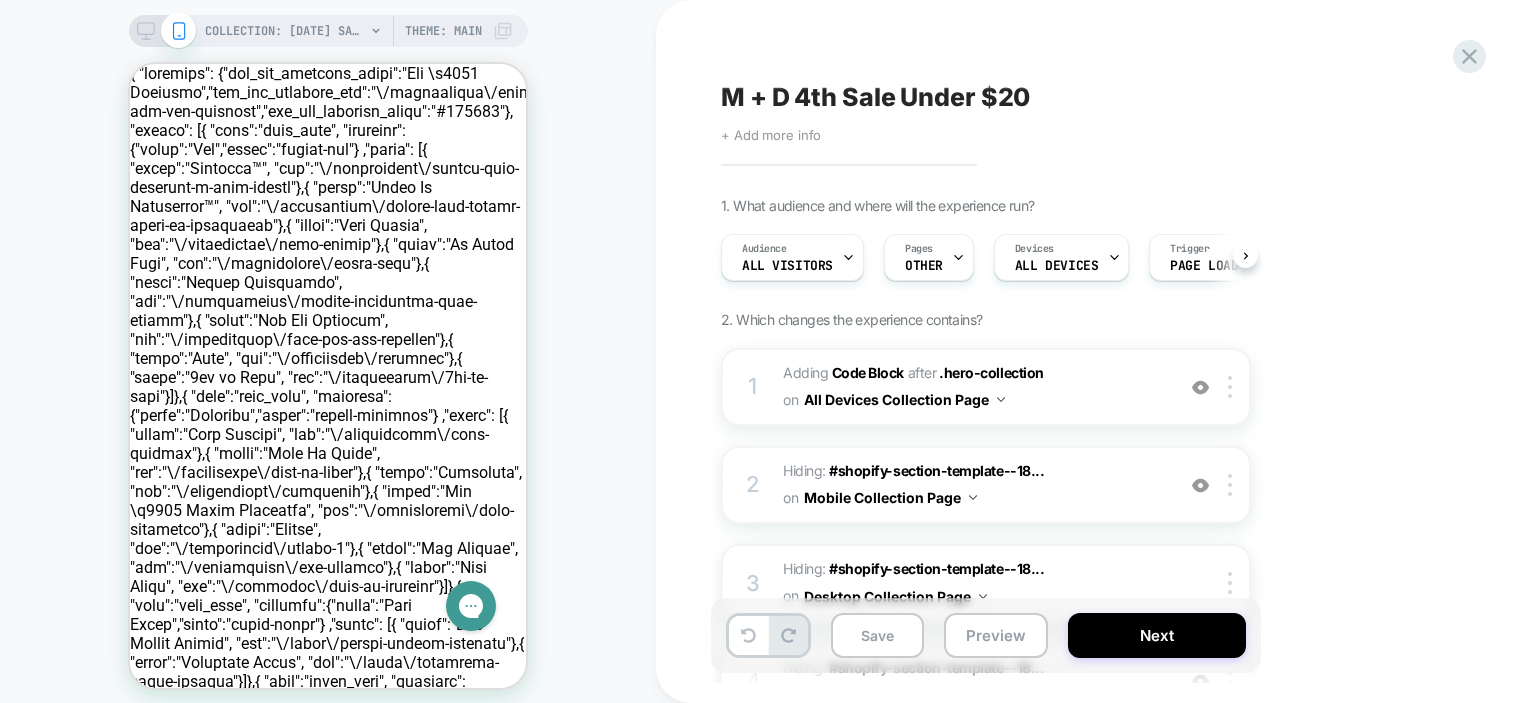 click 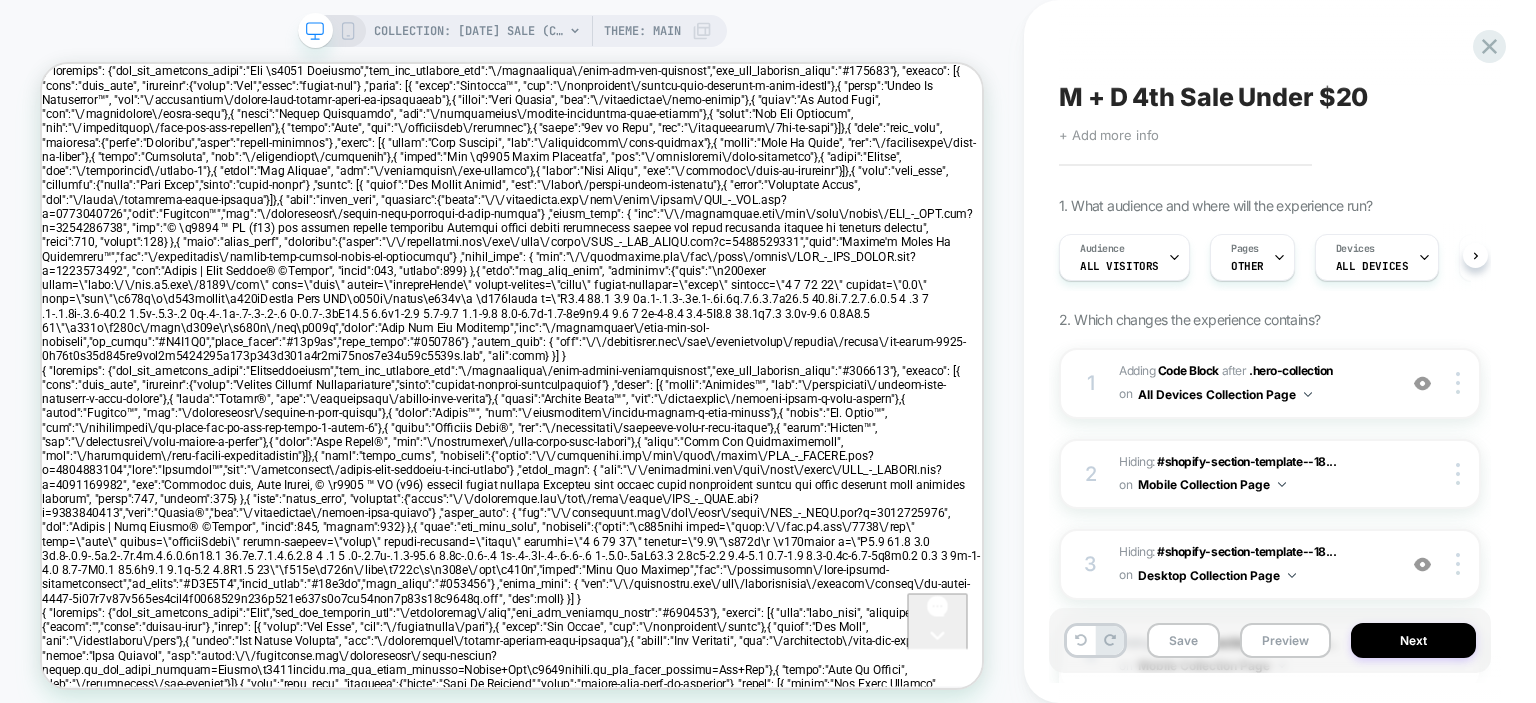 scroll, scrollTop: 0, scrollLeft: 0, axis: both 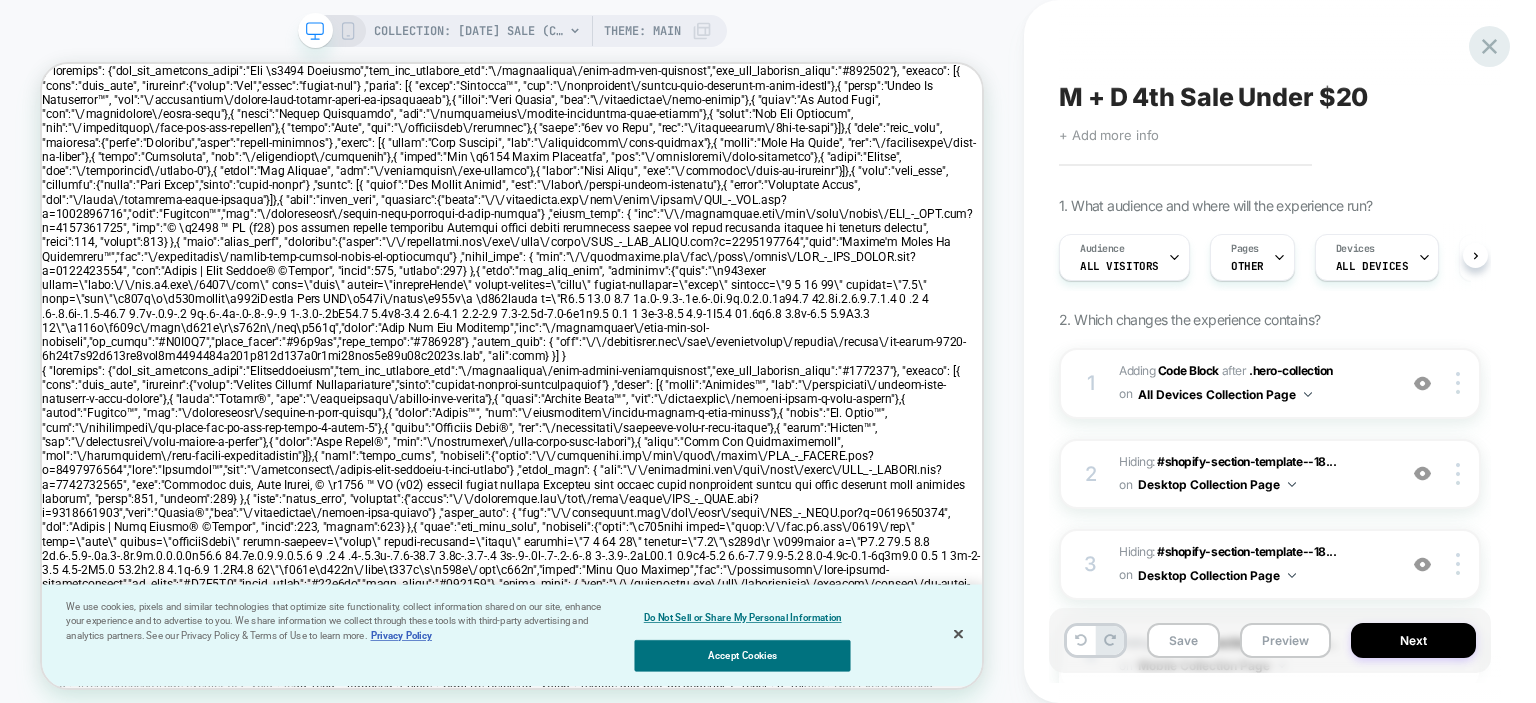 click 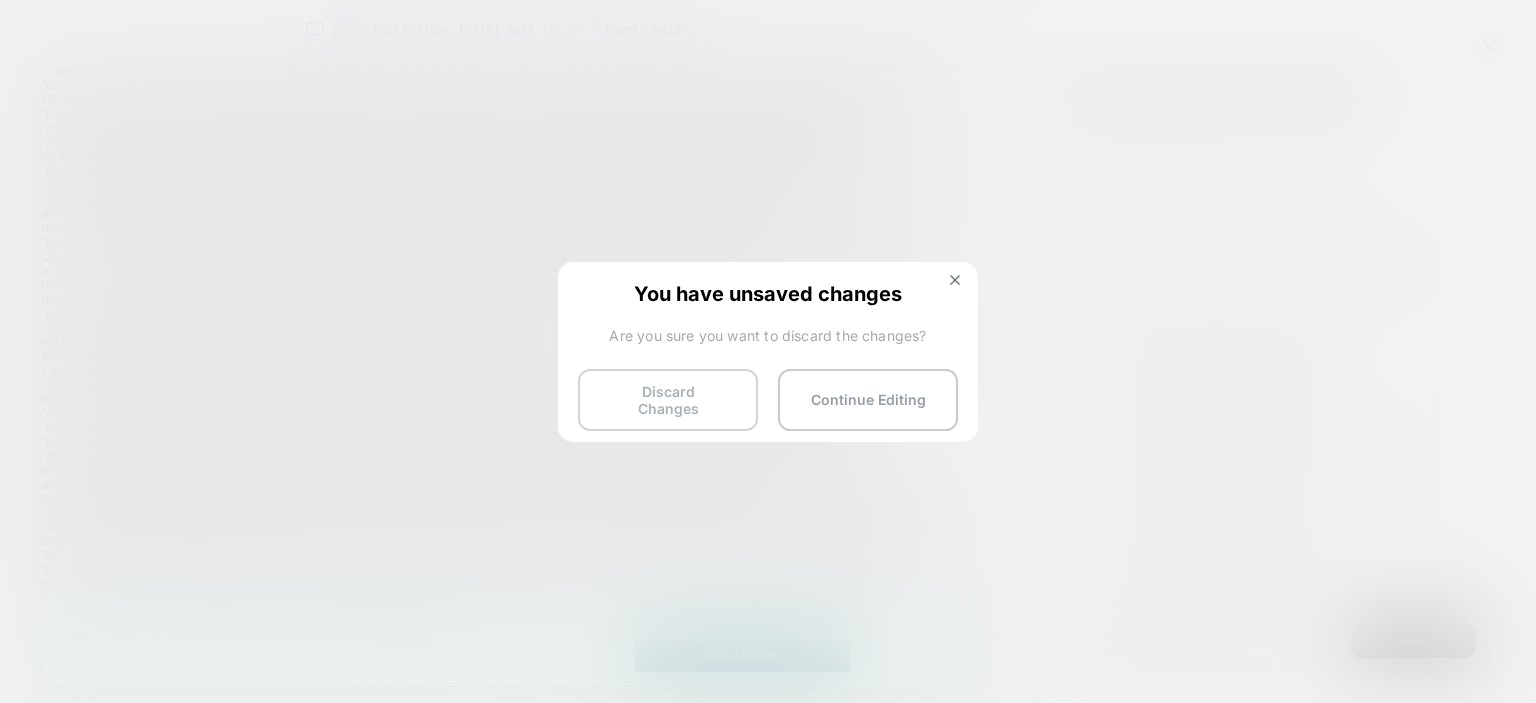 click on "Discard Changes" at bounding box center [668, 400] 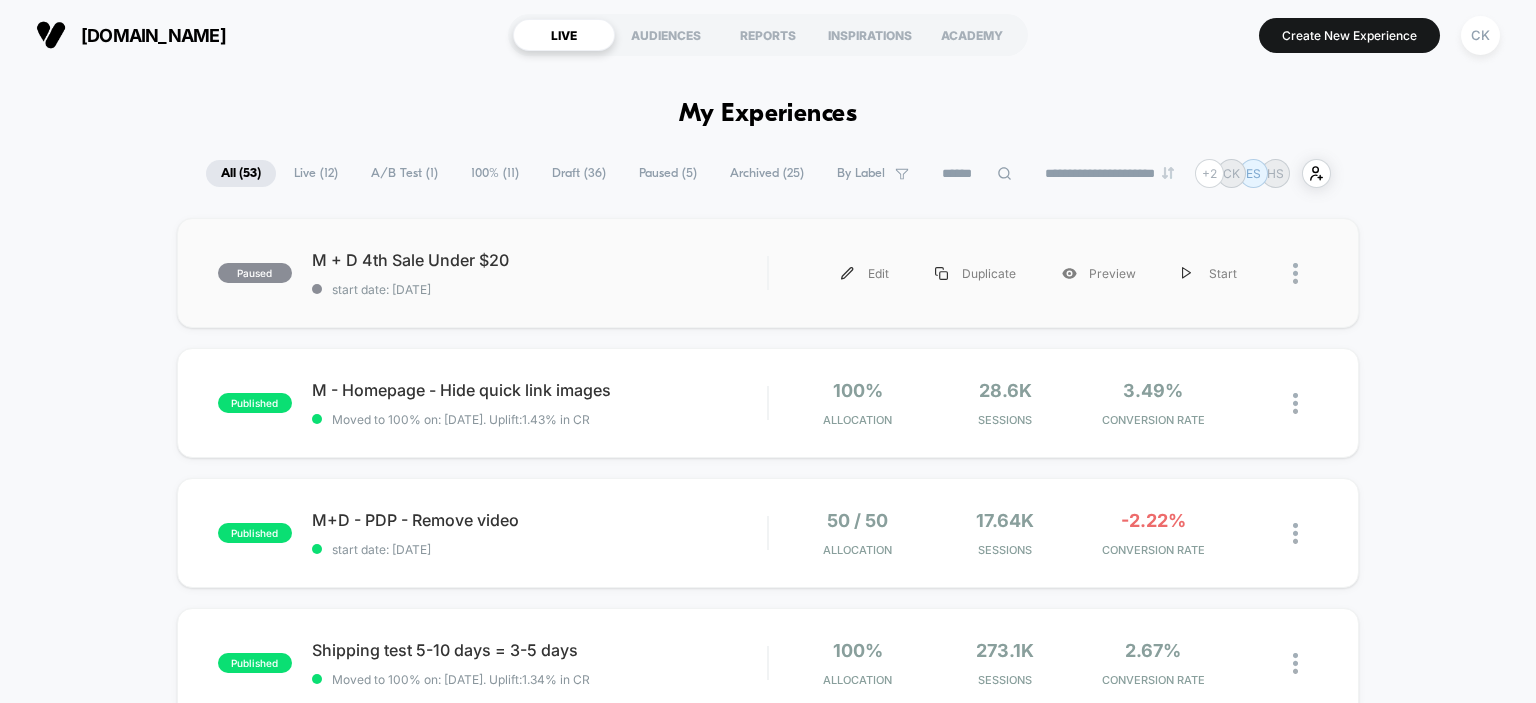 click at bounding box center (1289, 273) 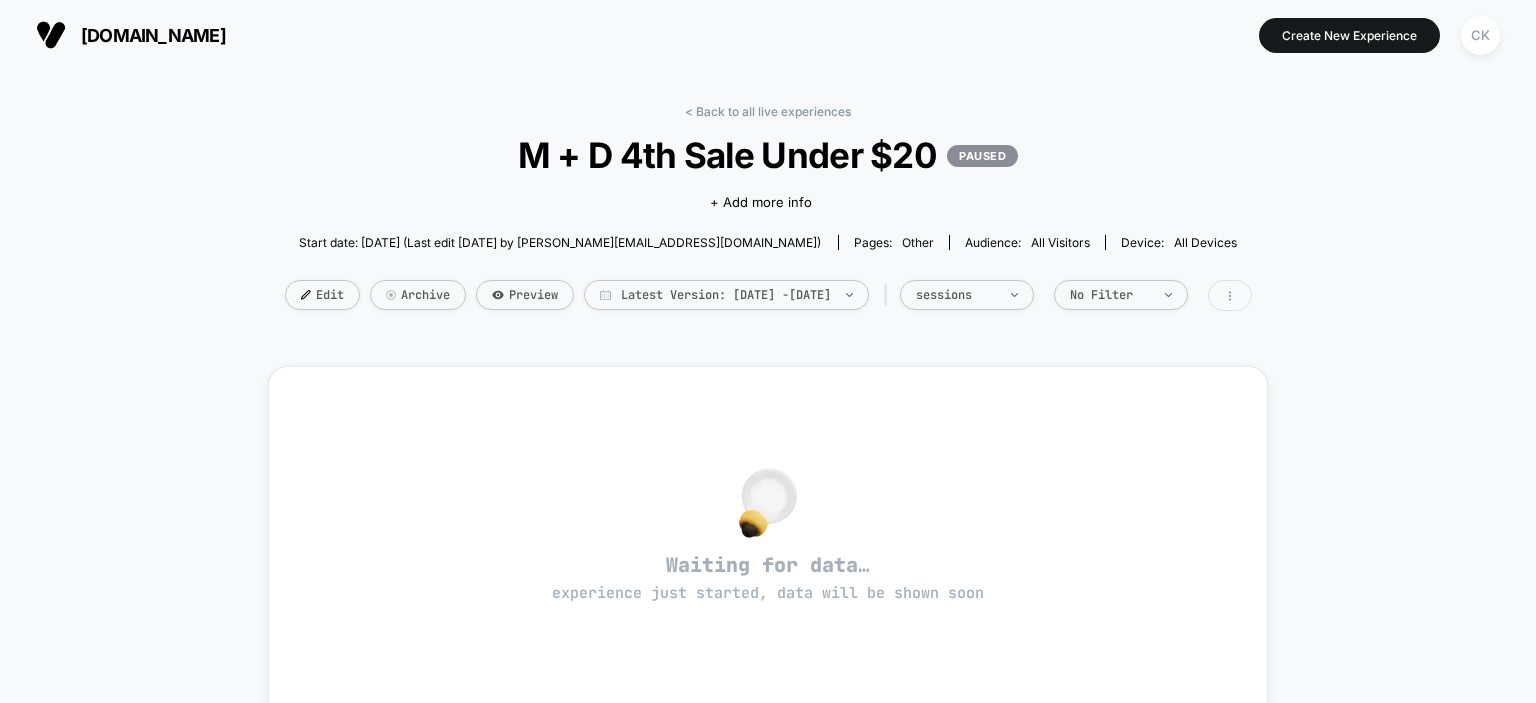 click 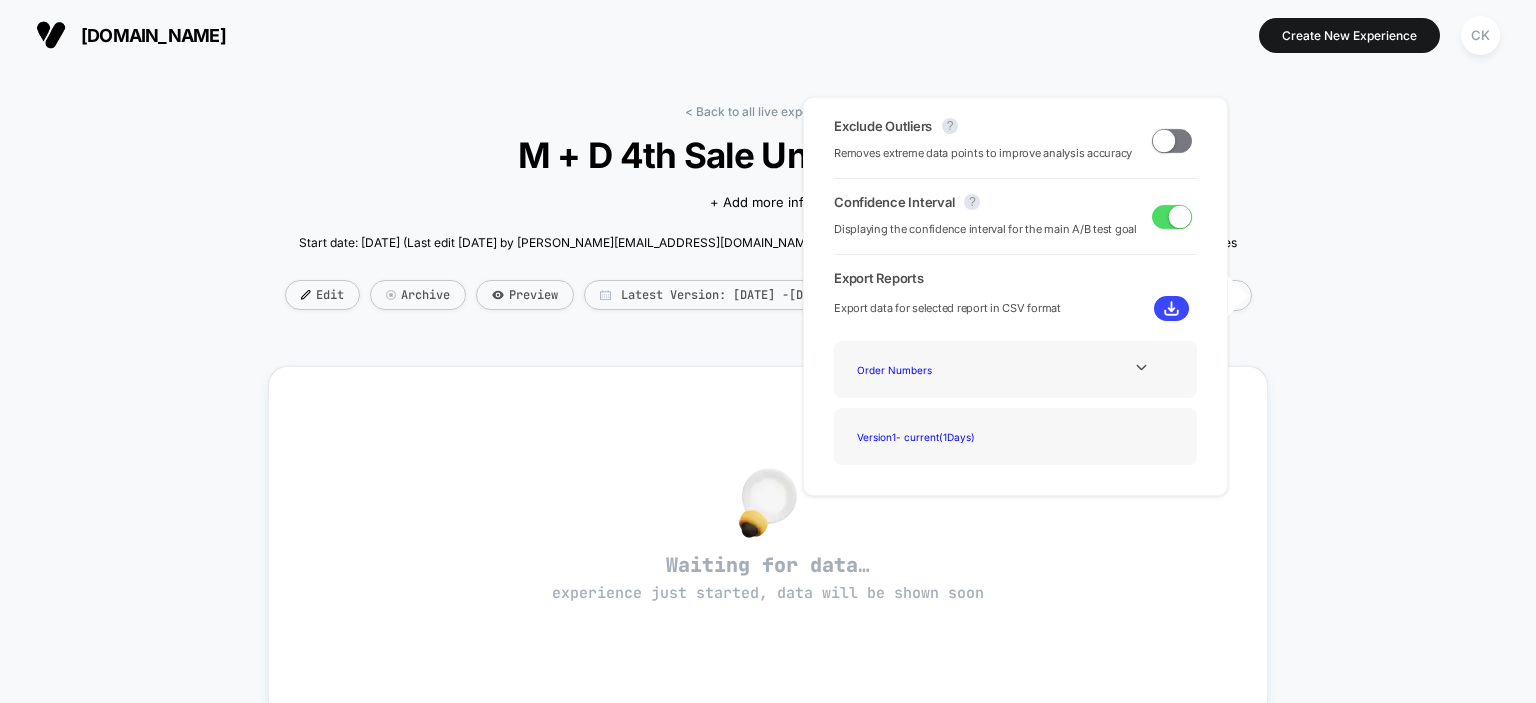 click on "< Back to all live experiences  M + D 4th Sale Under $20 PAUSED Click to edit experience details + Add more info Start date: [DATE] (Last edit [DATE] by [PERSON_NAME][EMAIL_ADDRESS][DOMAIN_NAME]) Pages: other Audience: All Visitors Device: all devices Edit Archive  Preview Latest Version:     [DATE]    -    [DATE] |   sessions   No Filter" at bounding box center [768, 220] 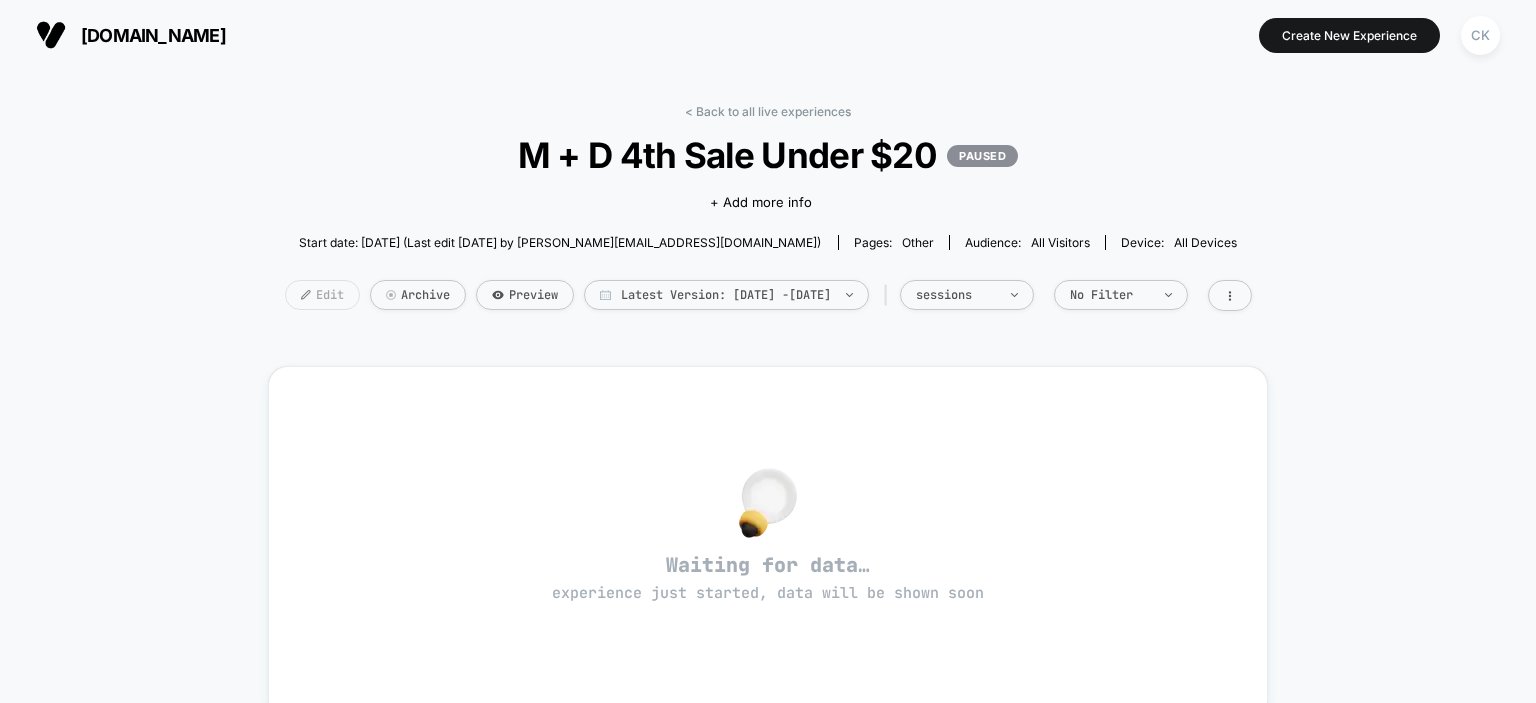 click on "Edit" at bounding box center [322, 295] 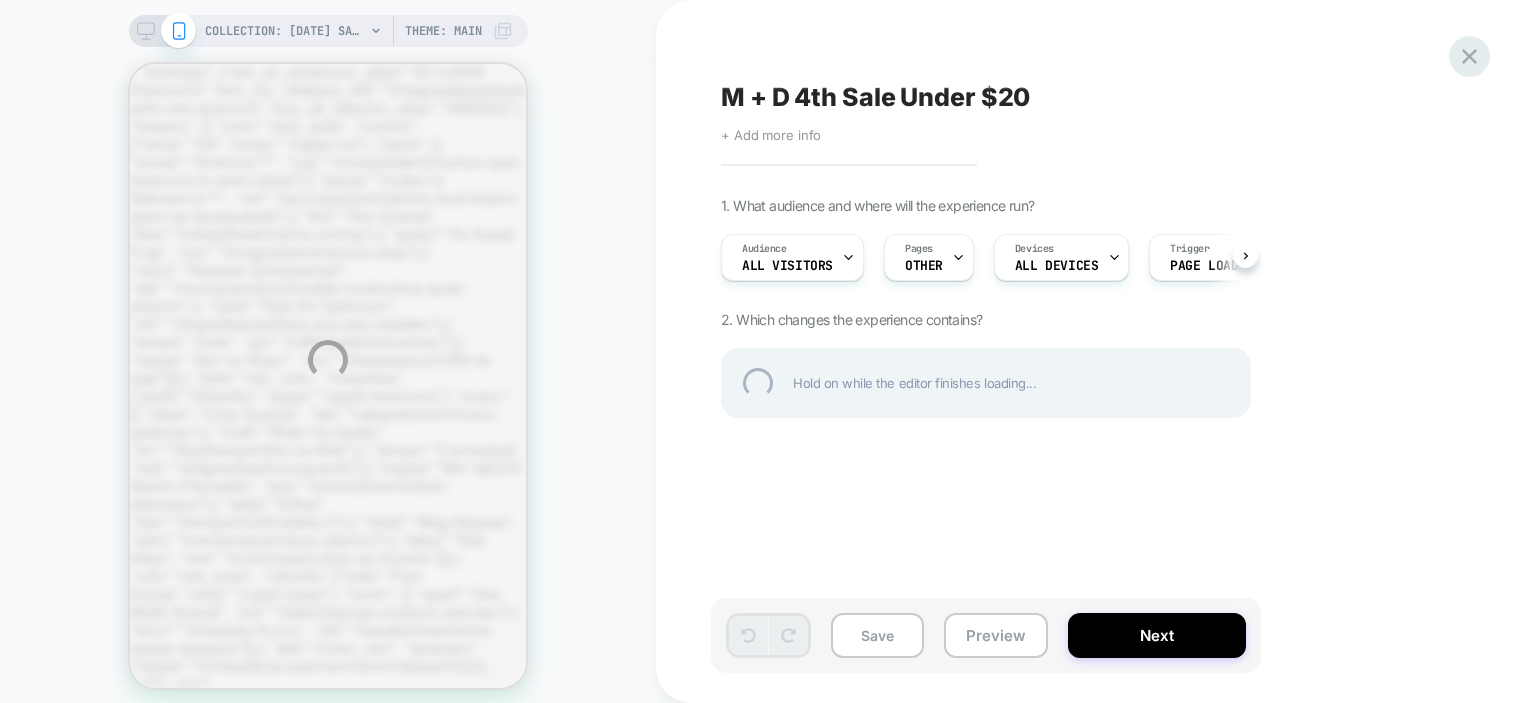 scroll, scrollTop: 0, scrollLeft: 0, axis: both 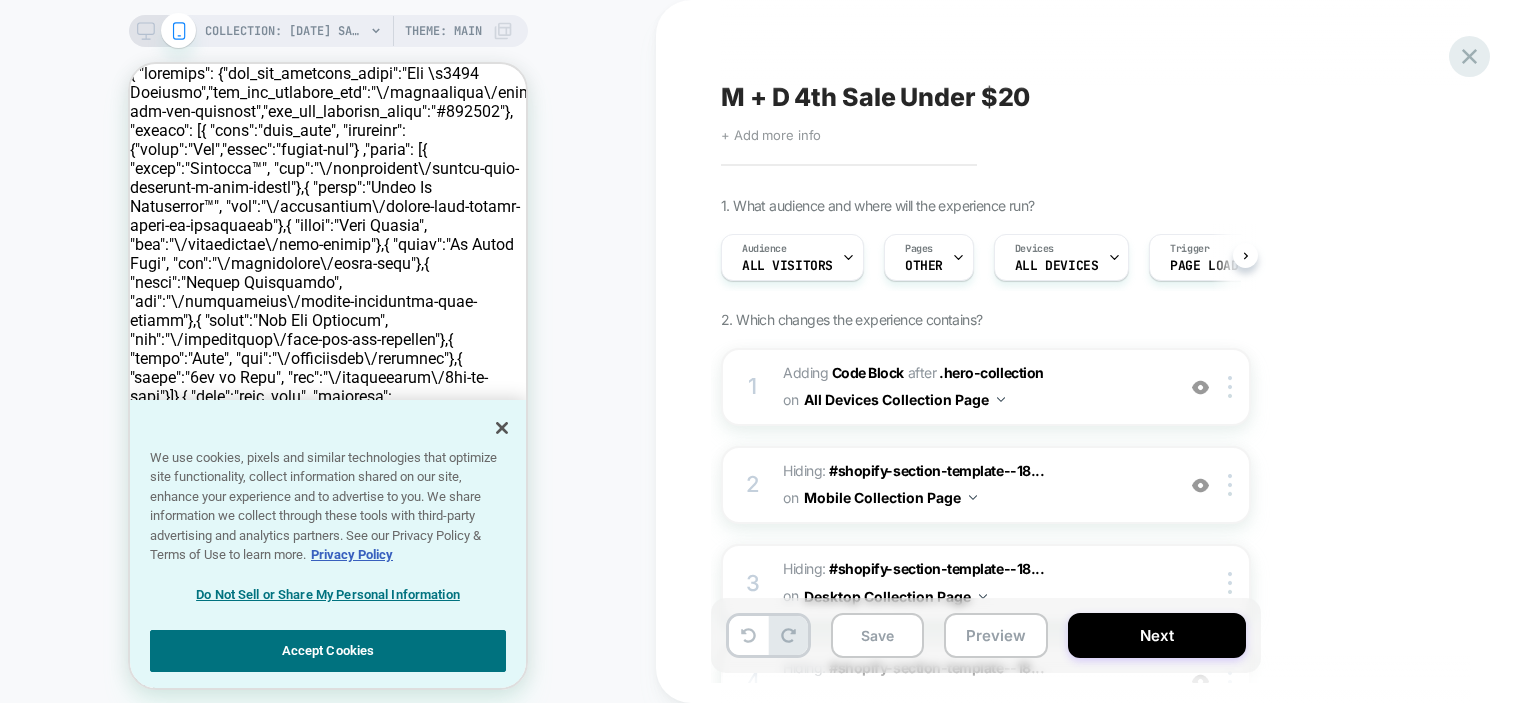 click 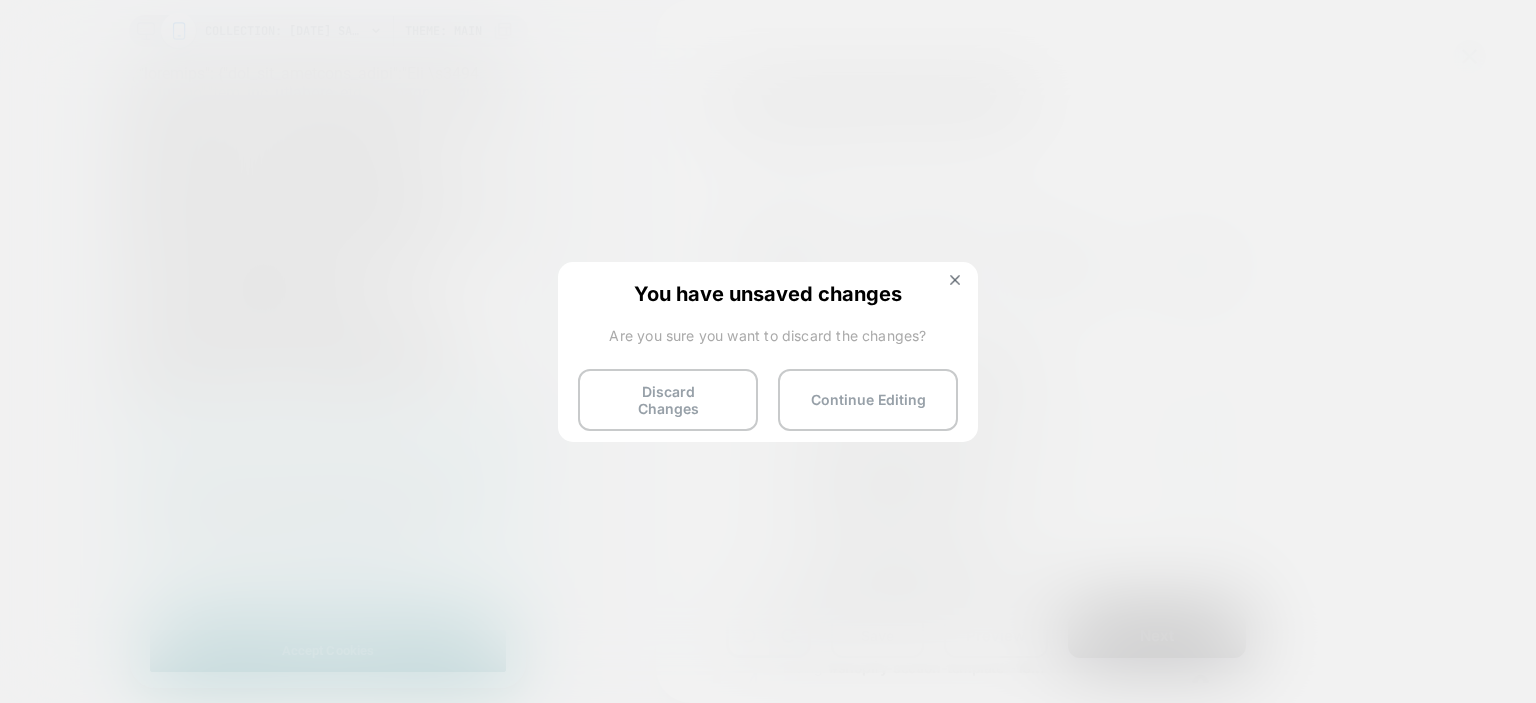 click on "Discard Changes" at bounding box center (668, 400) 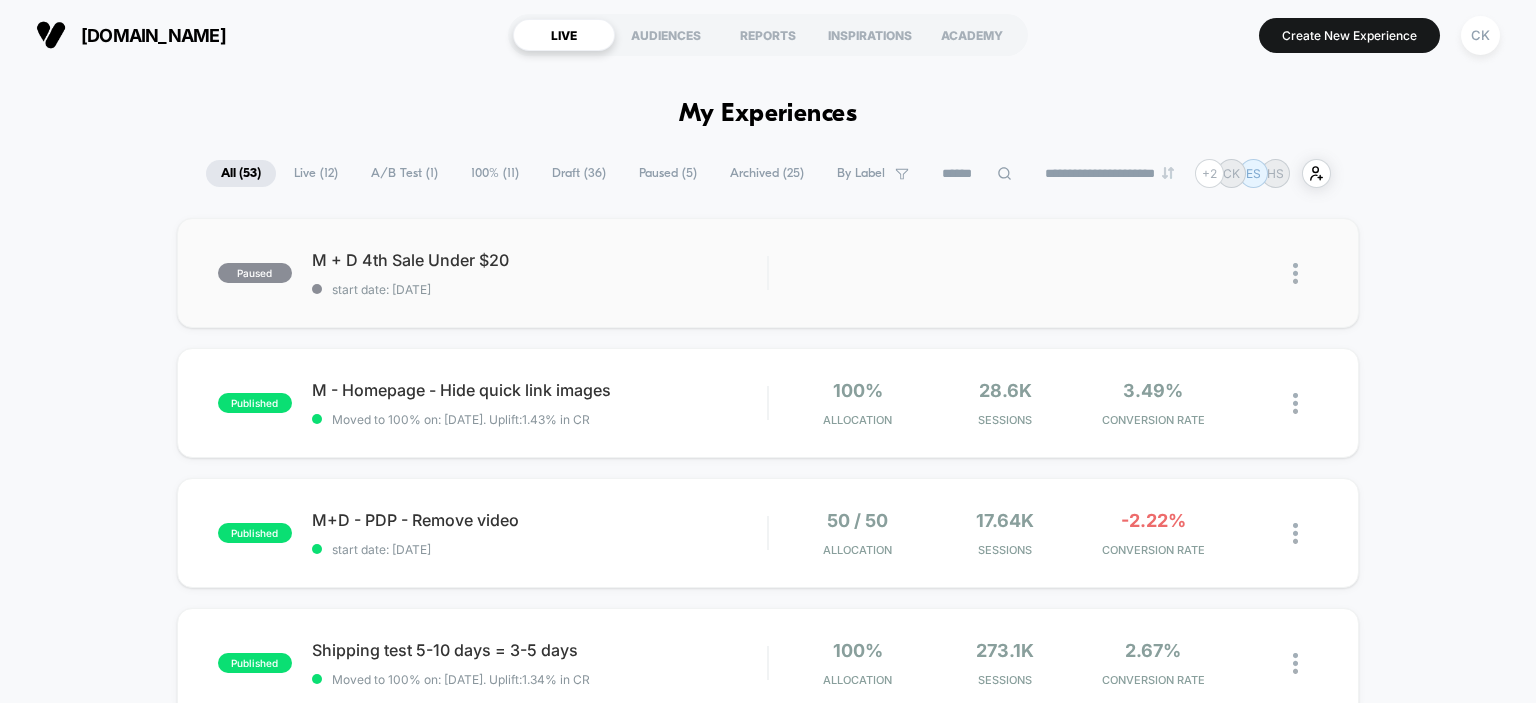 click at bounding box center (1295, 273) 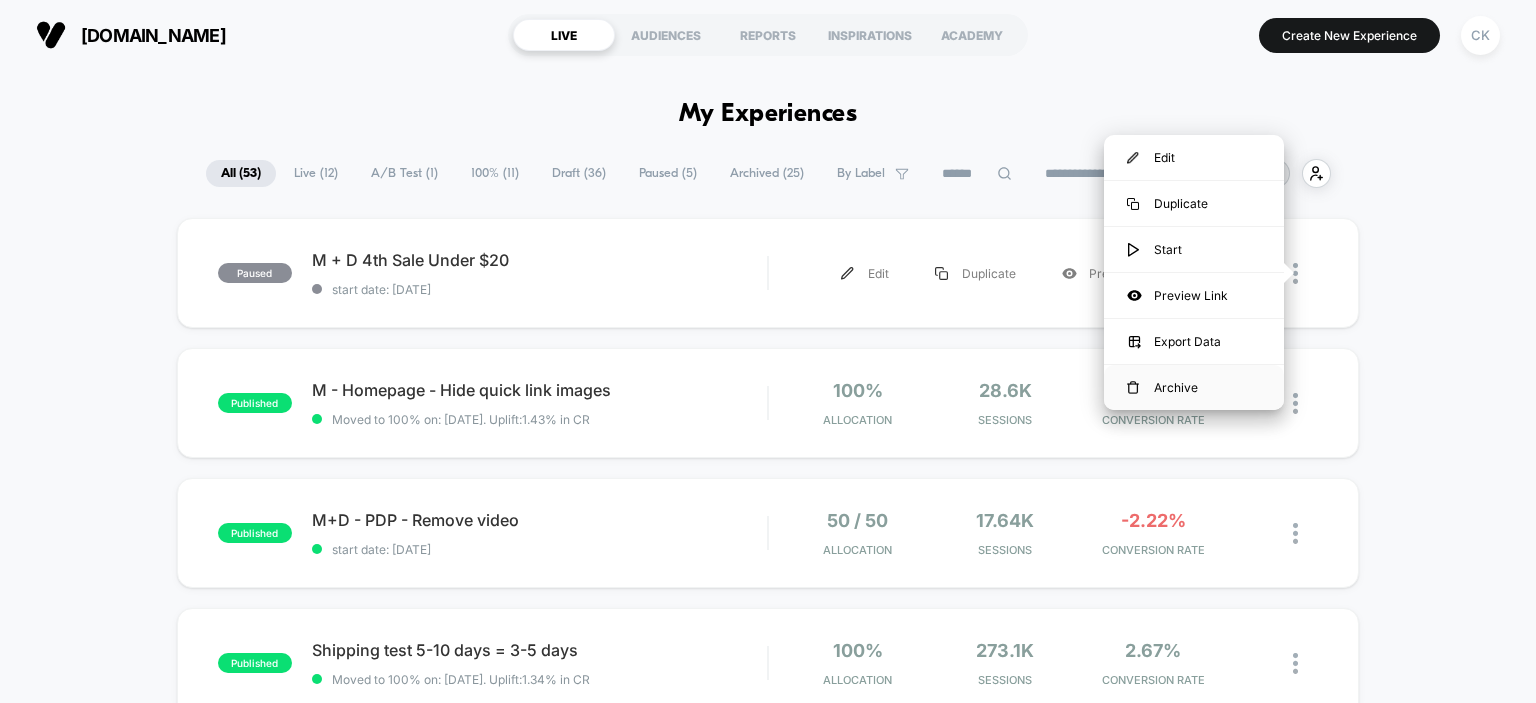 click on "Archive" at bounding box center (1194, 387) 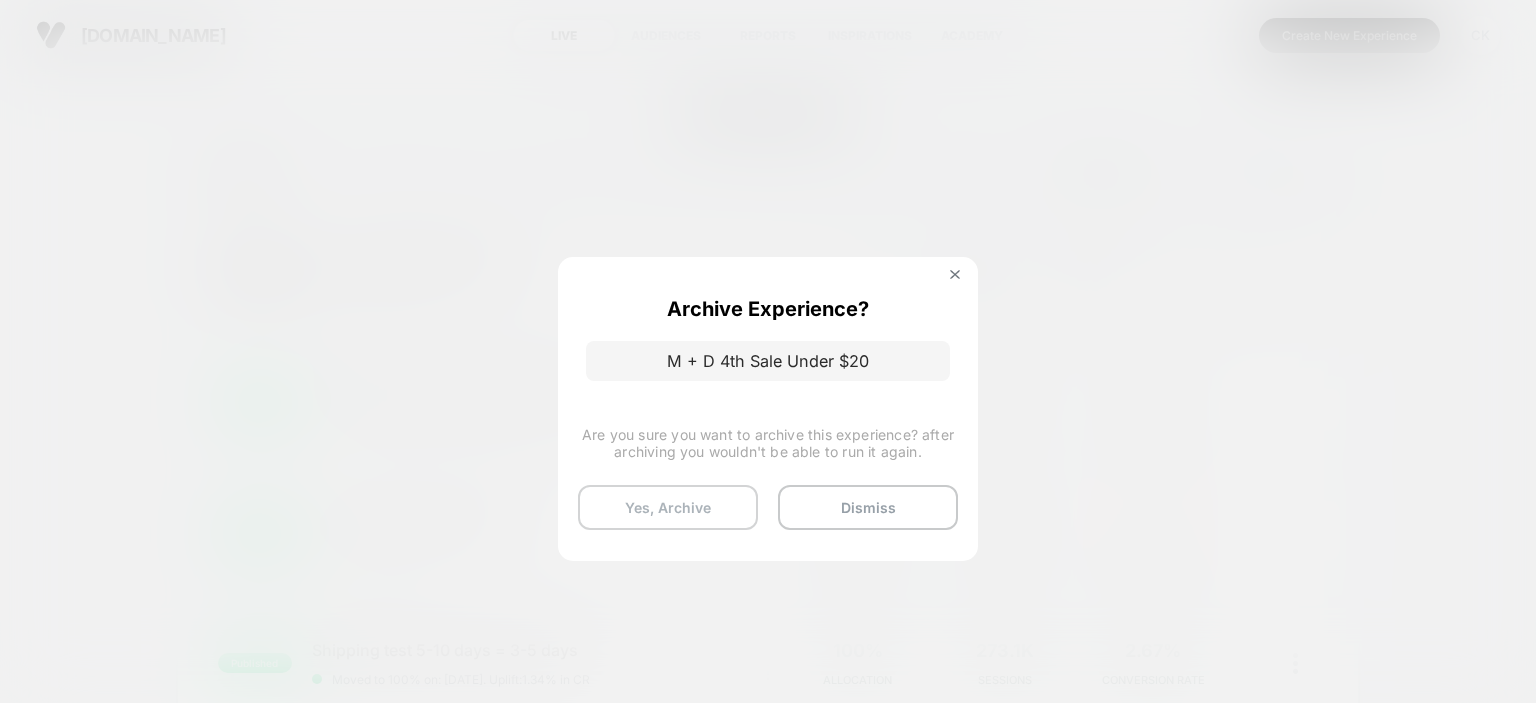 click on "Yes, Archive" at bounding box center (668, 507) 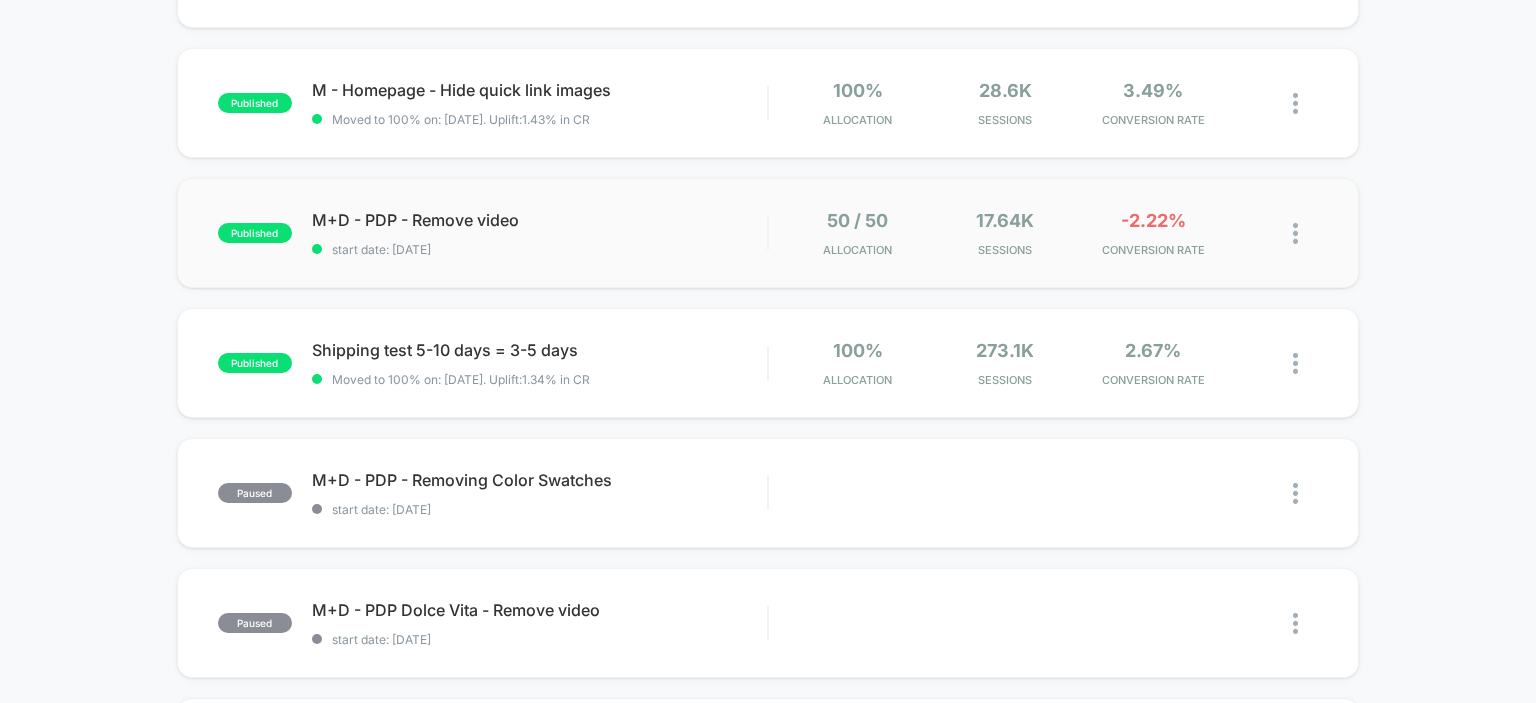 scroll, scrollTop: 0, scrollLeft: 0, axis: both 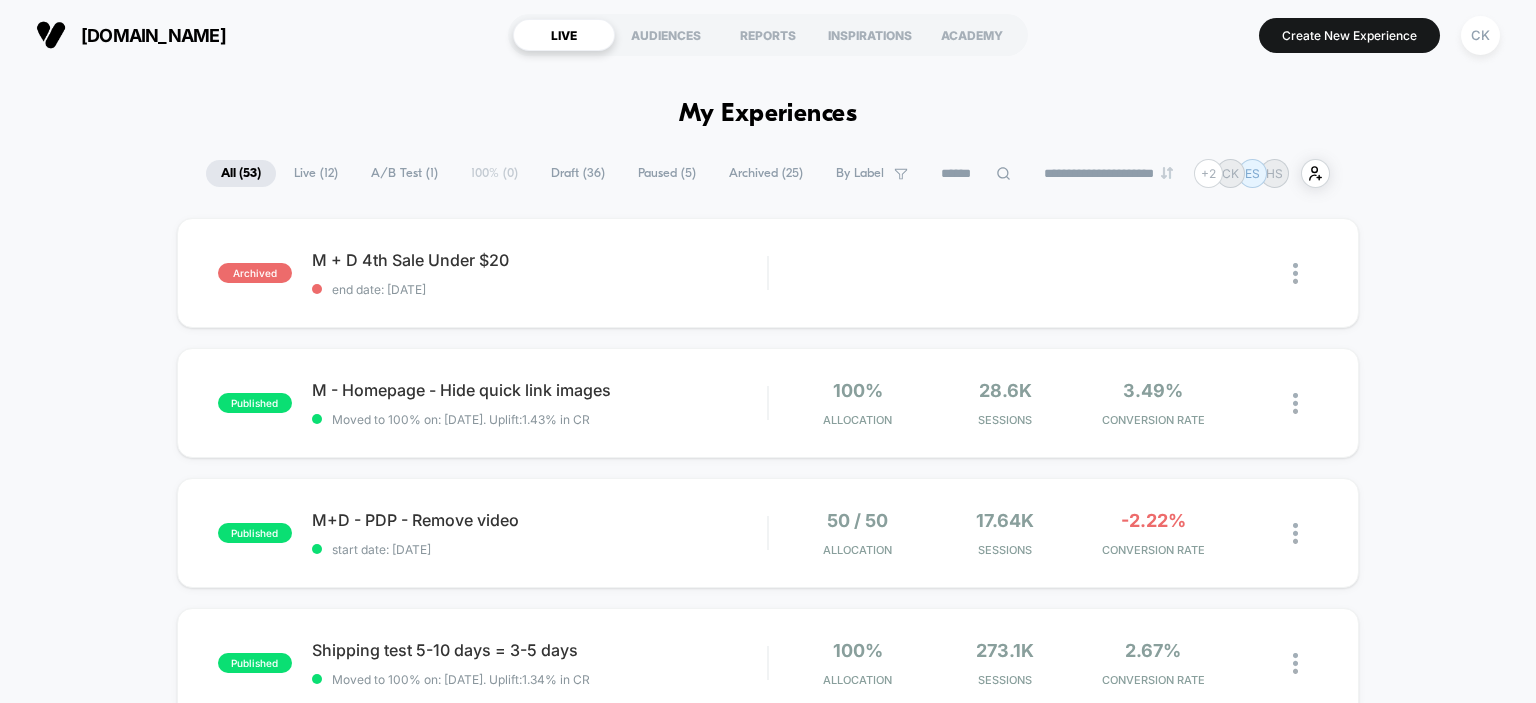 click on "Live ( 12 )" at bounding box center [316, 173] 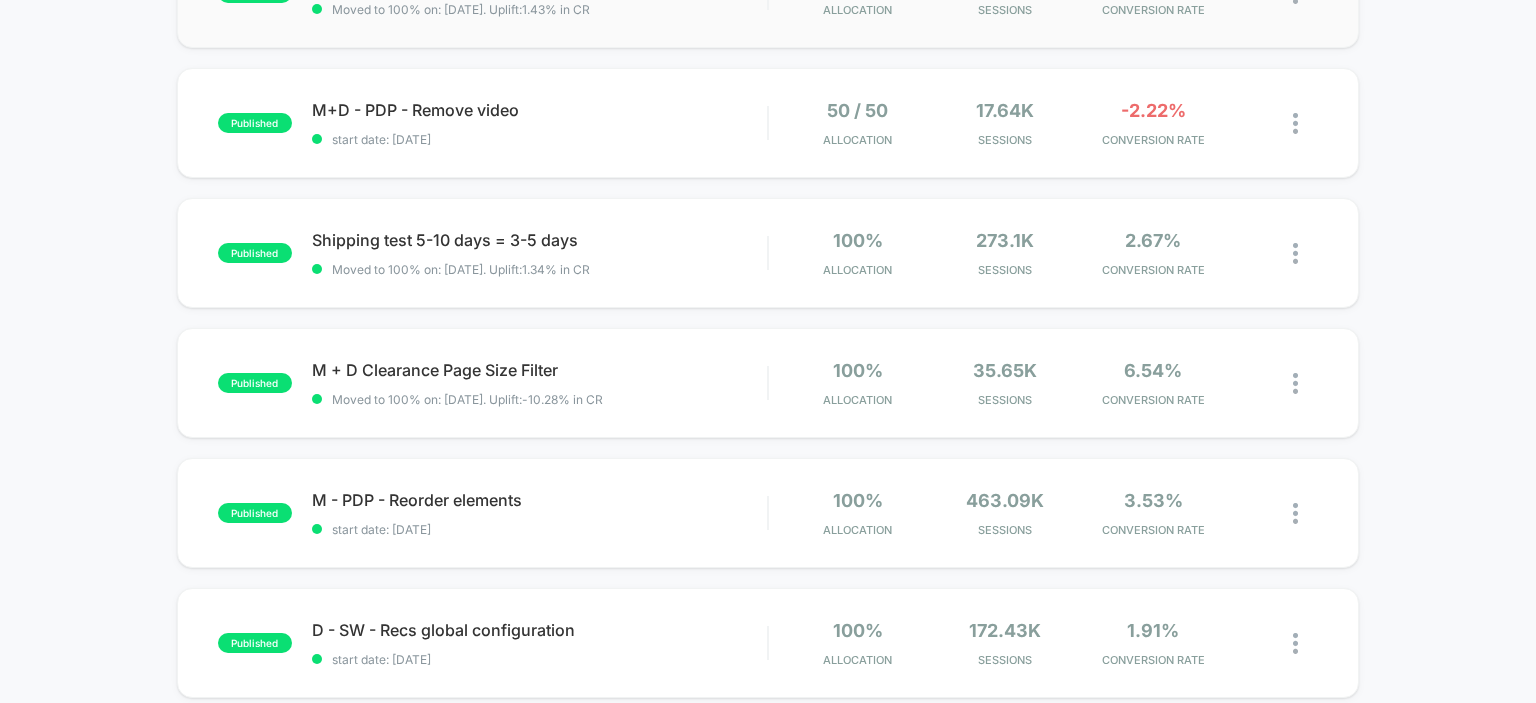 scroll, scrollTop: 300, scrollLeft: 0, axis: vertical 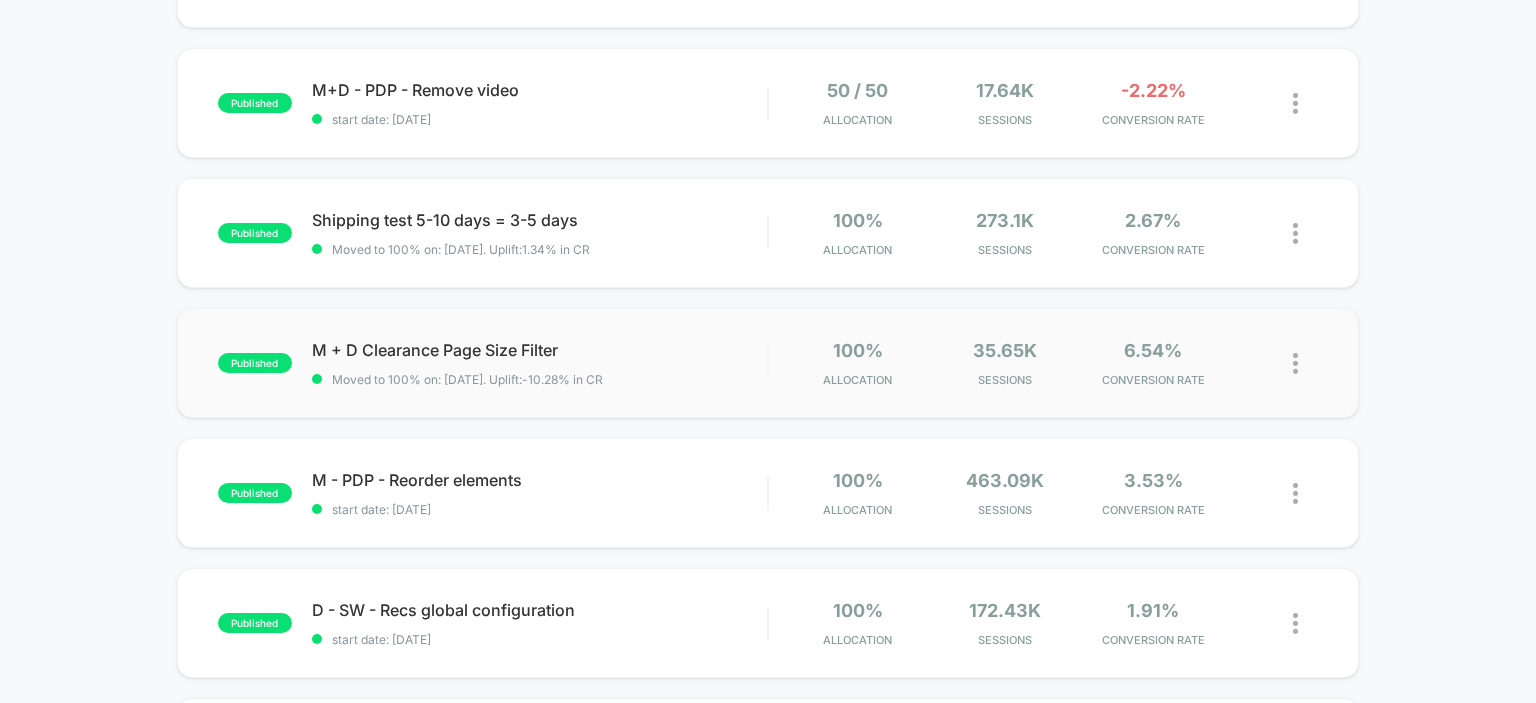 click at bounding box center [1295, 363] 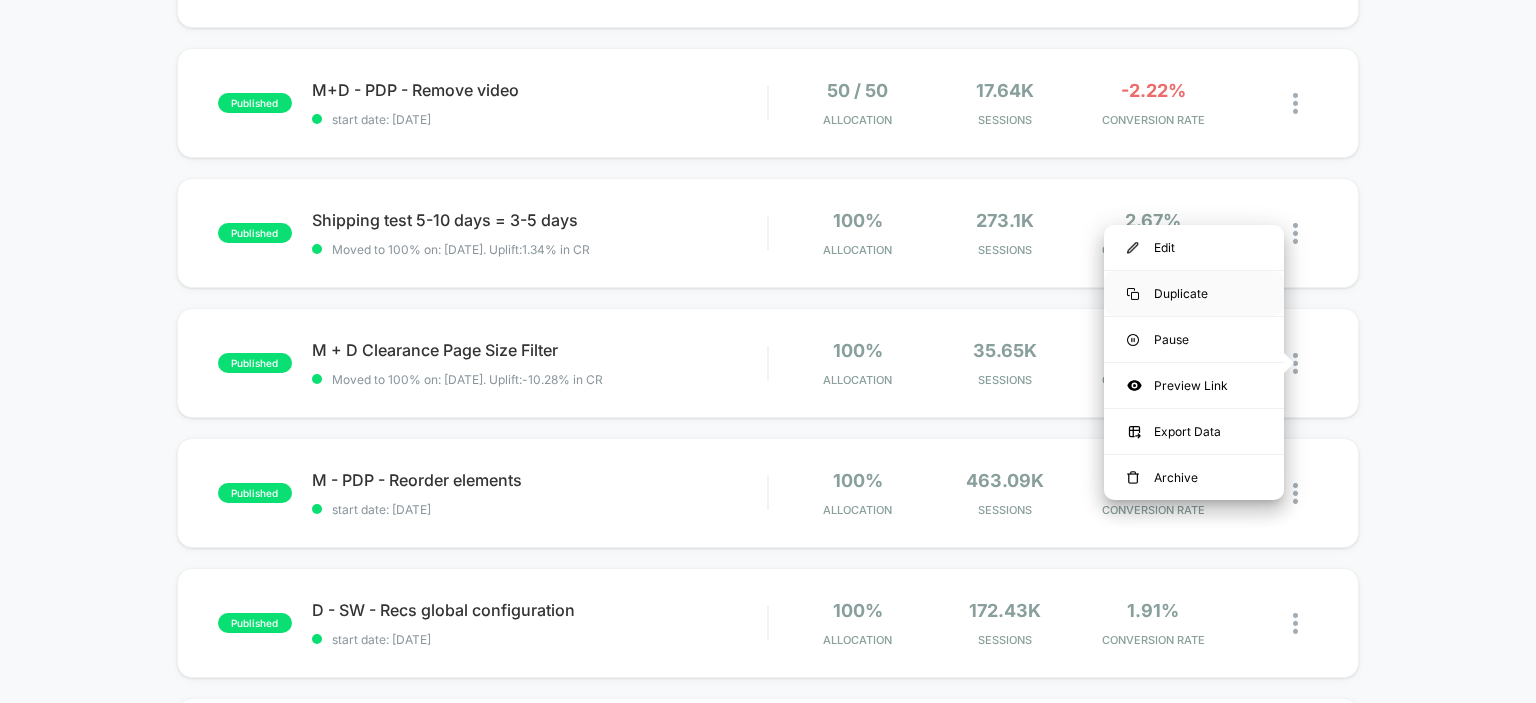 click on "Duplicate" at bounding box center (1194, 293) 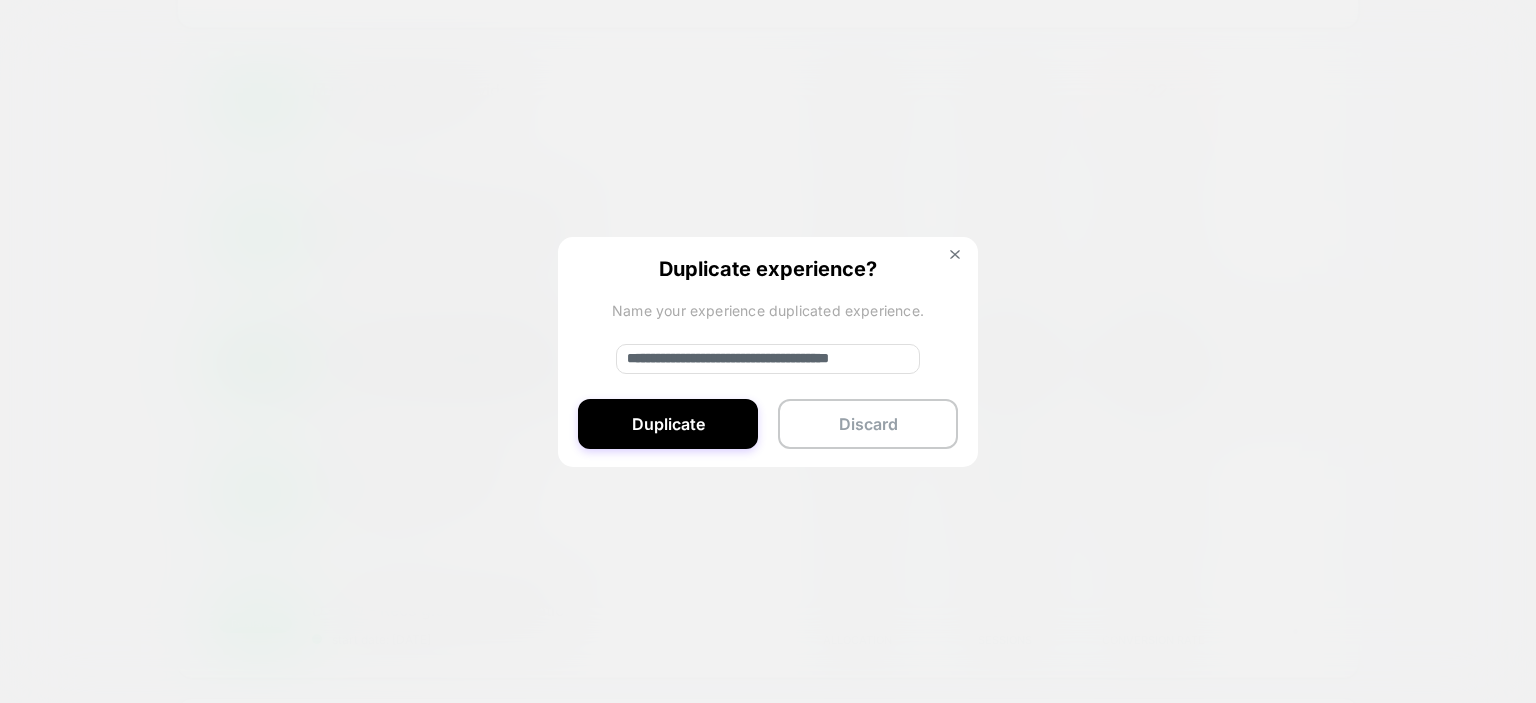 drag, startPoint x: 689, startPoint y: 356, endPoint x: 581, endPoint y: 325, distance: 112.36102 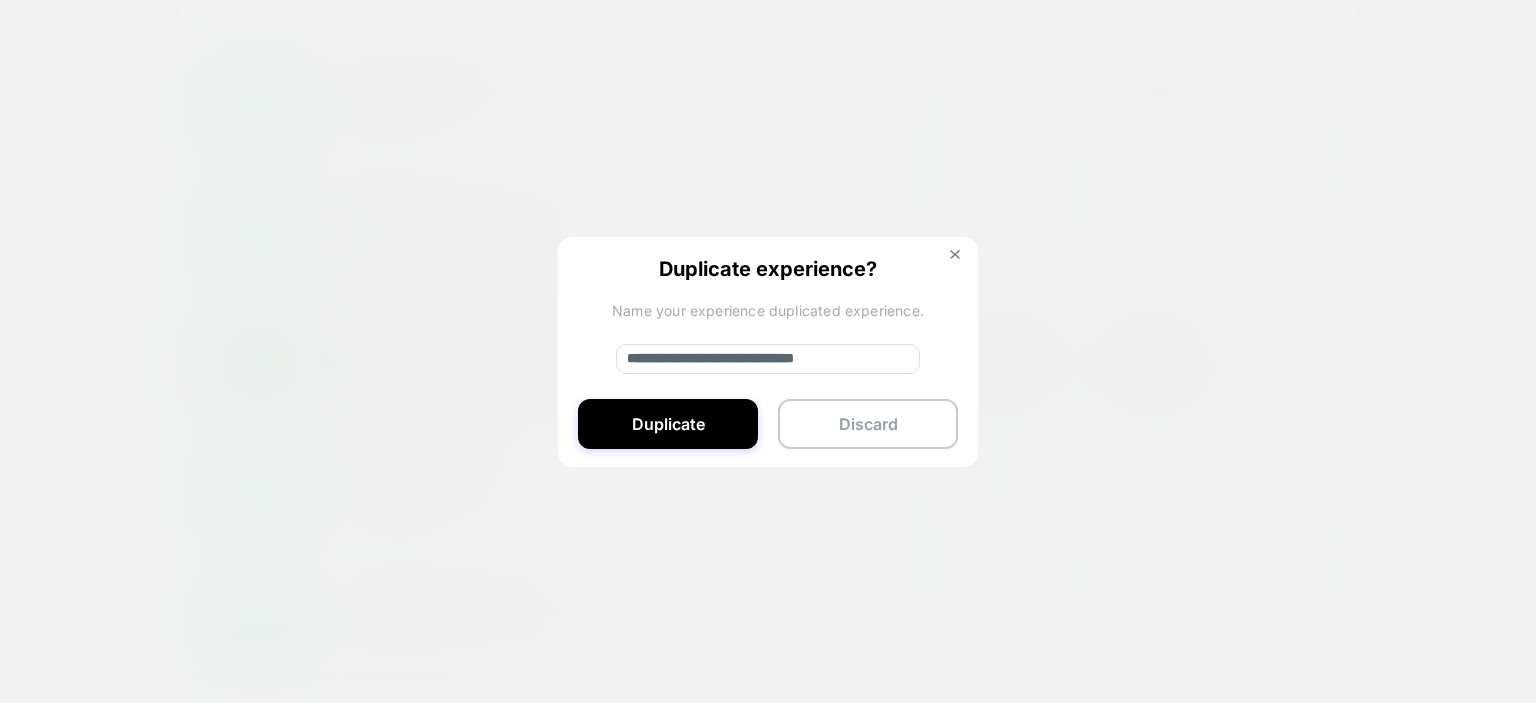 drag, startPoint x: 683, startPoint y: 351, endPoint x: 1104, endPoint y: 358, distance: 421.0582 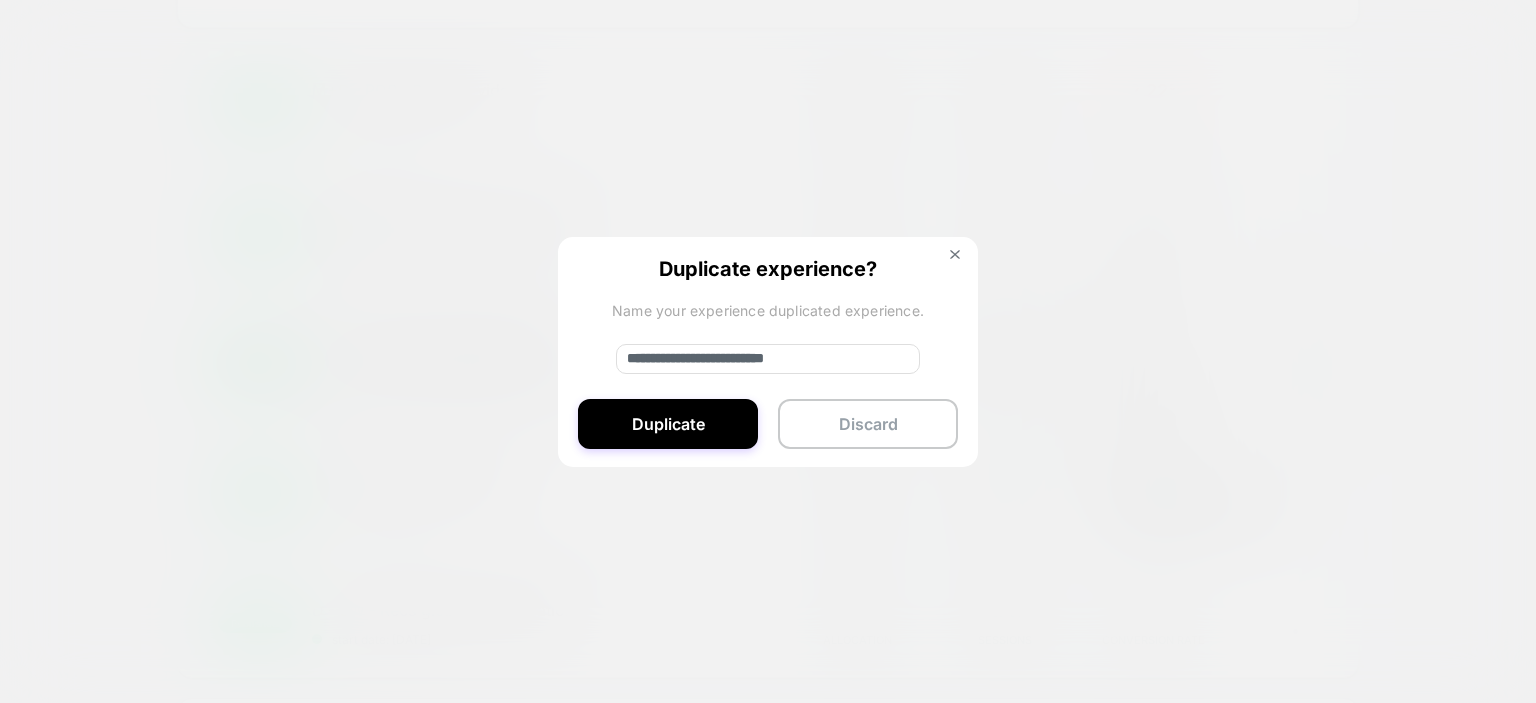 type on "**********" 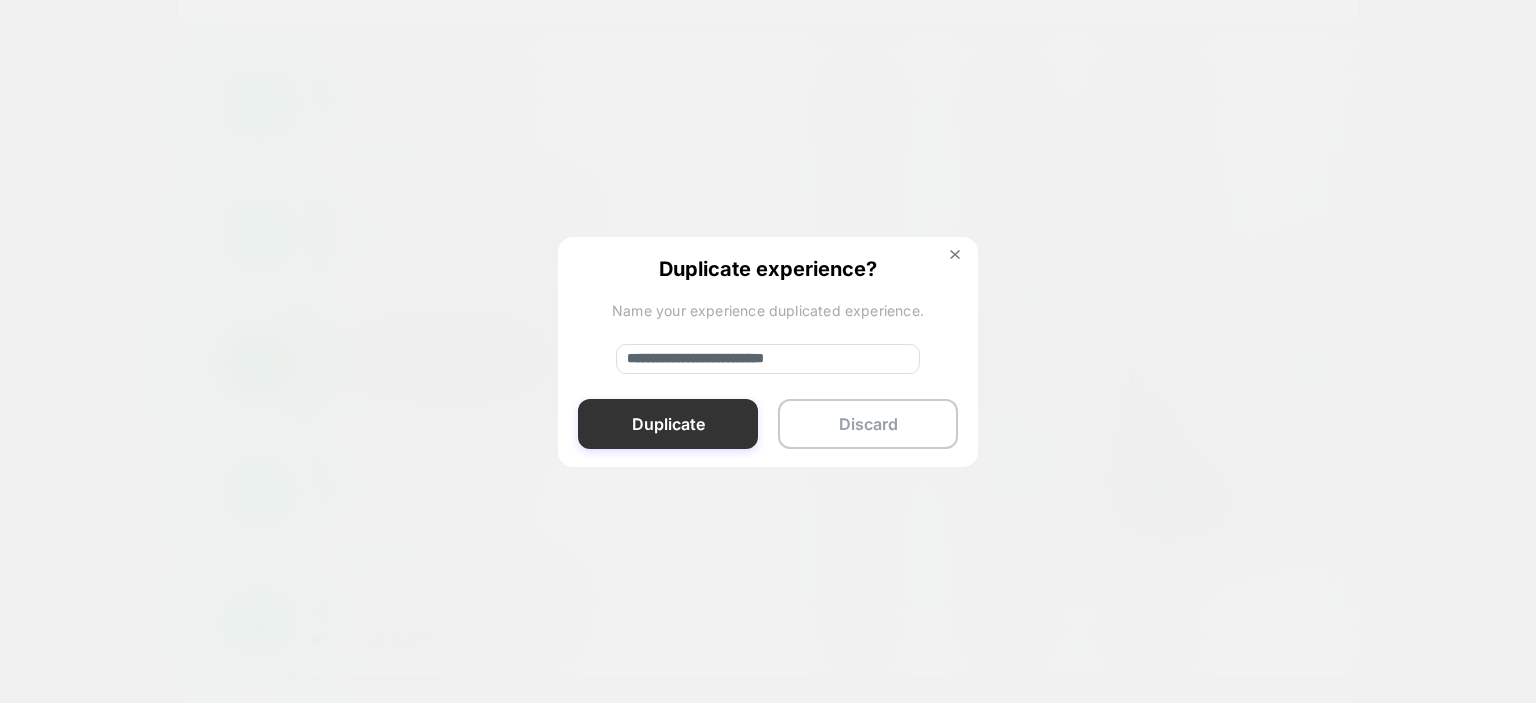 click on "Duplicate" at bounding box center (668, 424) 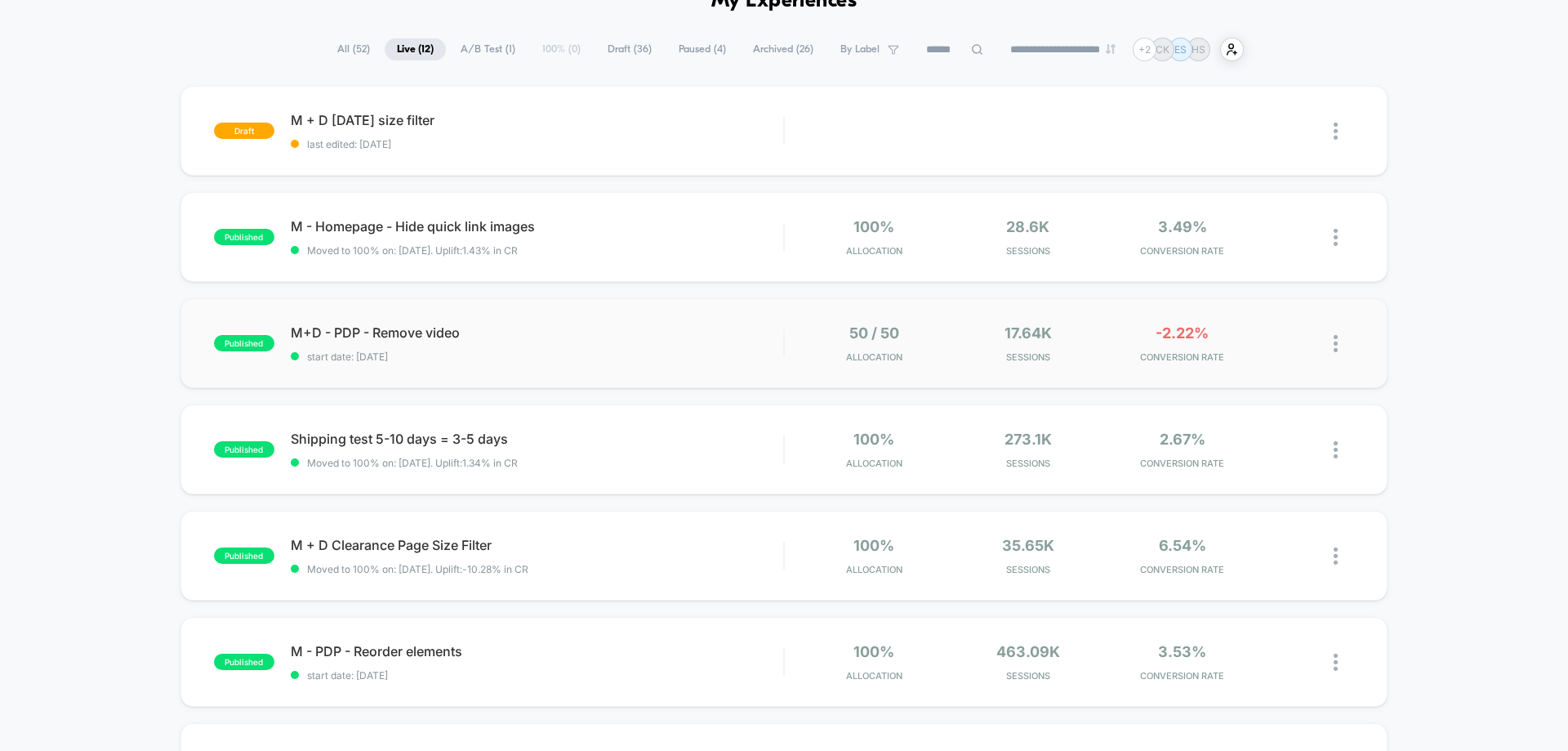 scroll, scrollTop: 0, scrollLeft: 0, axis: both 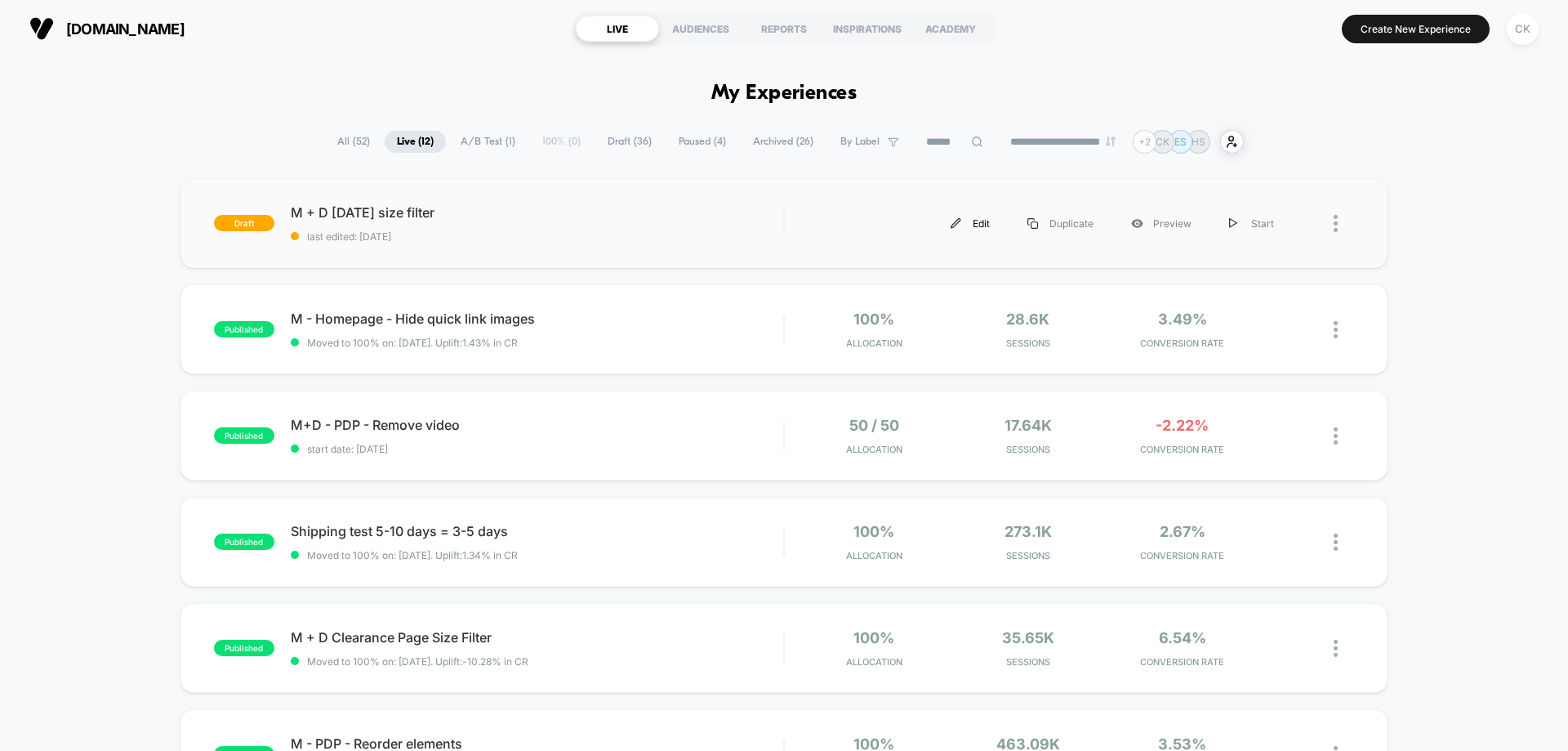 click on "Edit" at bounding box center (970, 223) 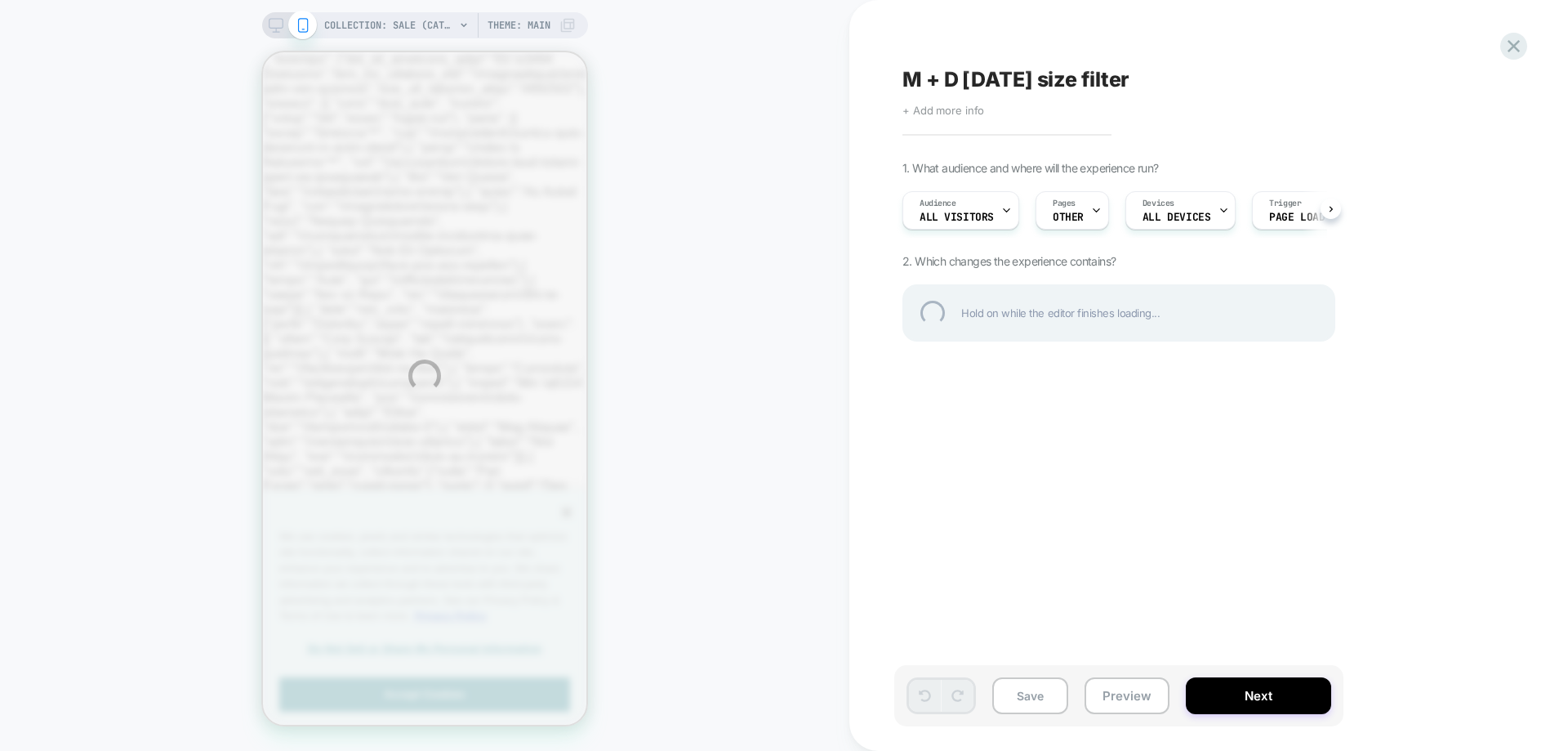 scroll, scrollTop: 0, scrollLeft: 0, axis: both 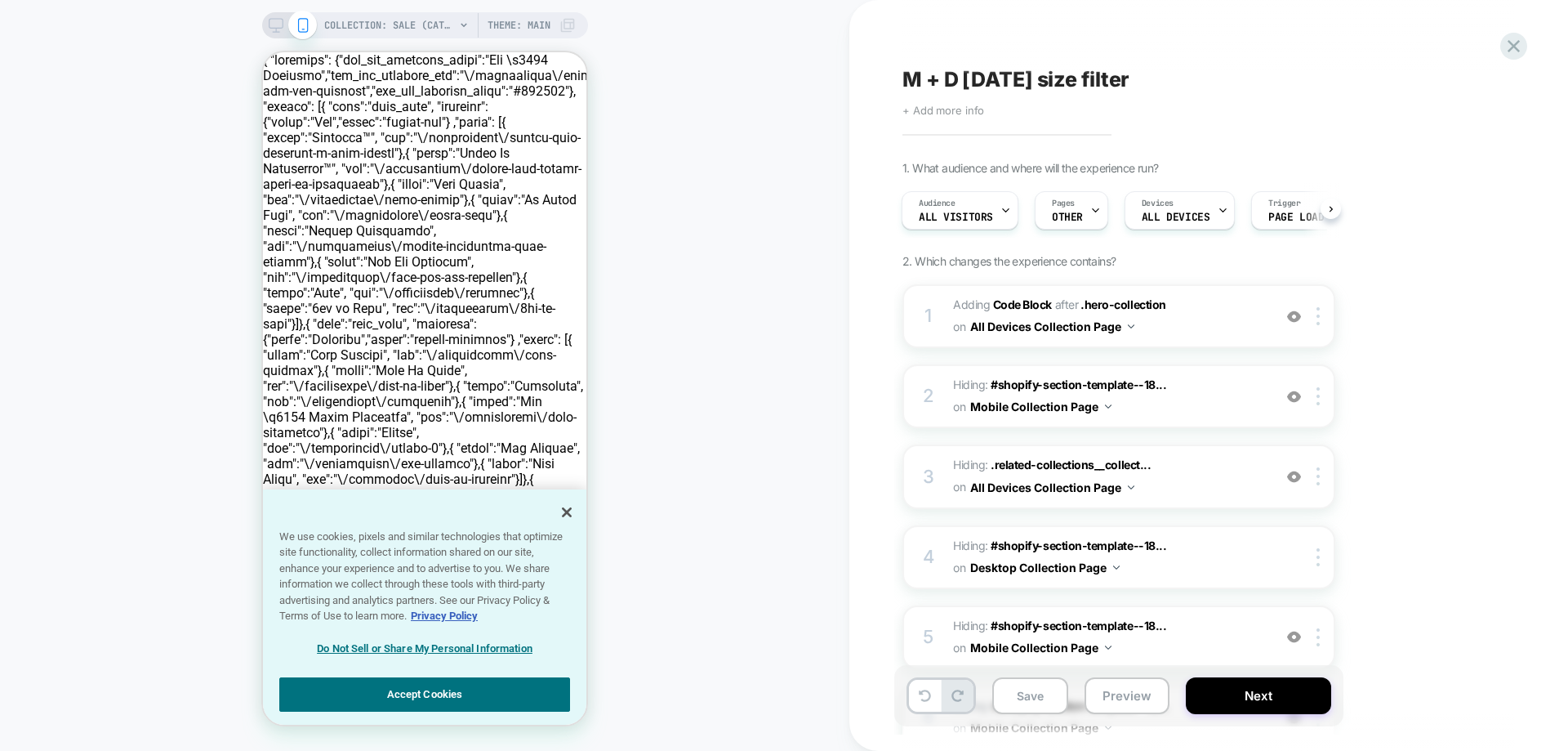 click on "Pages OTHER" at bounding box center (1067, 210) 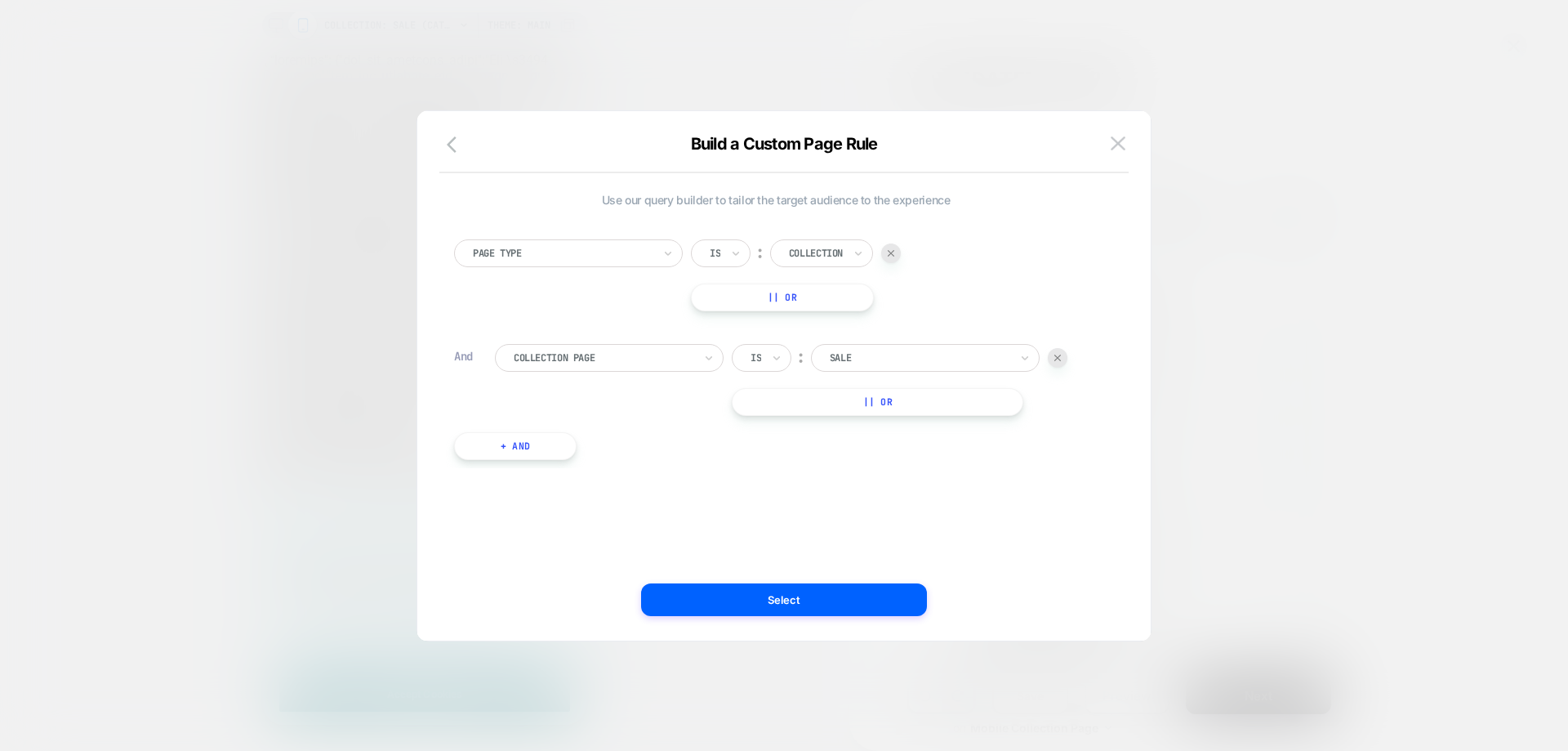scroll, scrollTop: 0, scrollLeft: 0, axis: both 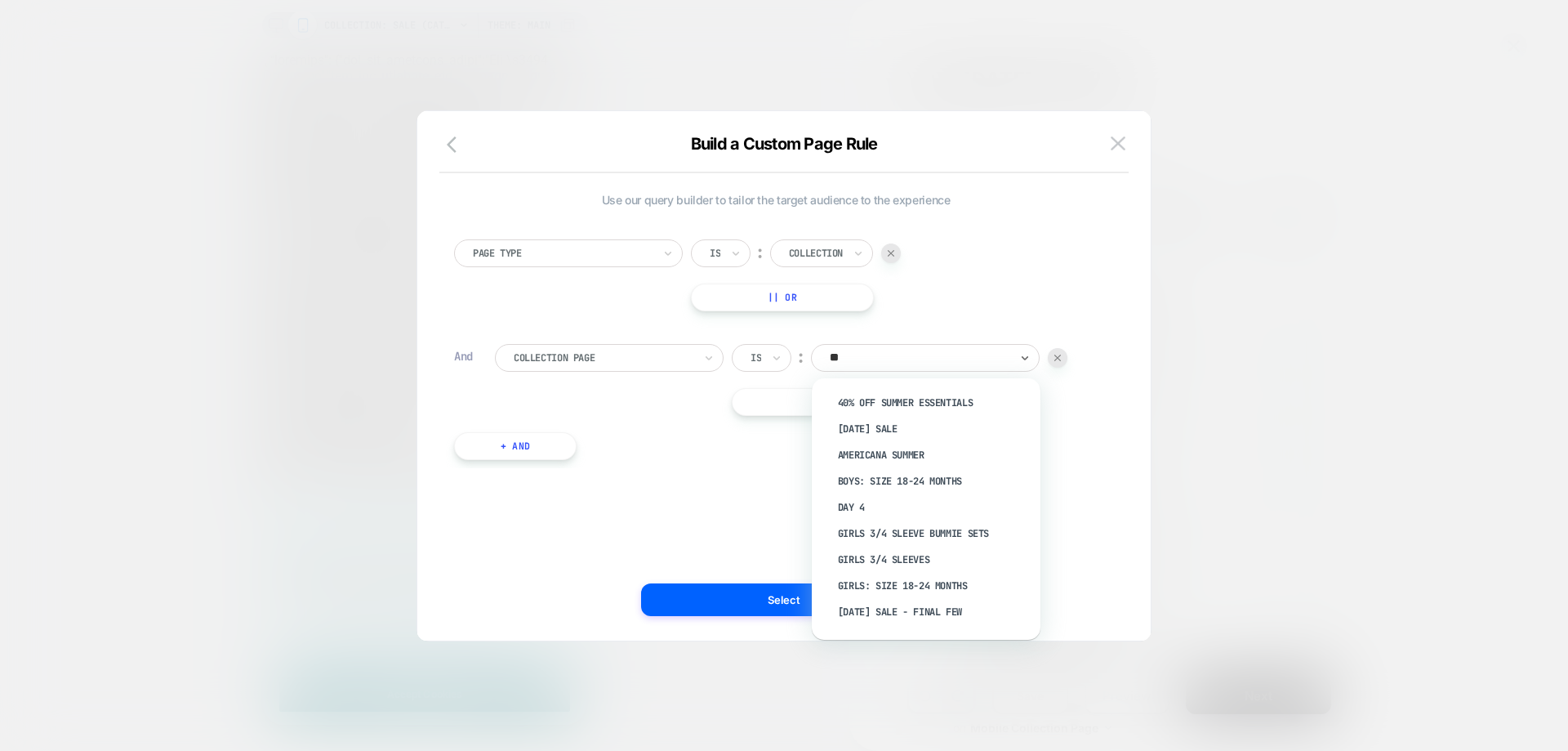 type on "***" 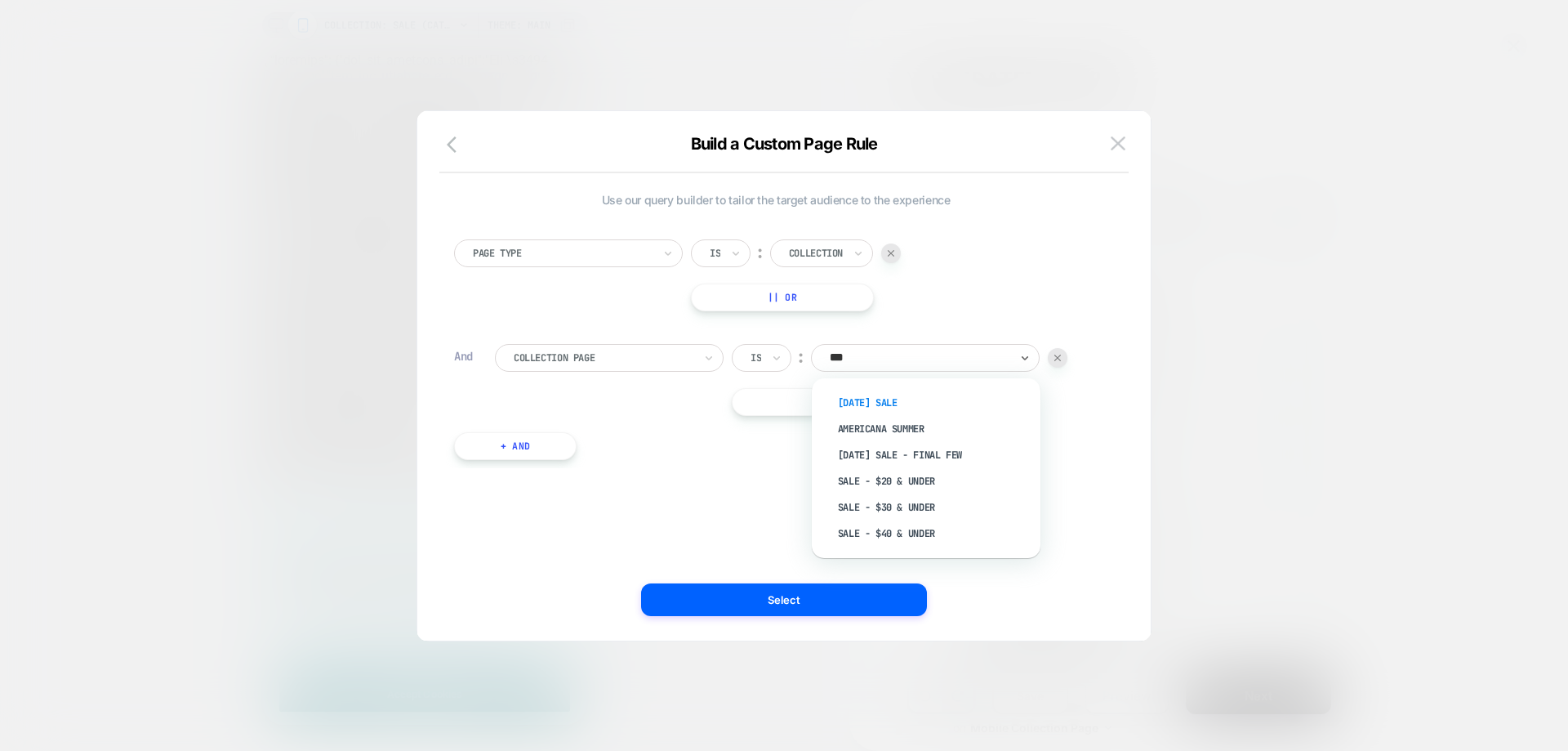 click on "[DATE] Sale" at bounding box center [934, 403] 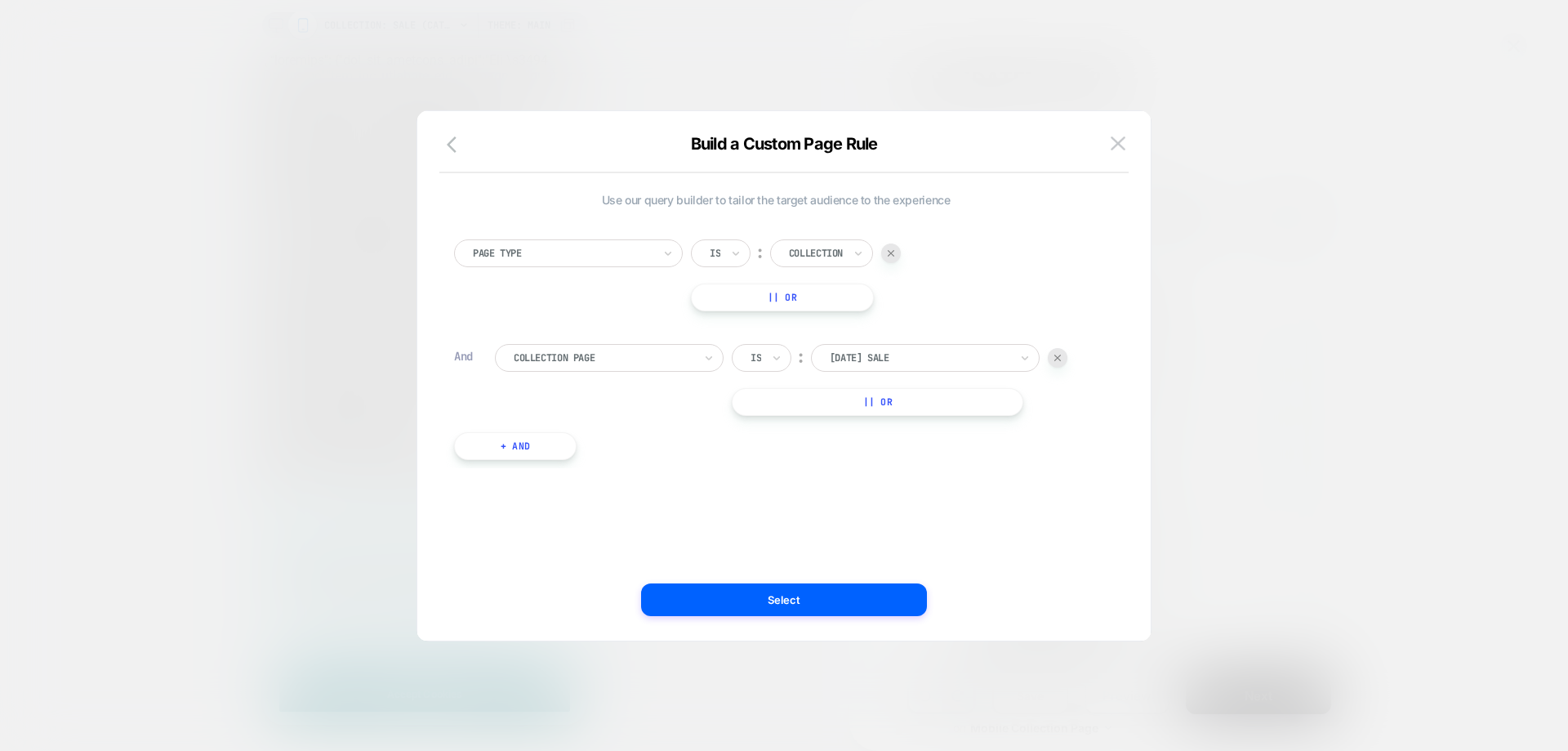 click at bounding box center (920, 358) 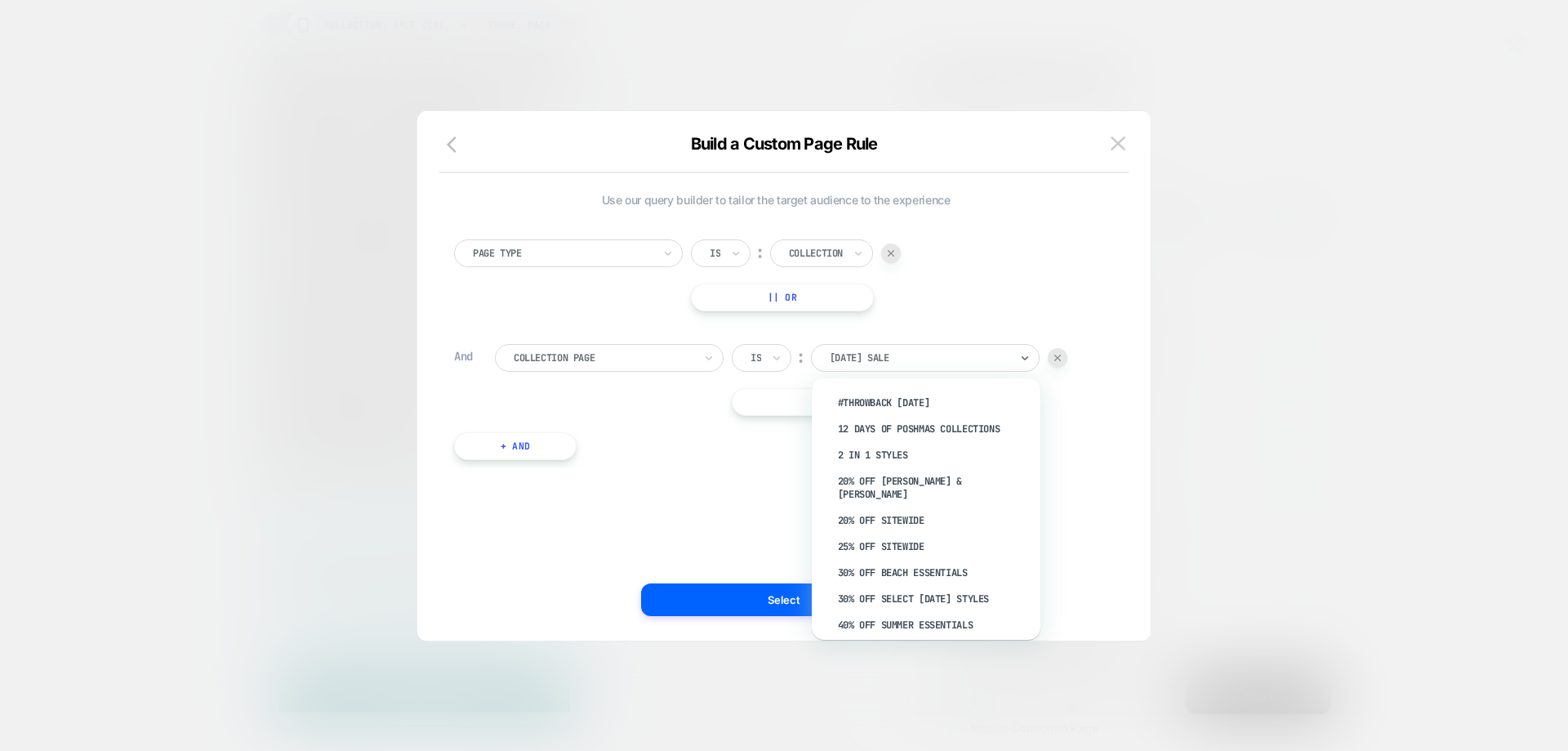 click on "|| Or" at bounding box center [877, 402] 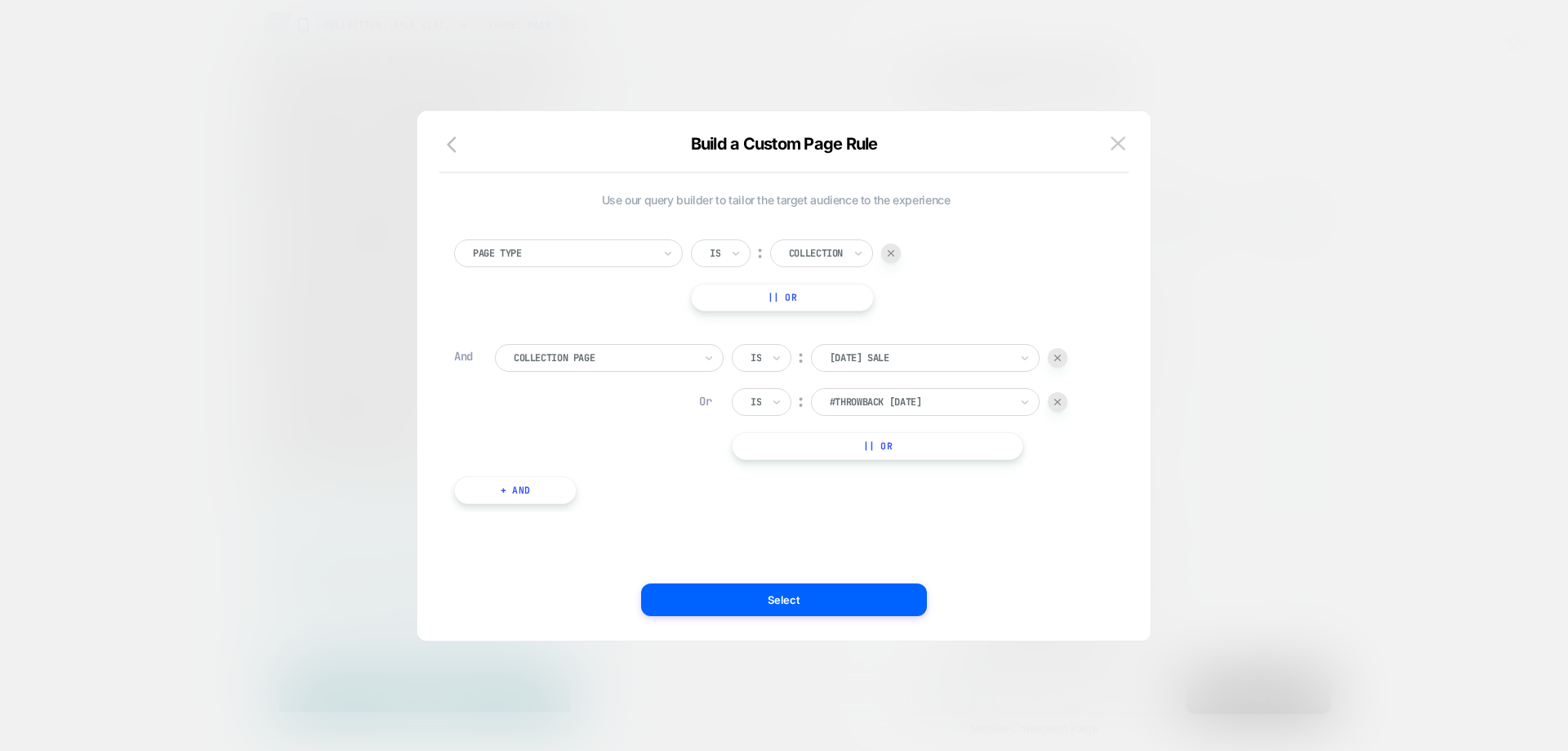 click on "#THROWBACK [DATE]" at bounding box center [920, 402] 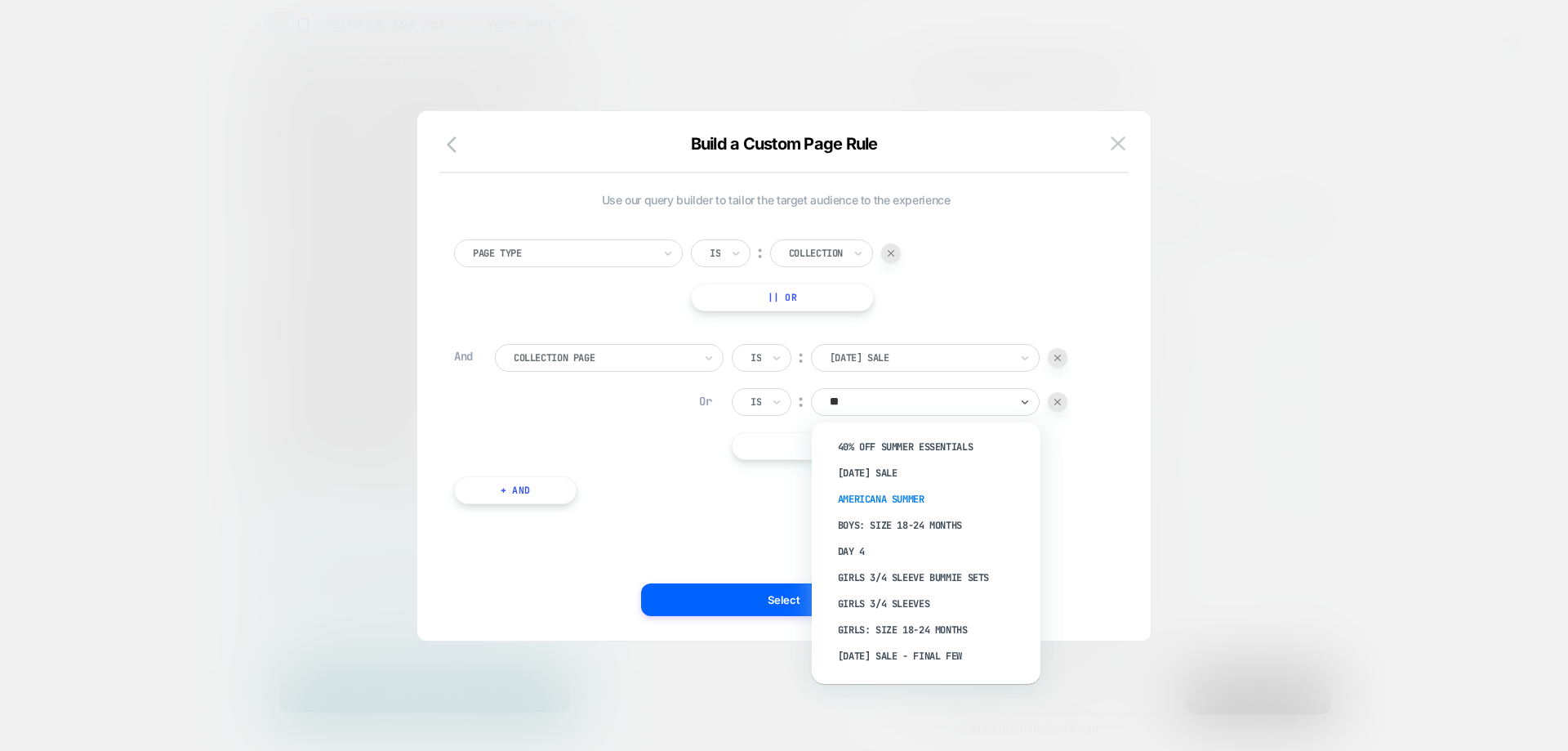 type on "***" 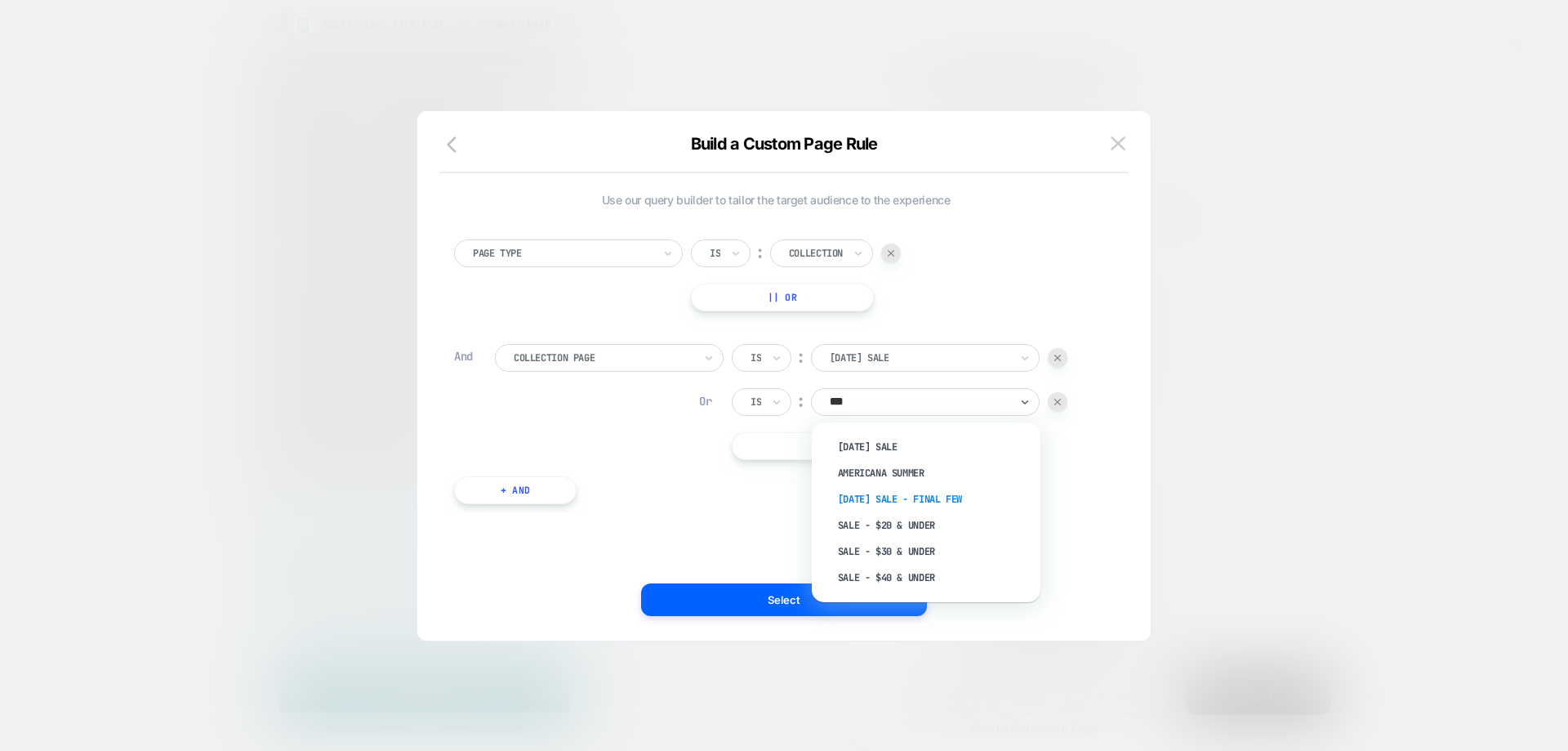 click on "[DATE] Sale - Final Few" at bounding box center (934, 499) 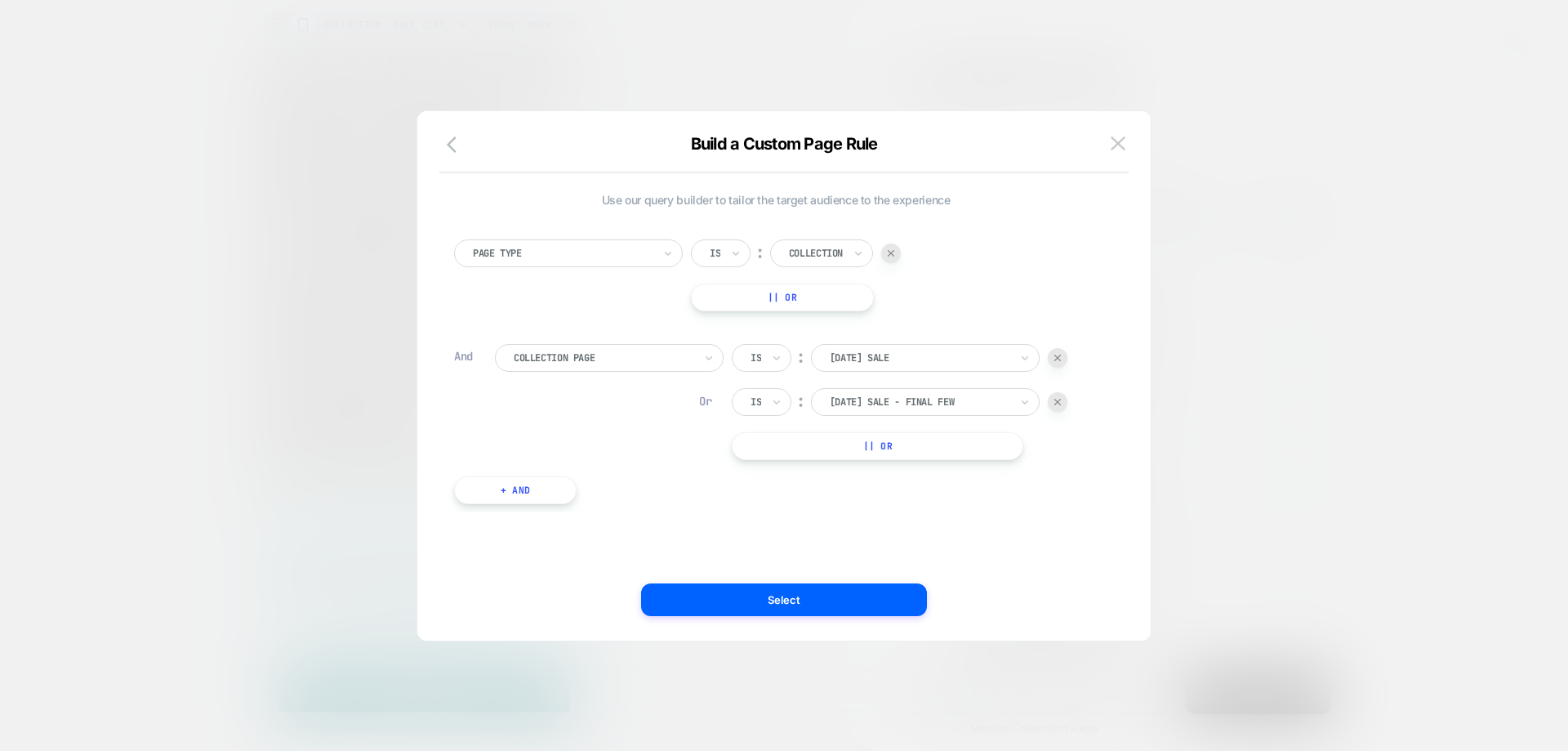 click on "|| Or" at bounding box center (877, 446) 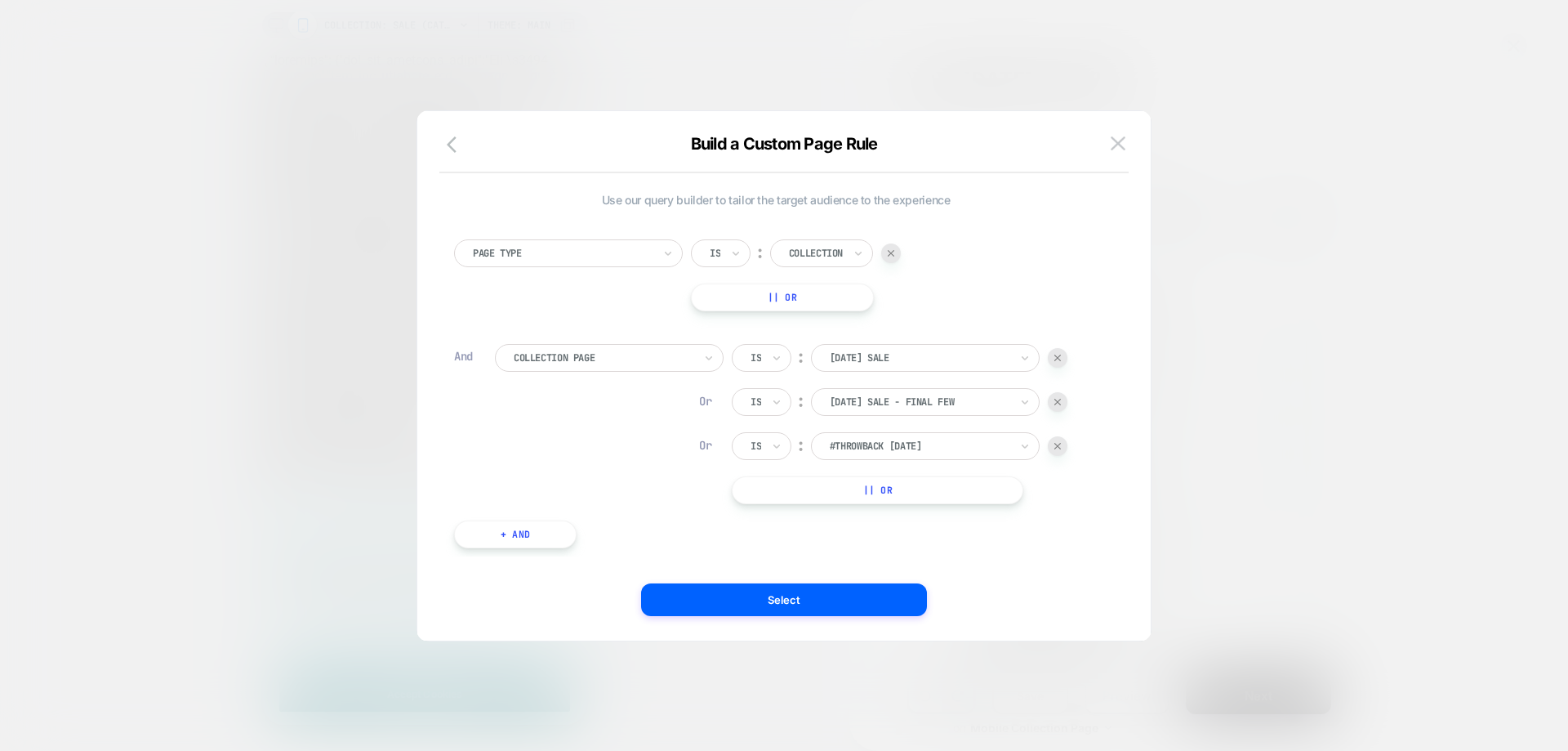 click on "#THROWBACK [DATE]" at bounding box center [925, 446] 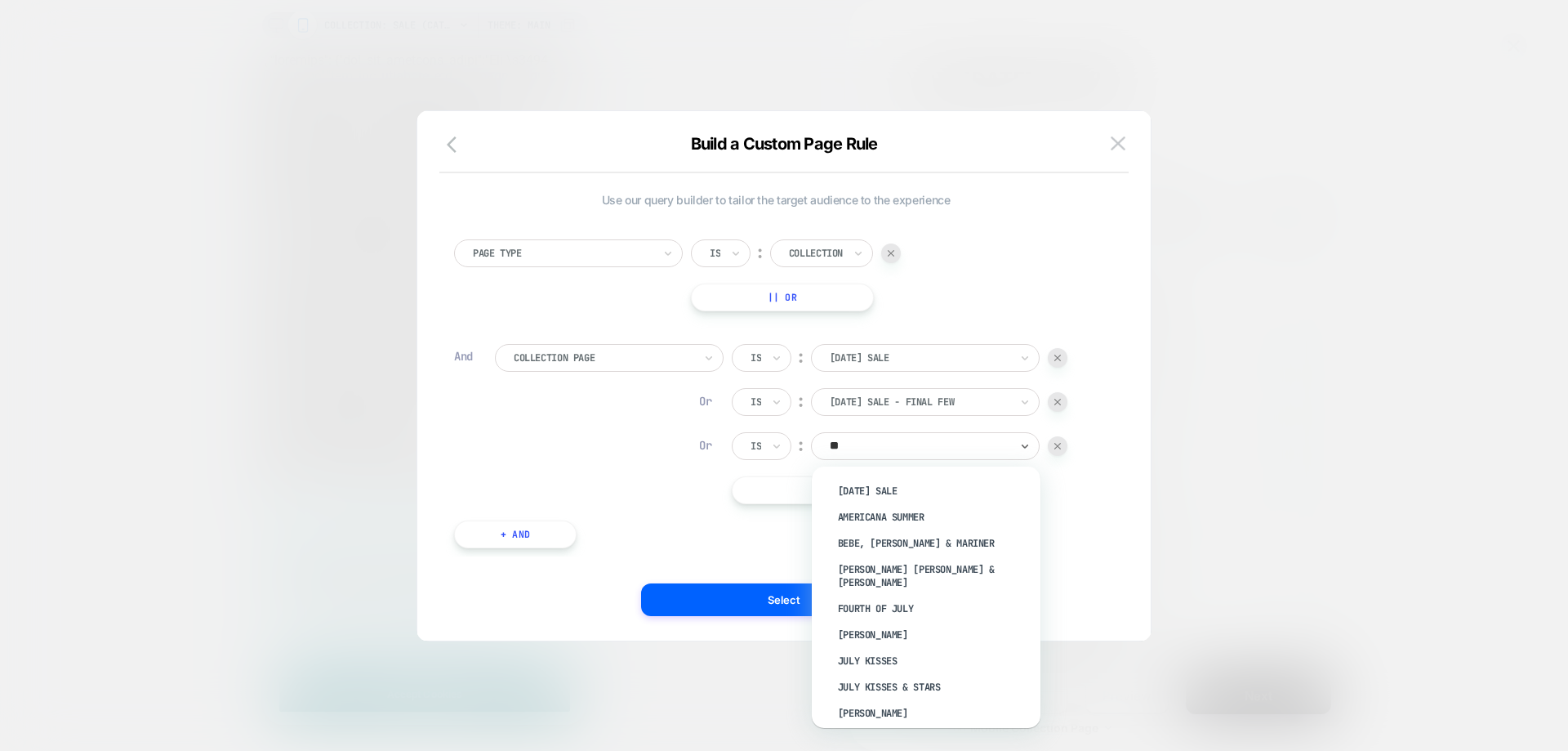 type on "*" 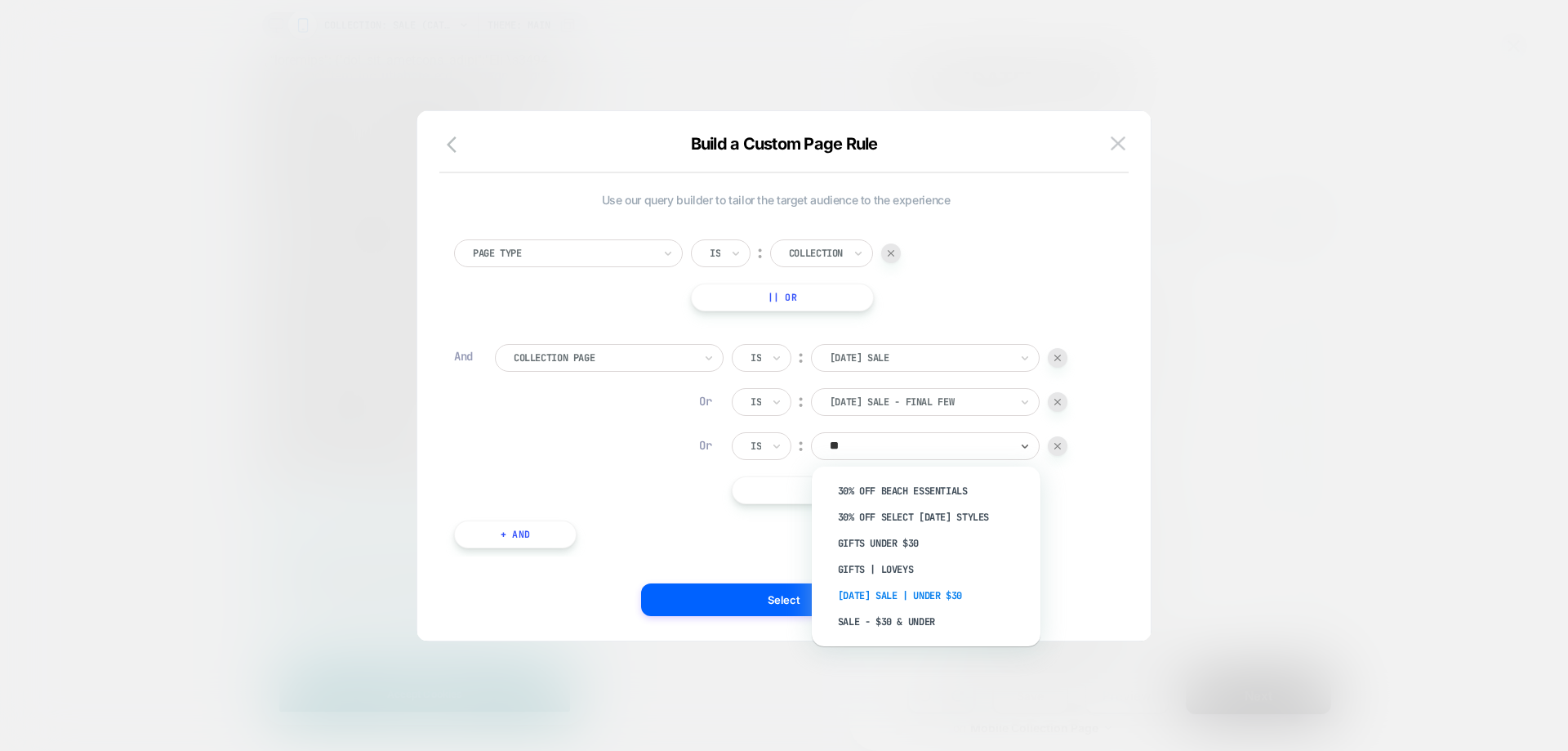 type on "*" 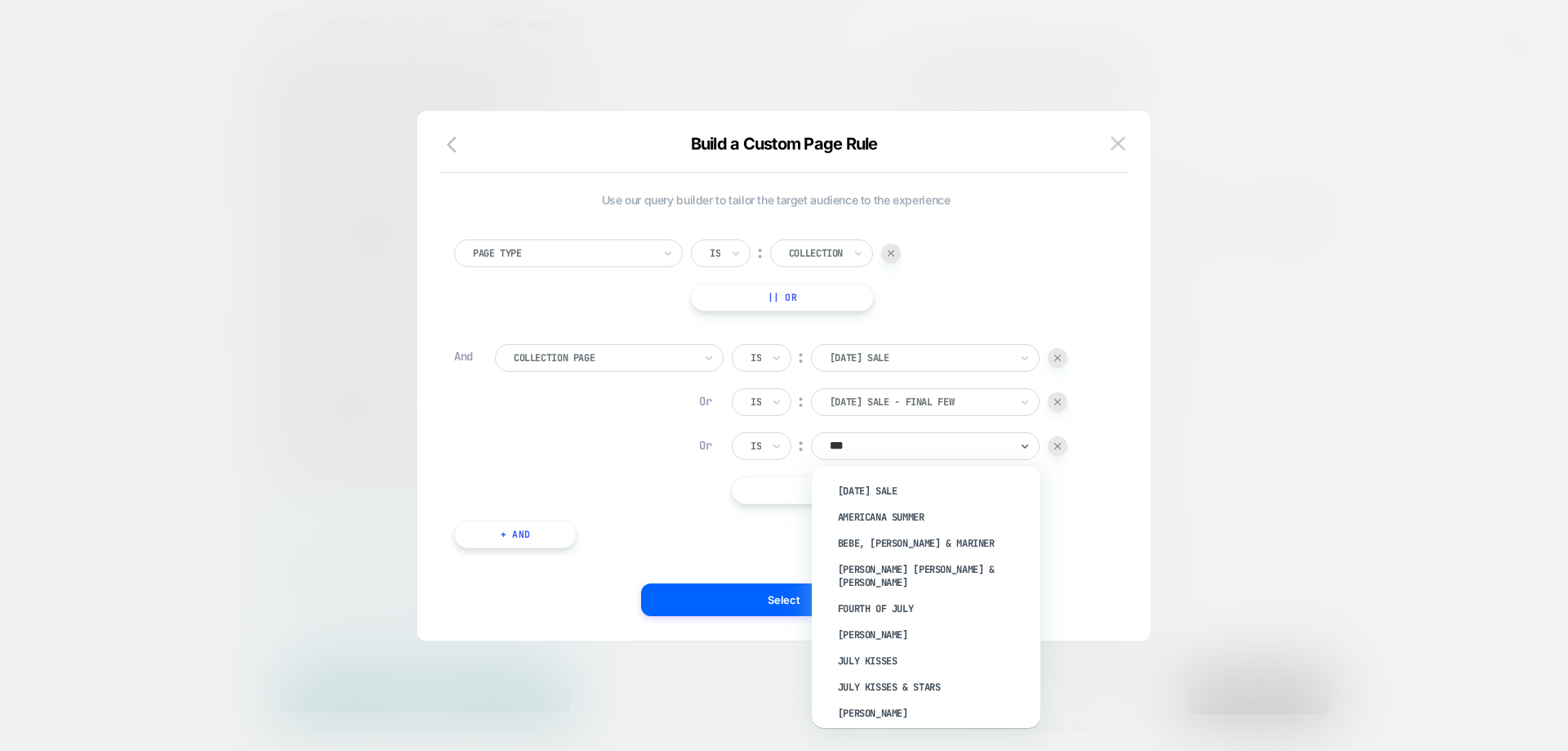 type on "****" 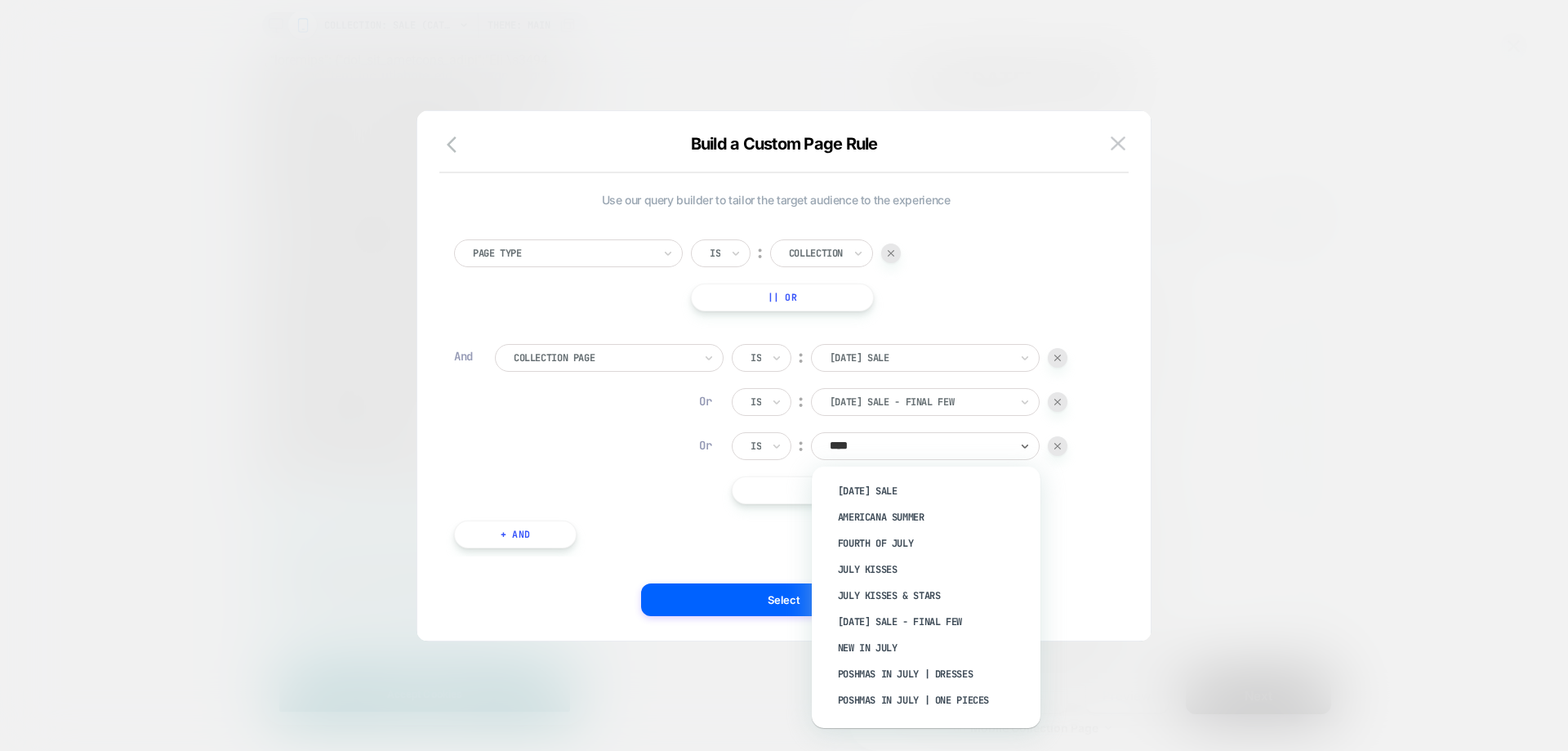 scroll, scrollTop: 75, scrollLeft: 0, axis: vertical 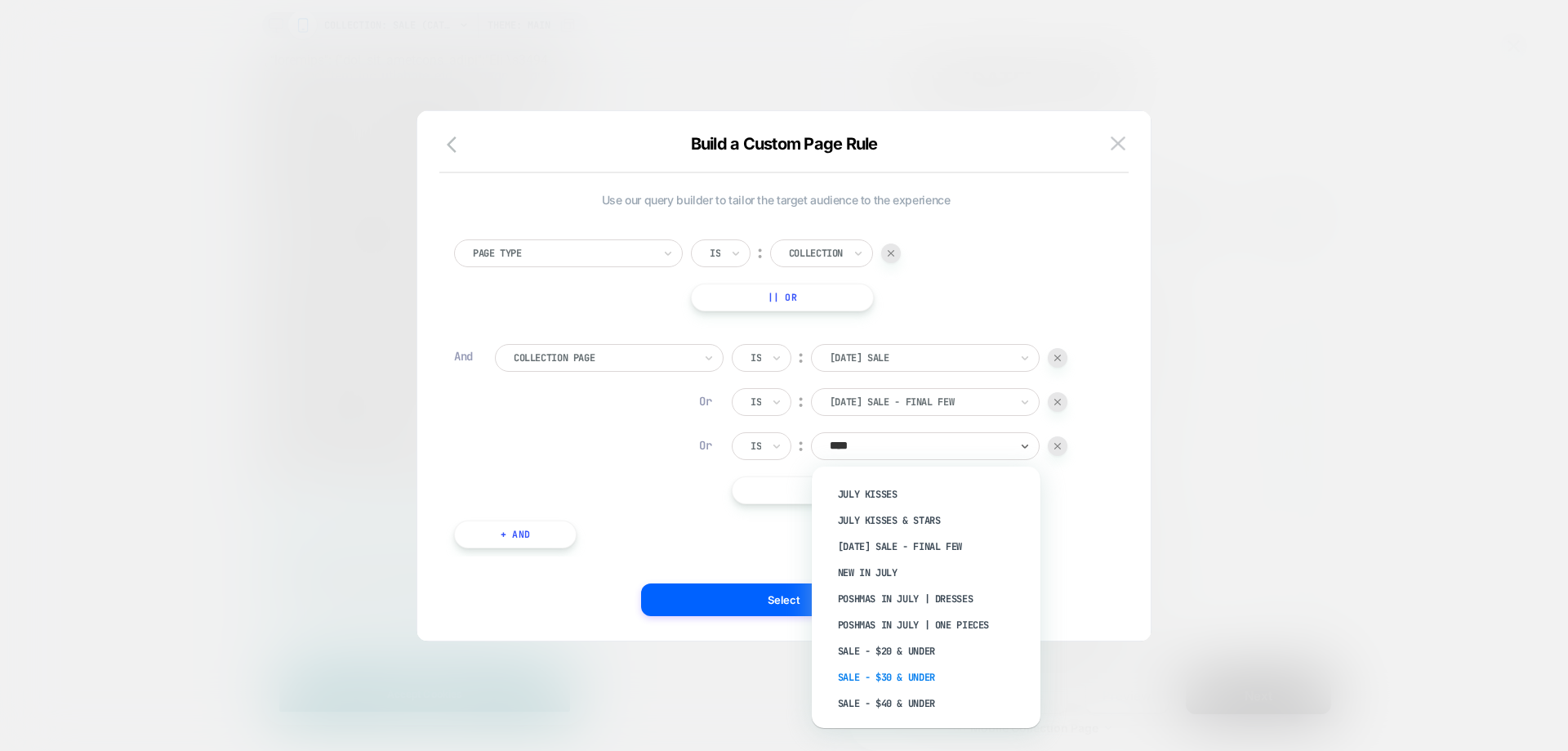 click on "Sale - $30 & Under" at bounding box center (934, 677) 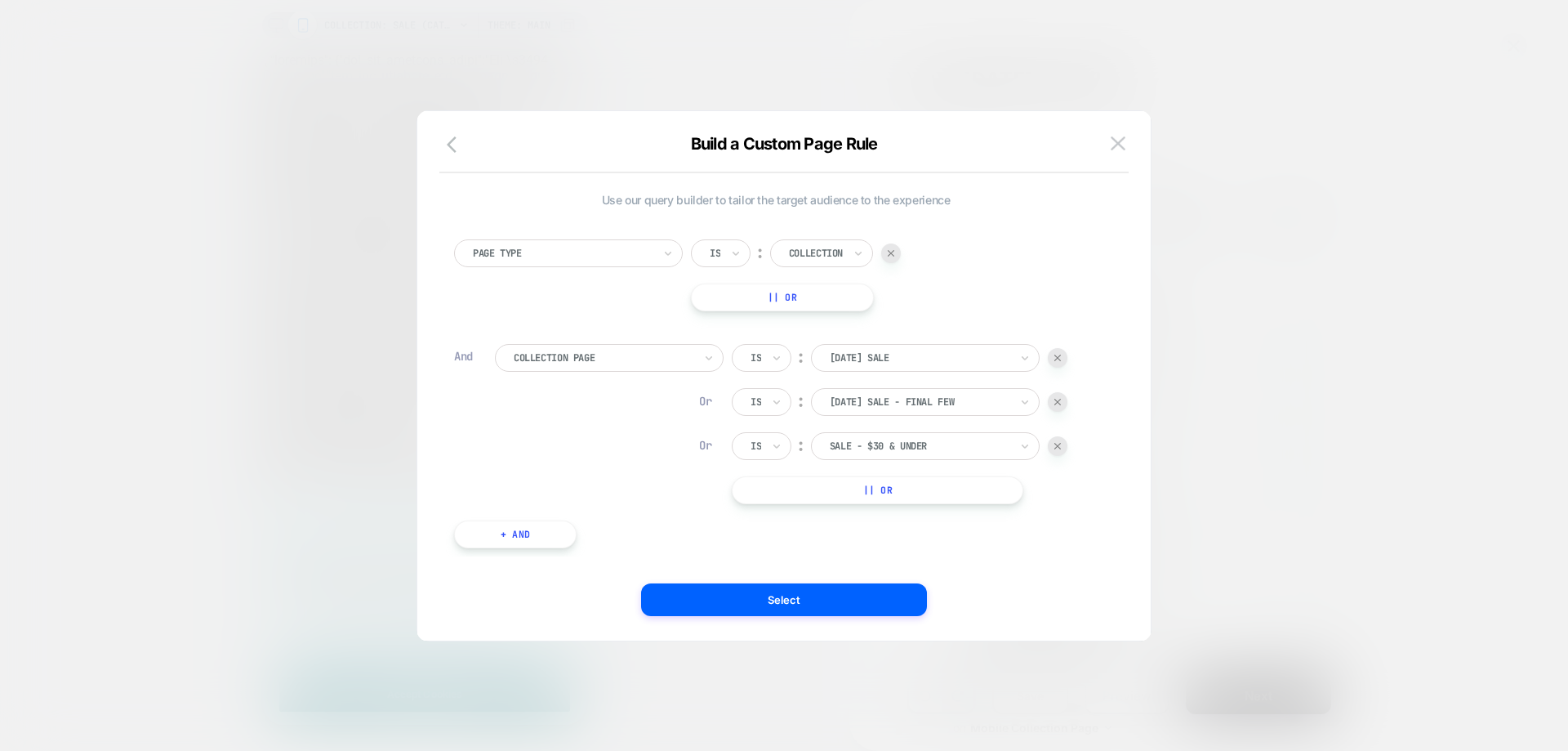 click on "|| Or" at bounding box center [877, 490] 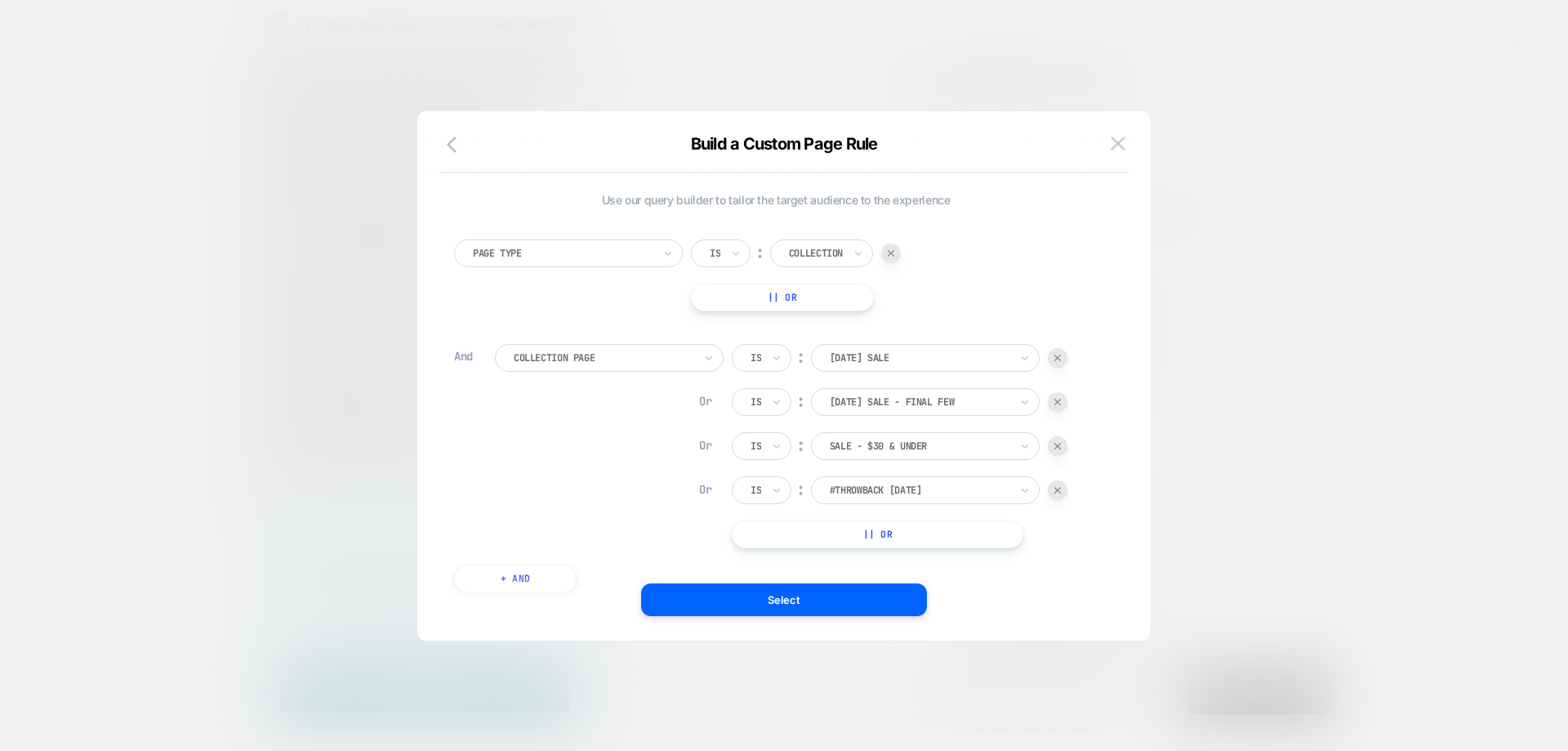 click at bounding box center (920, 490) 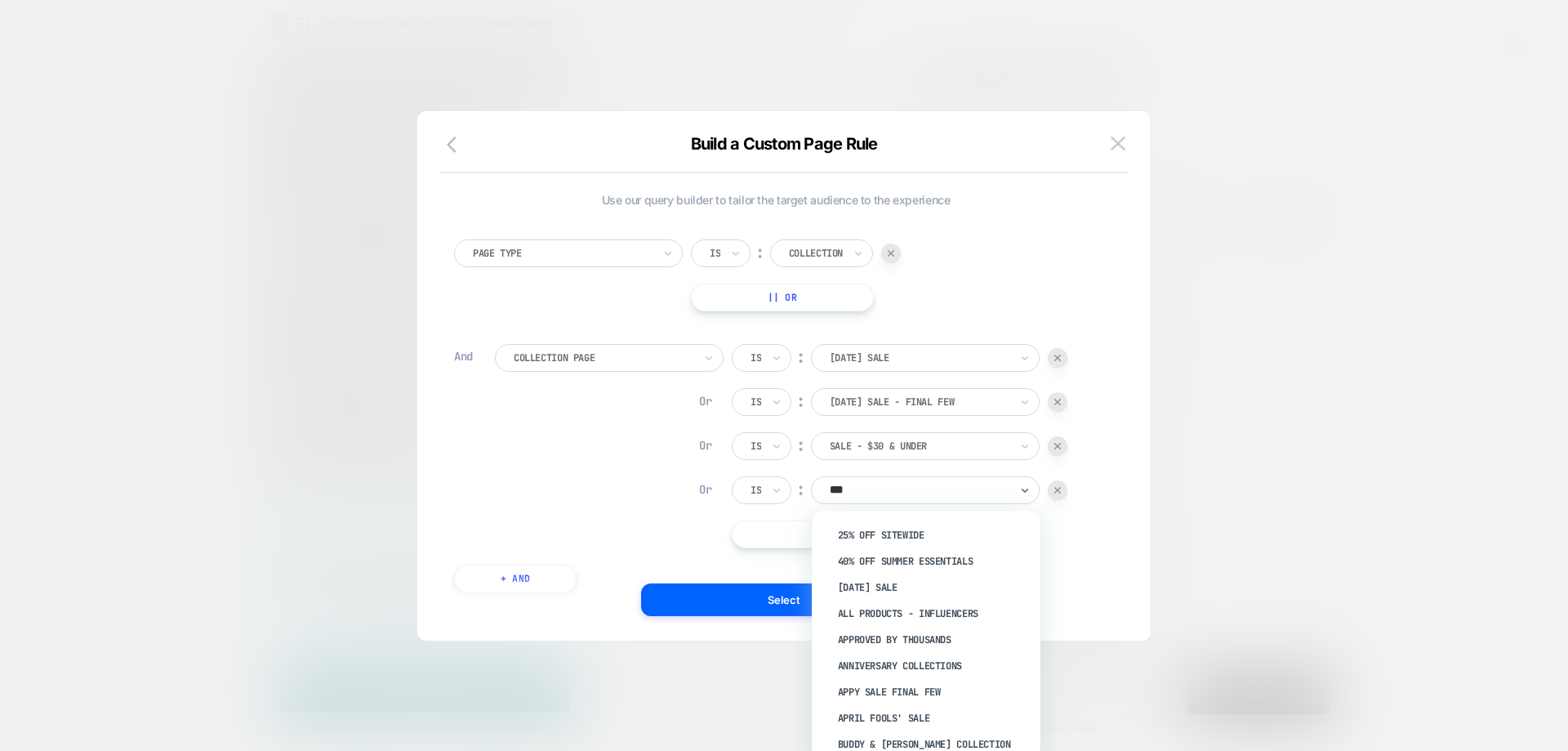 type on "****" 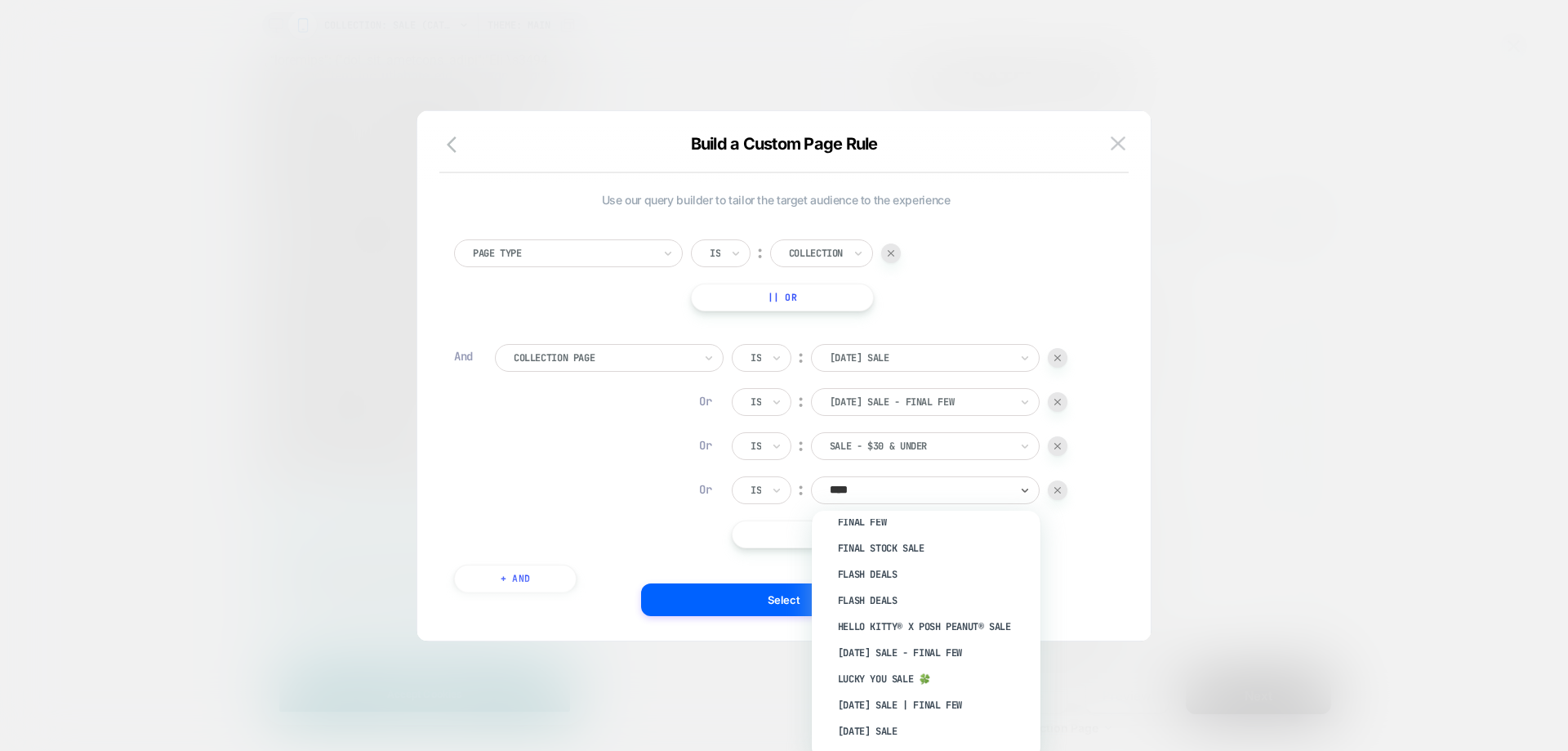 scroll, scrollTop: 346, scrollLeft: 0, axis: vertical 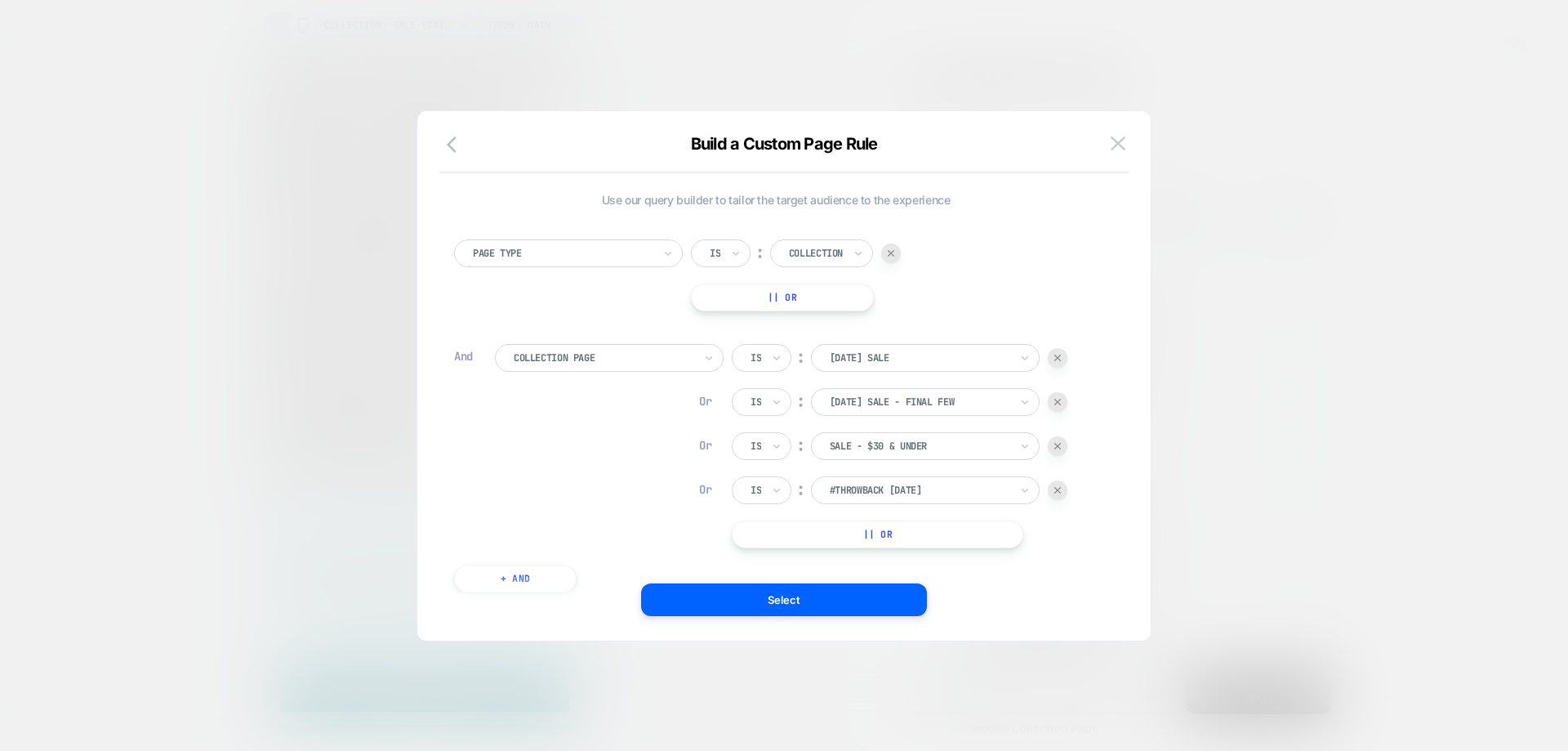 click on "#THROWBACK [DATE]" at bounding box center [925, 490] 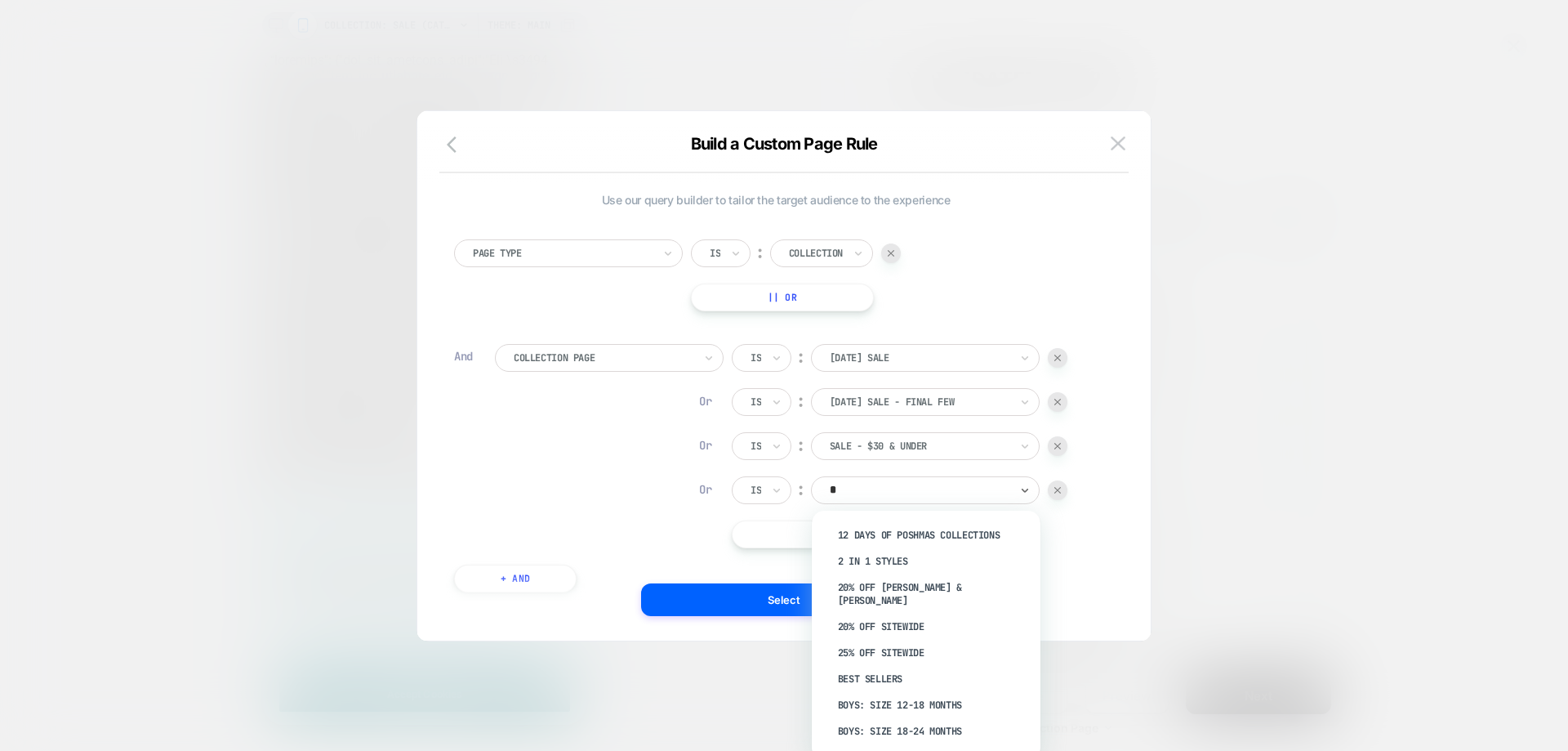 type on "**" 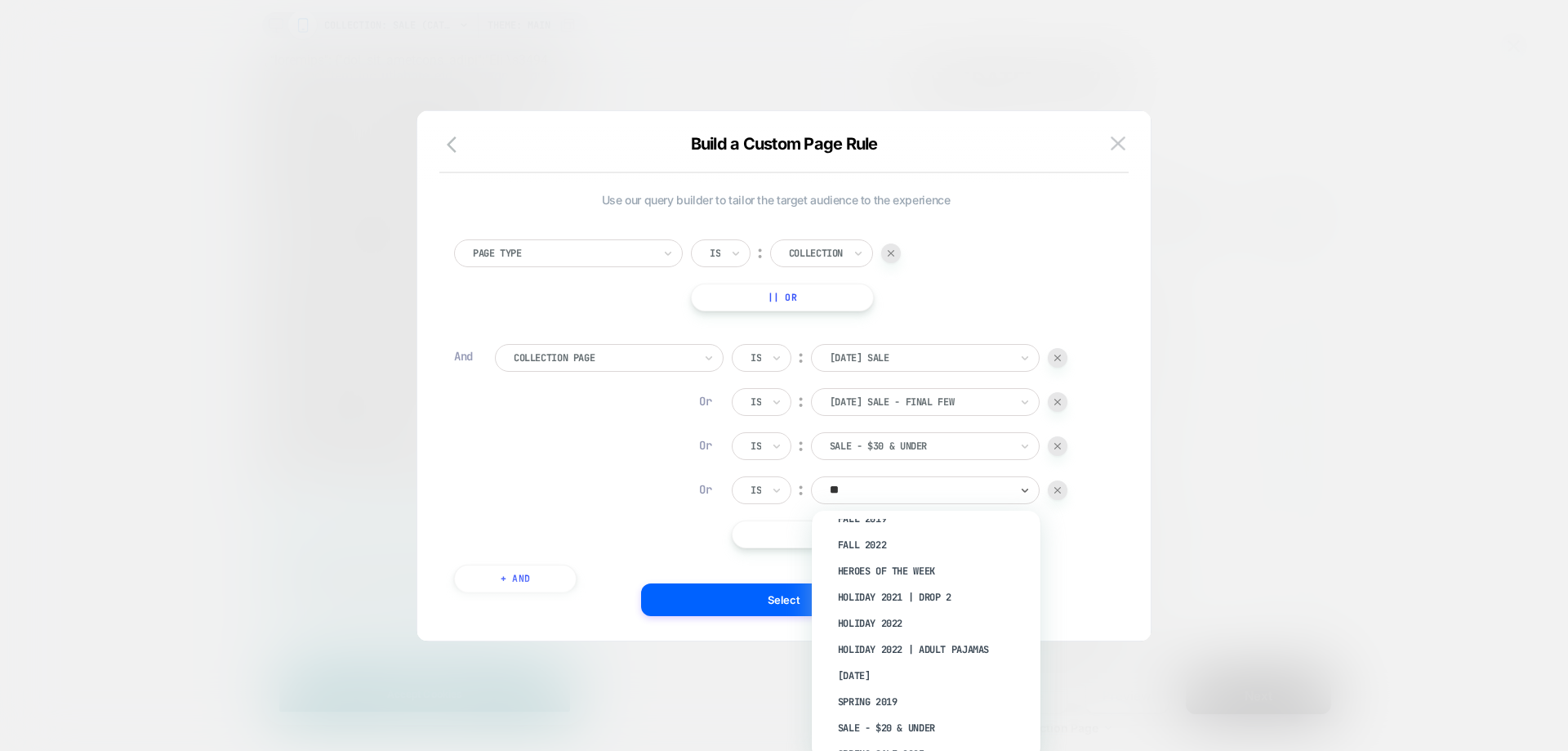 scroll, scrollTop: 164, scrollLeft: 0, axis: vertical 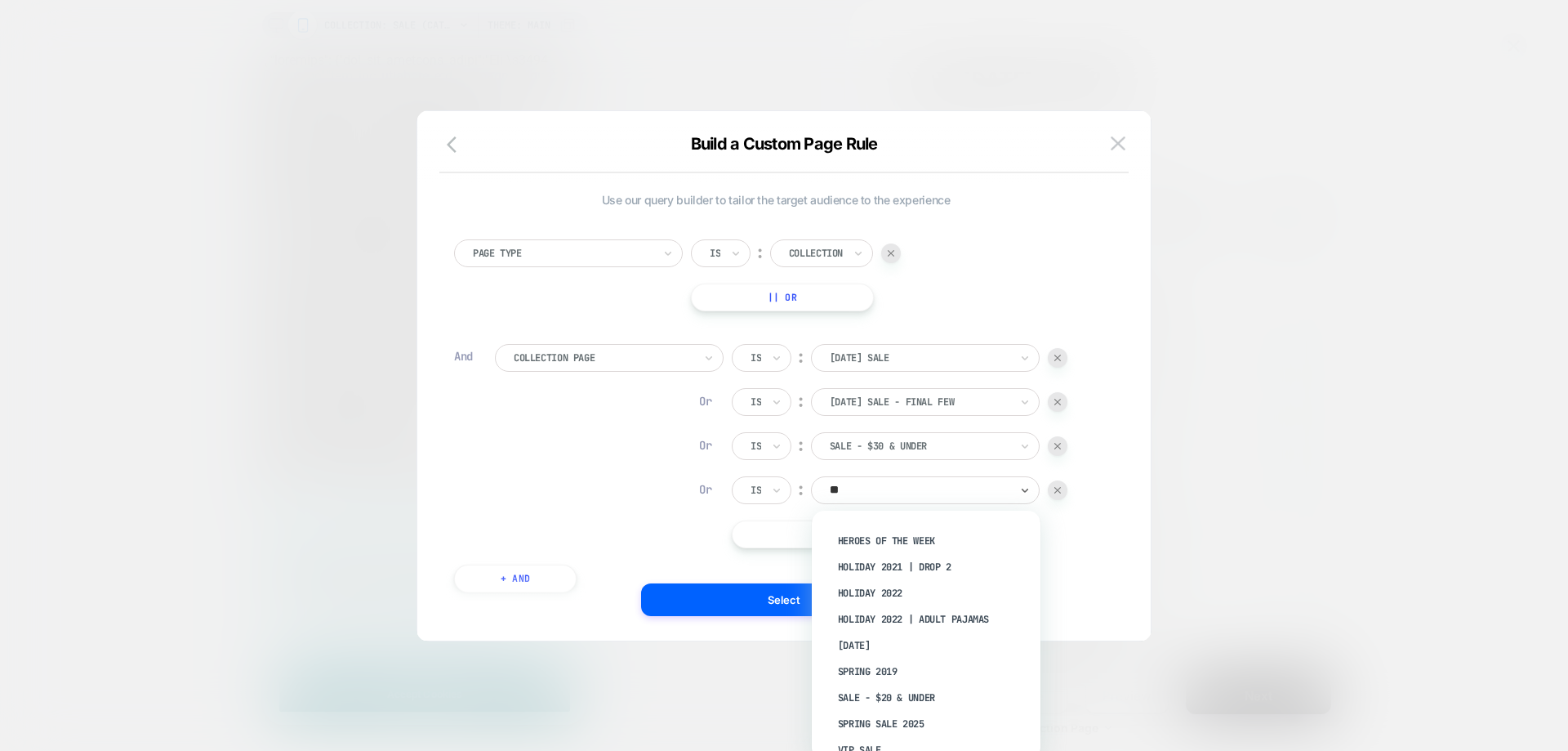 click on "Sale - $20 & Under" at bounding box center [934, 698] 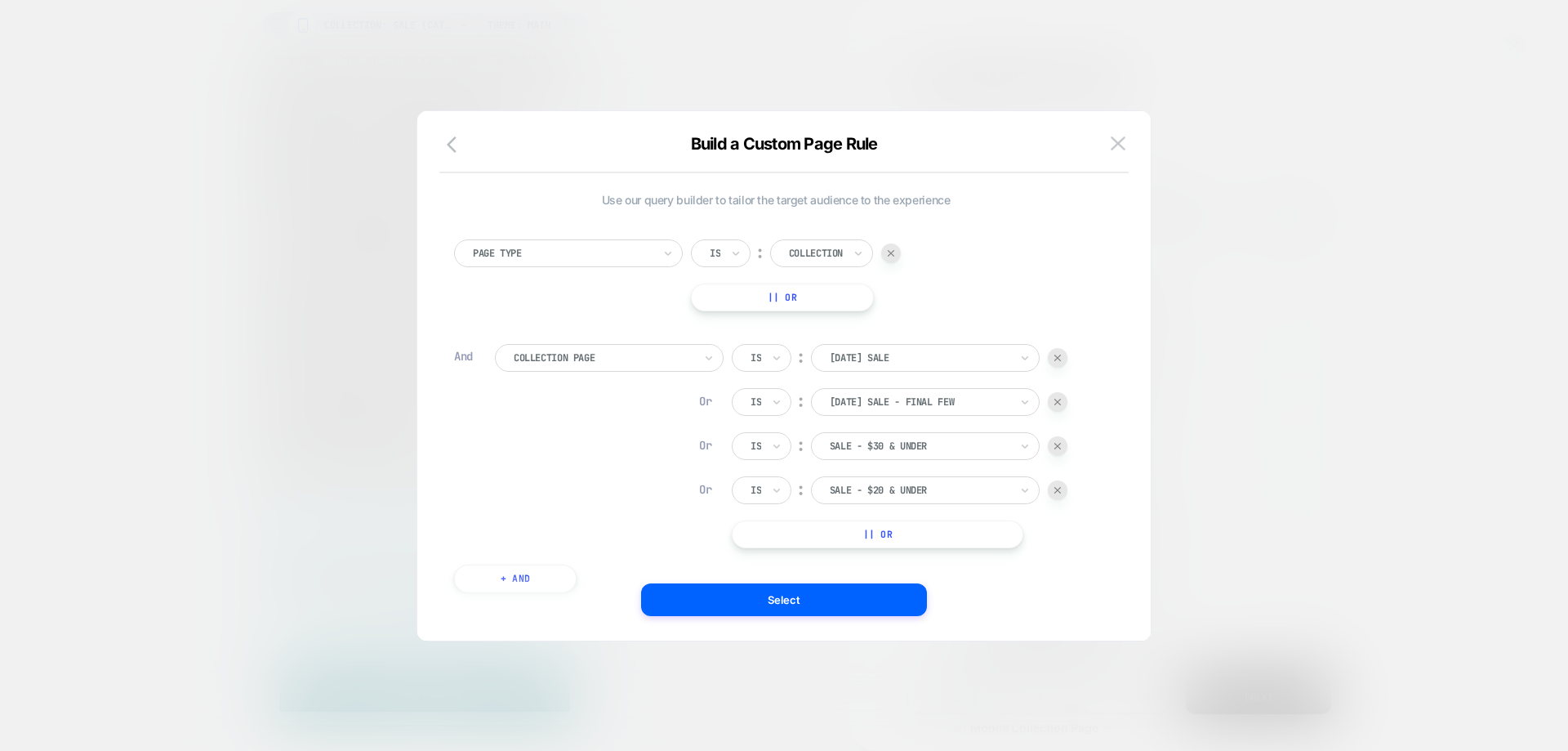 click on "|| Or" at bounding box center (877, 534) 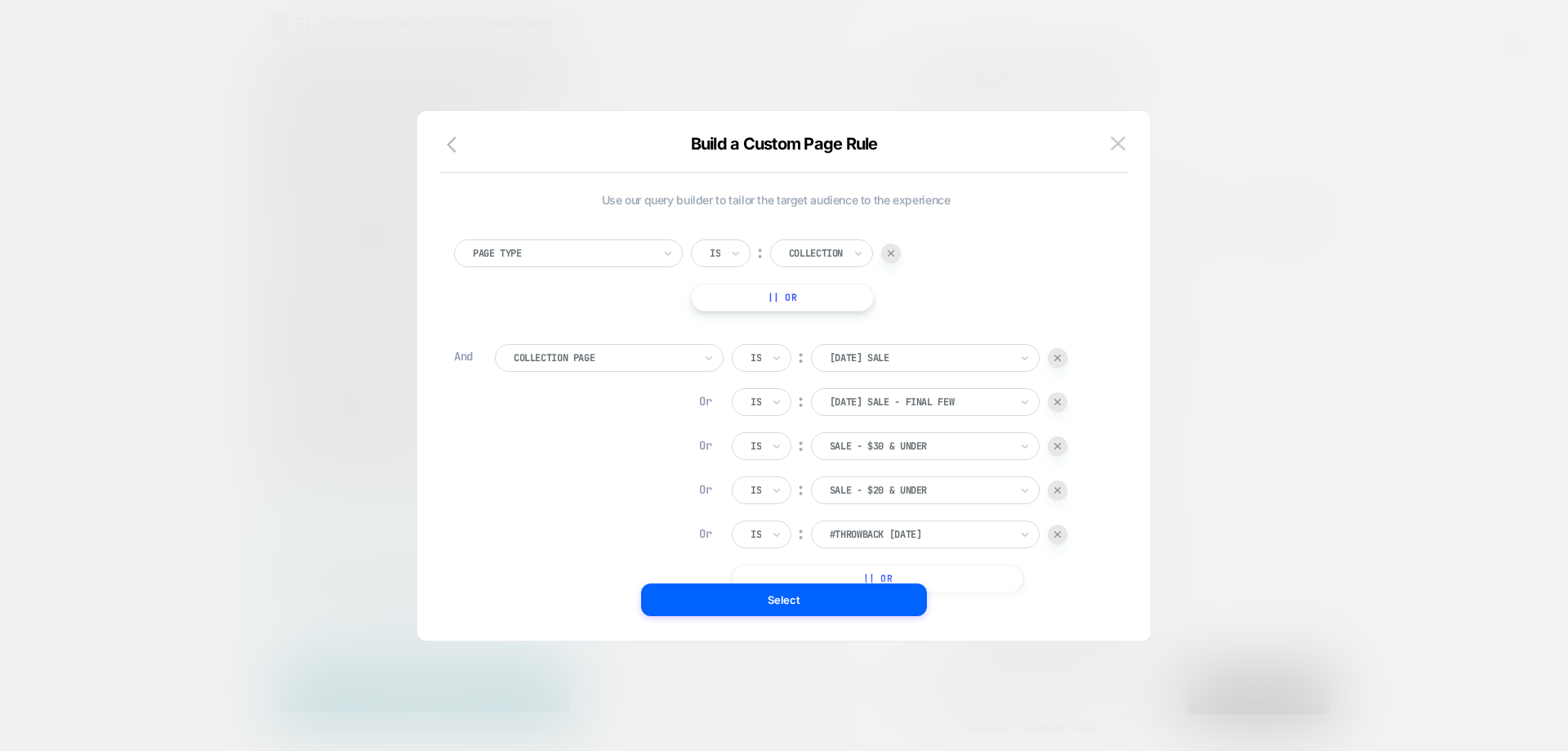click at bounding box center (920, 534) 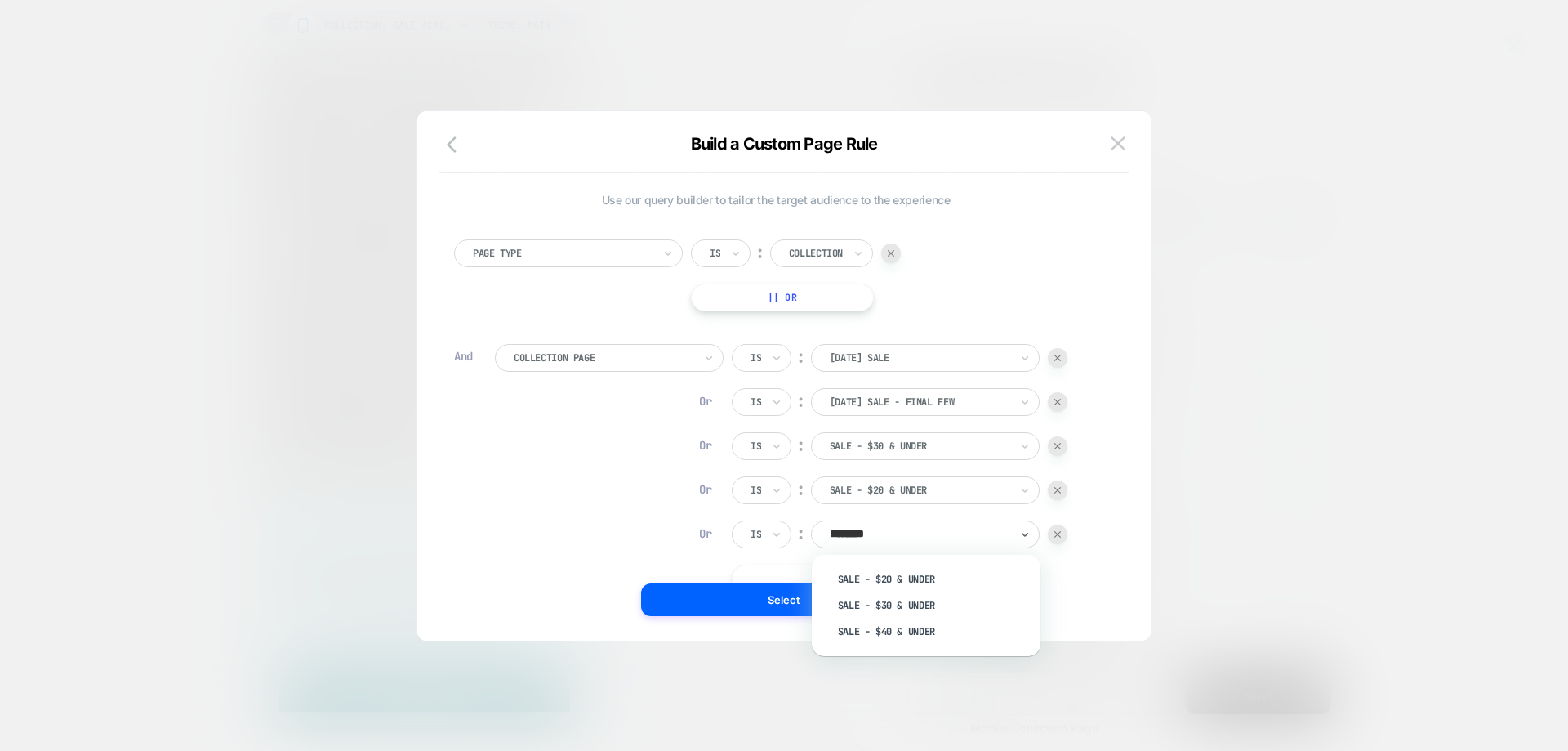type on "*********" 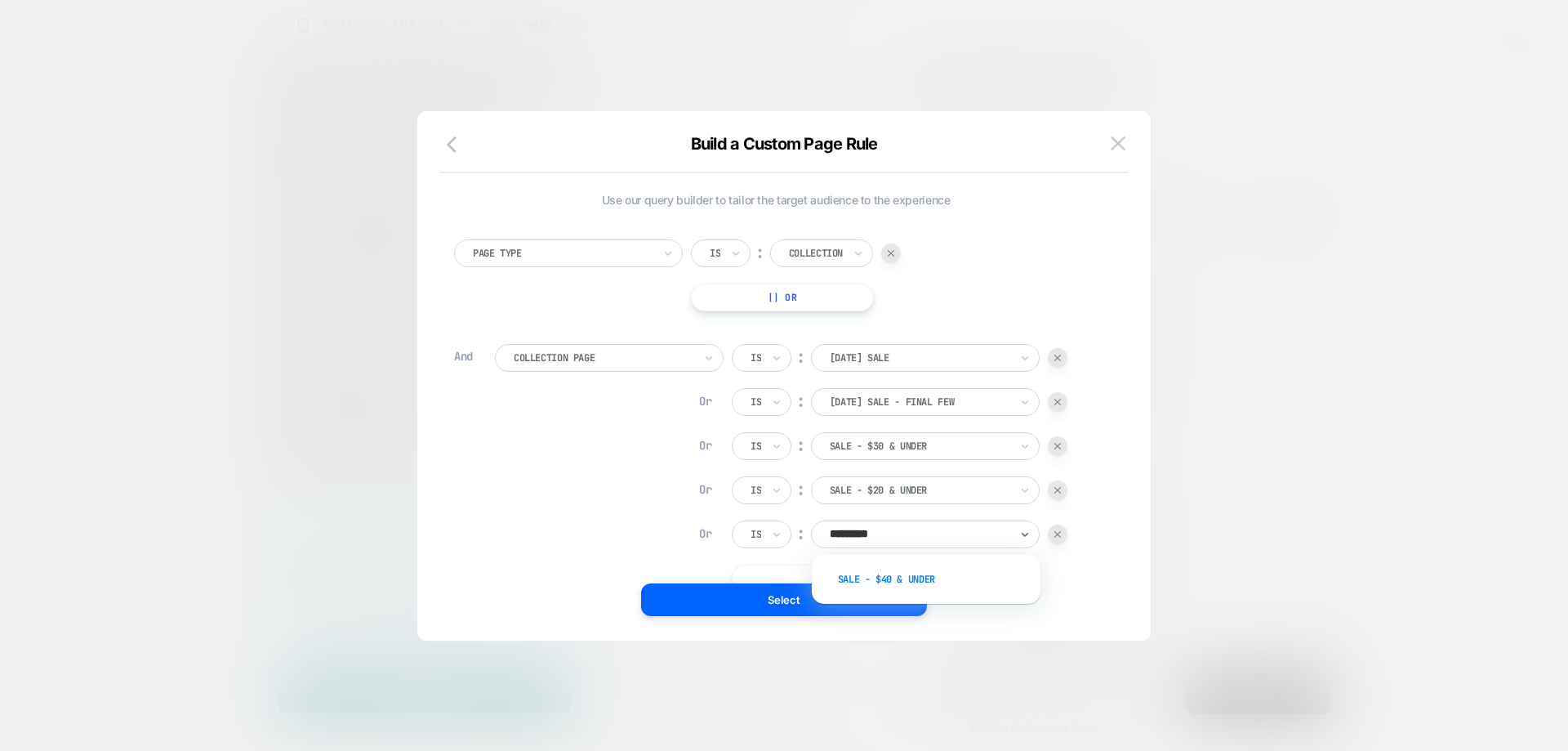 click on "Sale - $40 & Under" at bounding box center (934, 579) 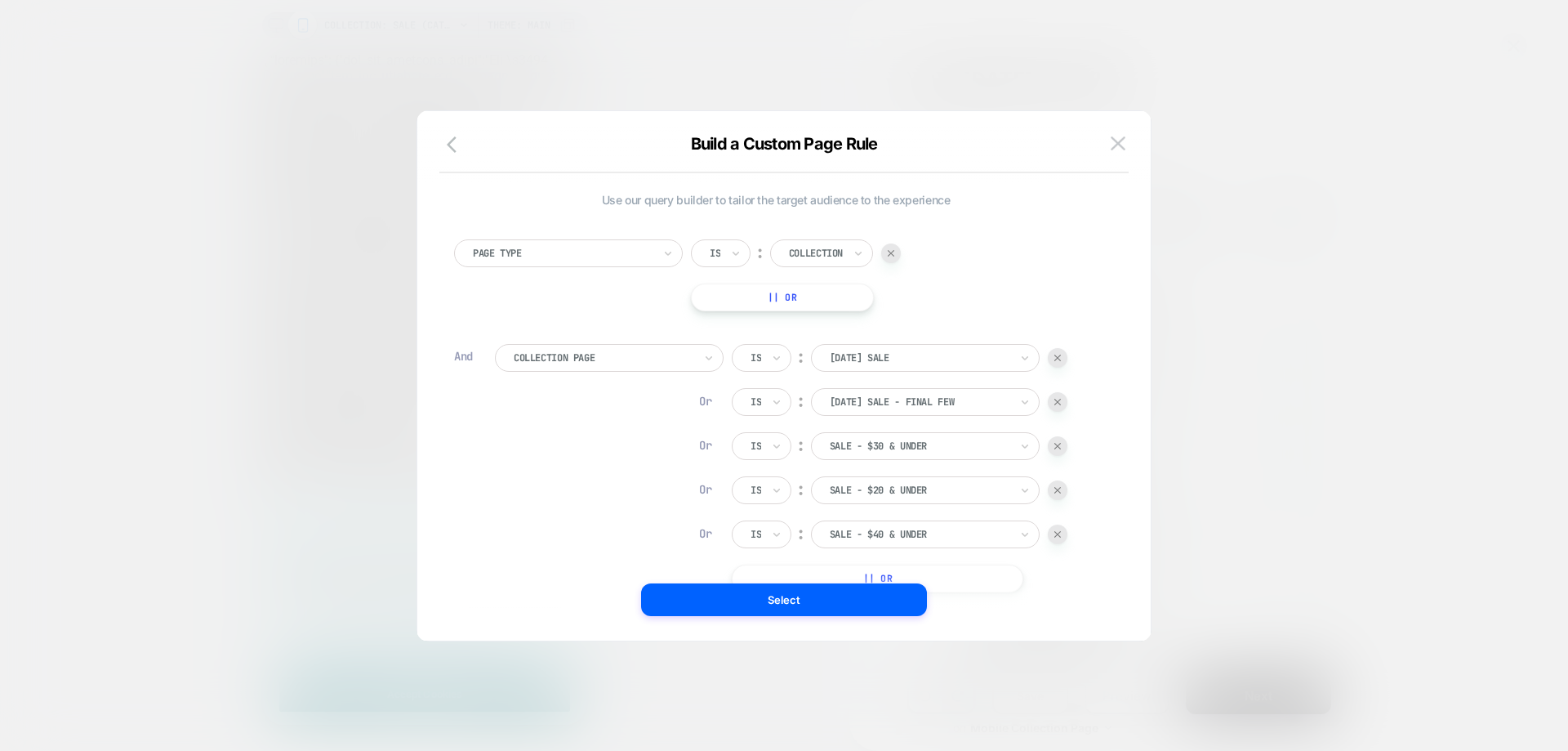 scroll, scrollTop: 16, scrollLeft: 0, axis: vertical 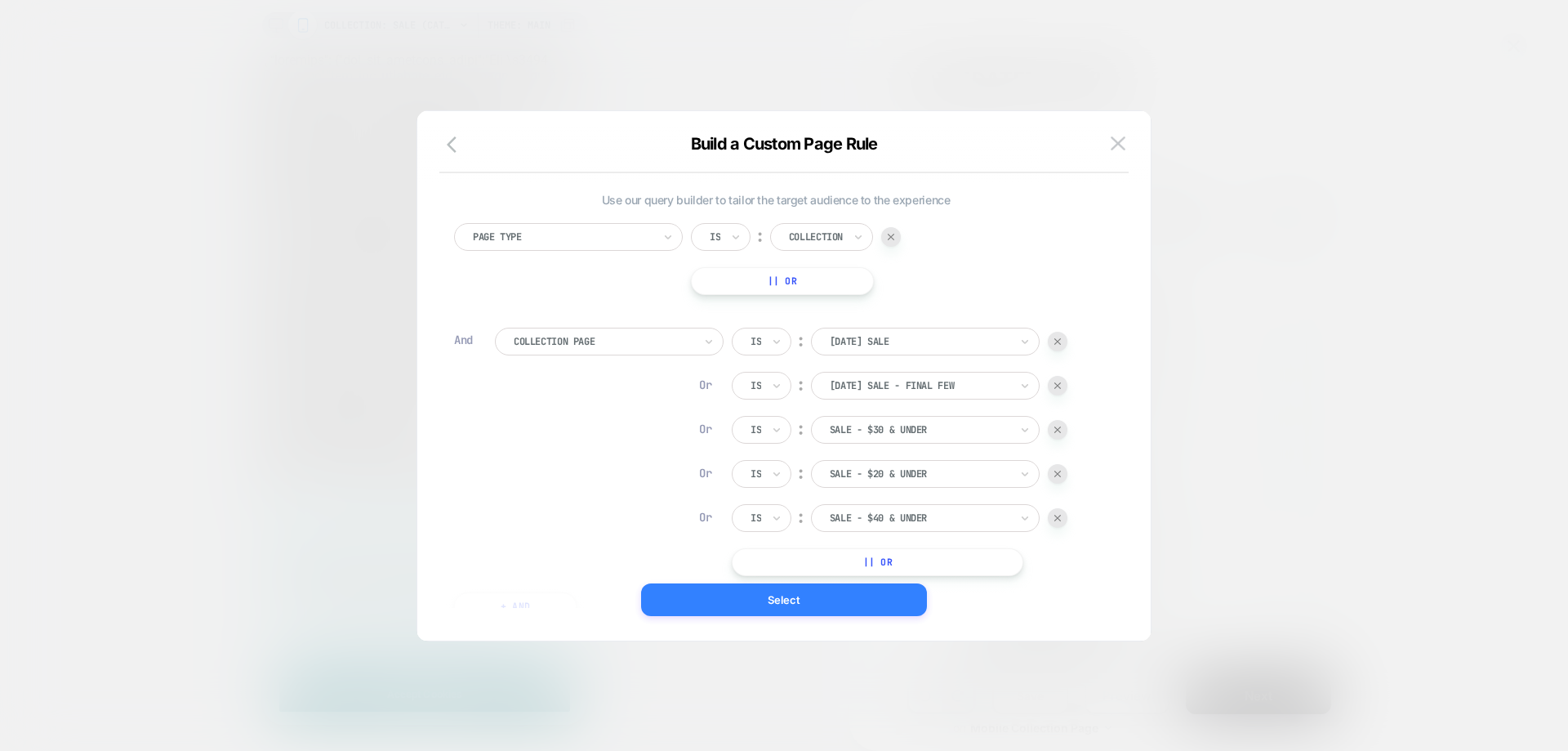 click on "Select" at bounding box center (784, 600) 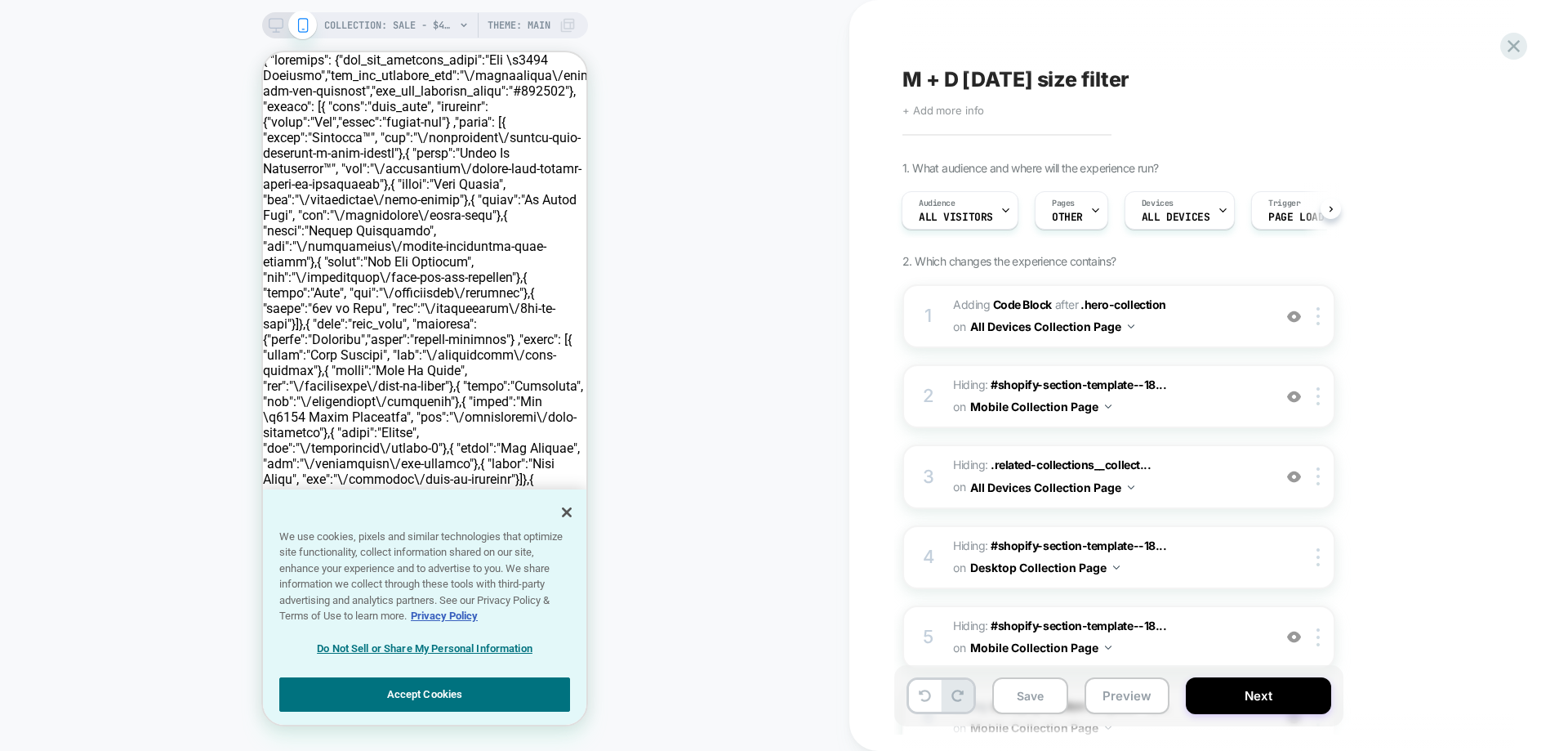 scroll, scrollTop: 0, scrollLeft: 2, axis: horizontal 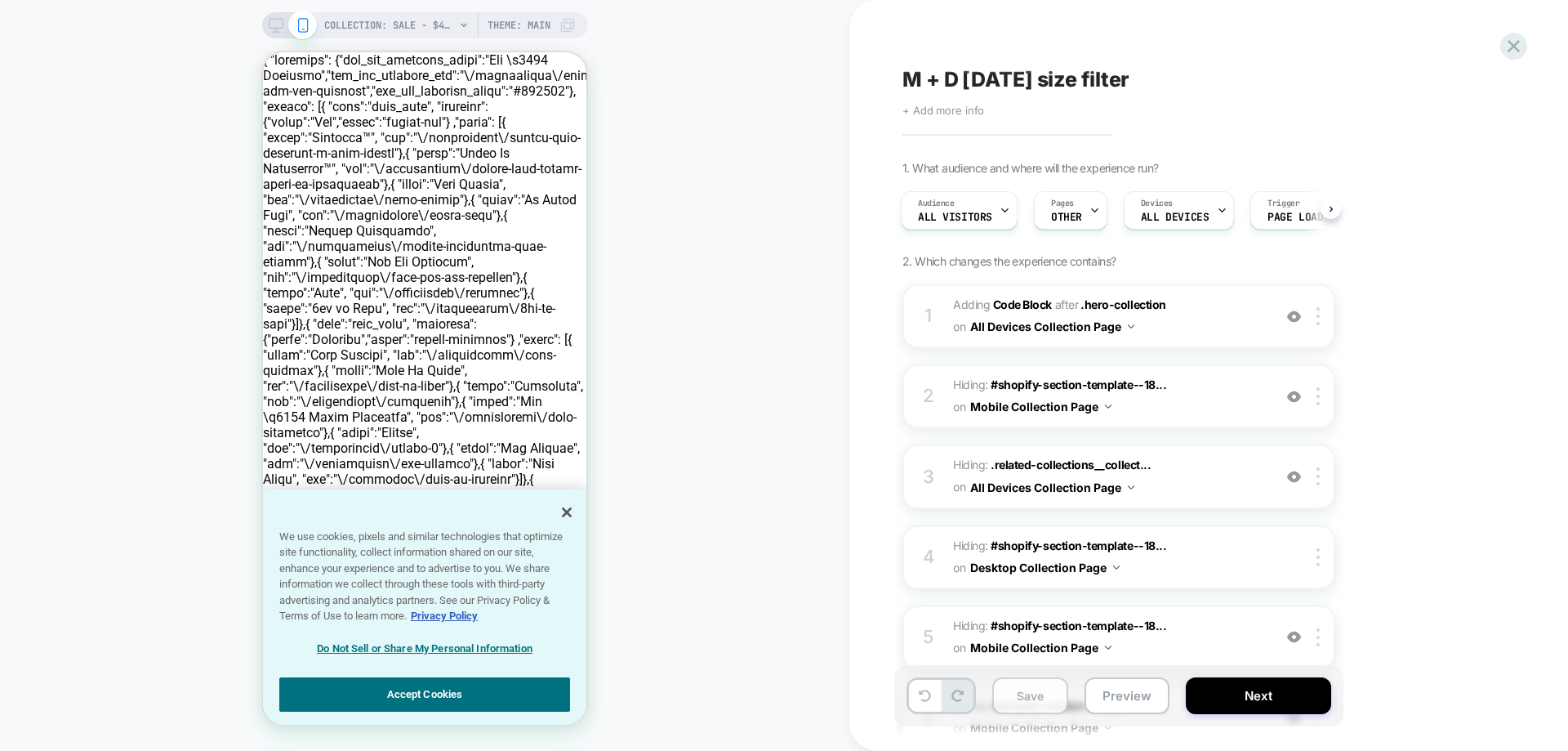 click on "Save" at bounding box center [1030, 695] 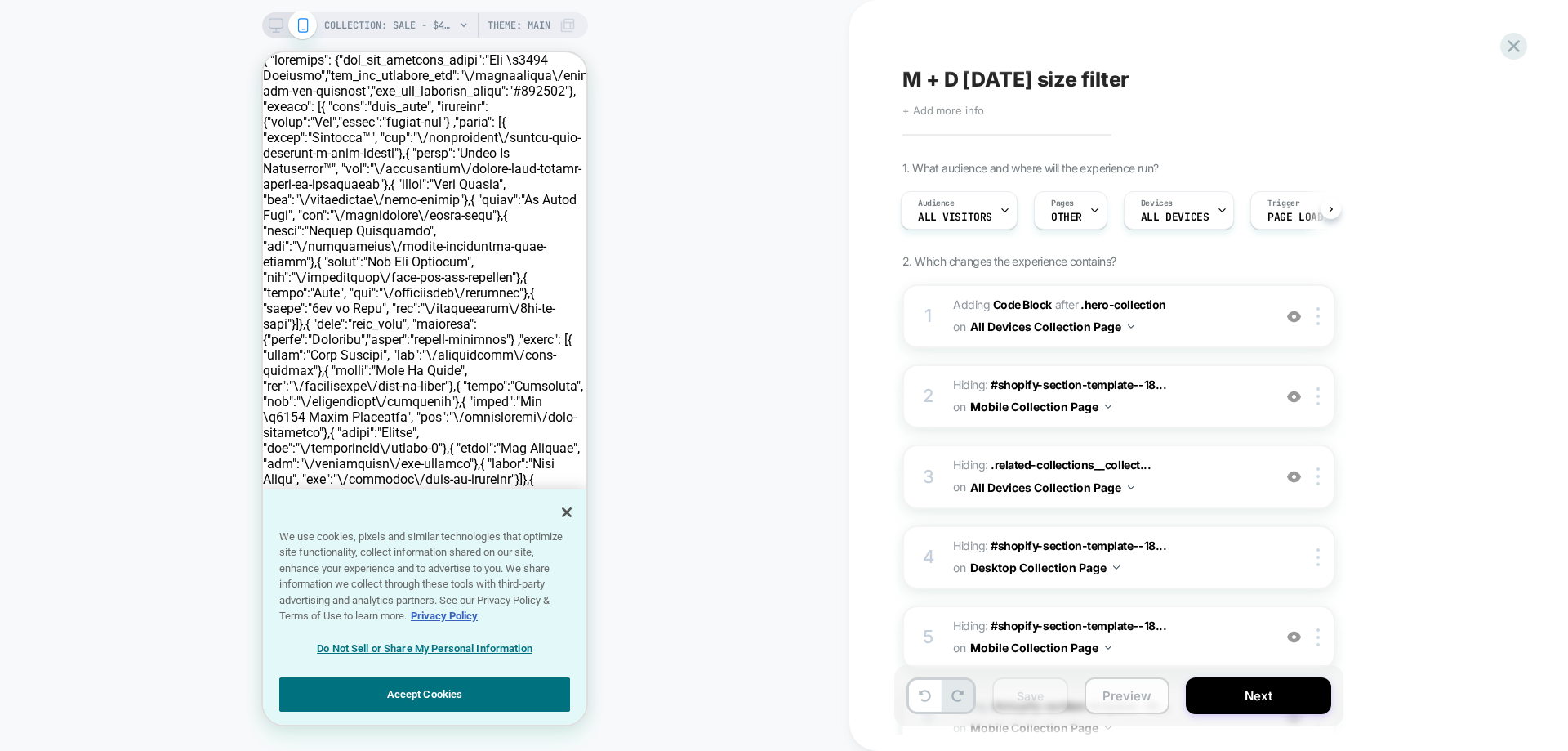 click on "Preview" at bounding box center [1127, 695] 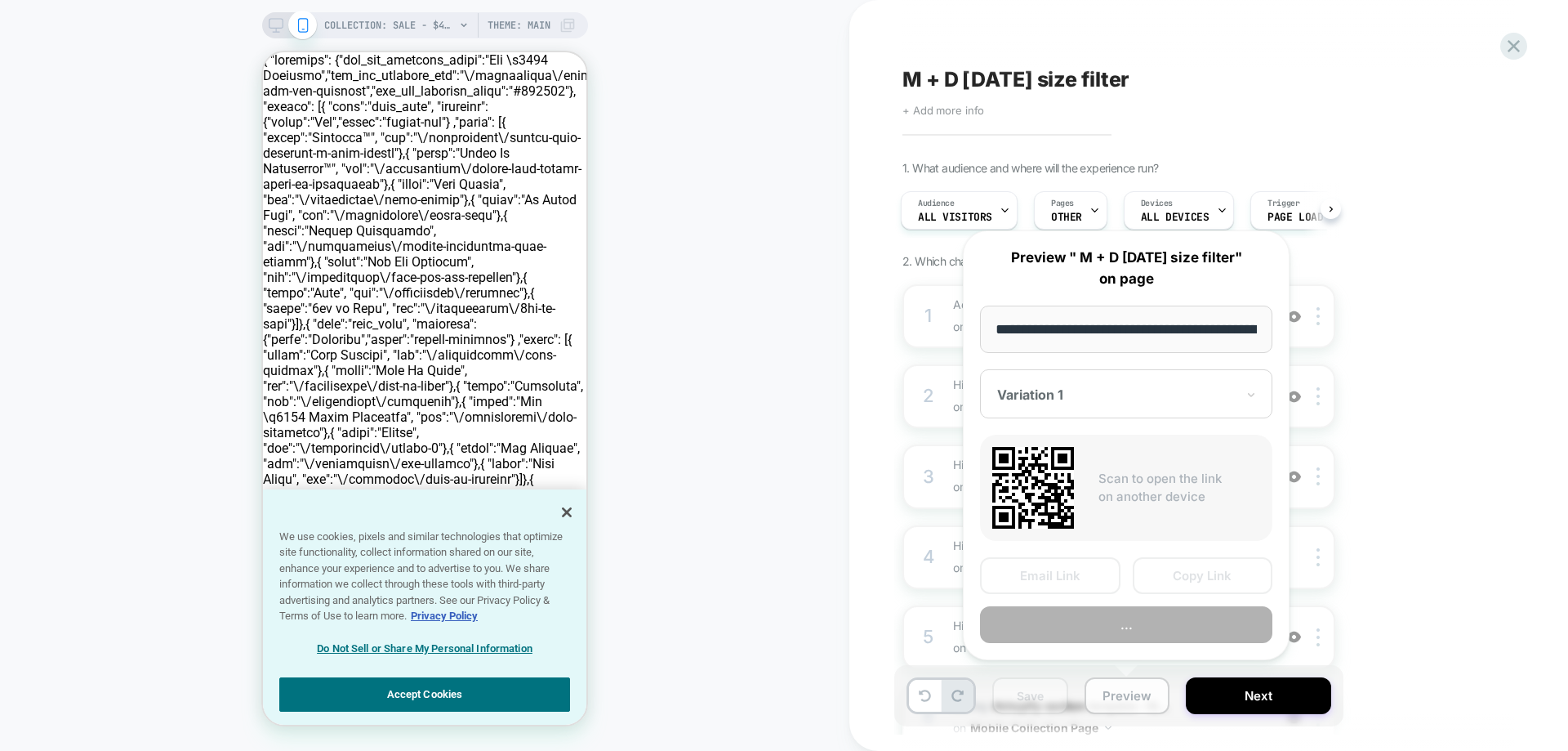 scroll, scrollTop: 0, scrollLeft: 265, axis: horizontal 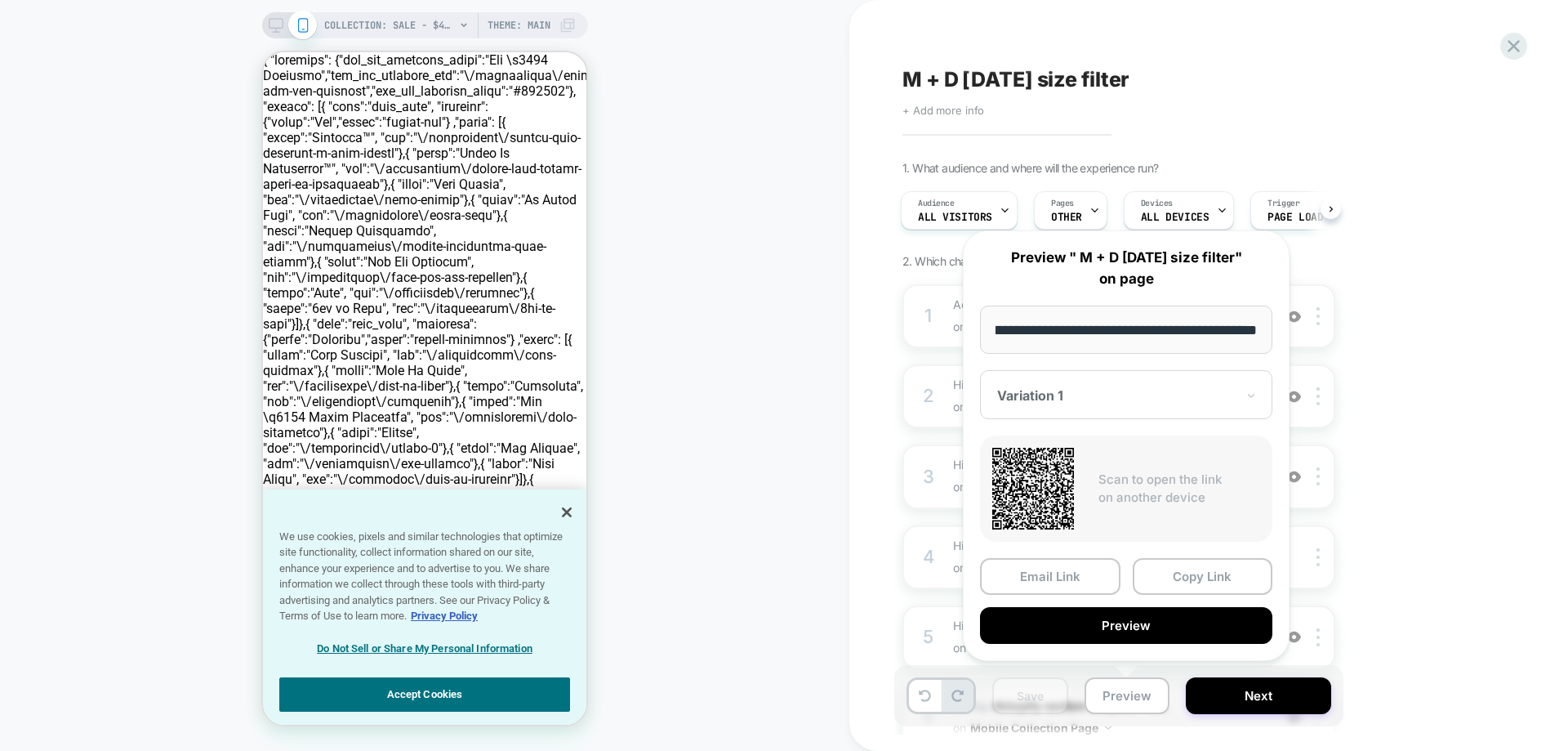 click on "1. What audience and where will the experience run? Audience All Visitors Pages OTHER Devices ALL DEVICES Trigger Page Load 2. Which changes the experience contains? 1 Adding   Code Block   AFTER .hero-collection .hero-collection   on All Devices Collection Page Add Before Add After Duplicate Replace Position Copy CSS Selector Rename Target   Mobile Delete 2 Hiding :   #shopify-section-template--18... #shopify-section-template--18106814136496__72e5ac16-e289-407d-9c48-7456f3cd8cfe   on Mobile Collection Page Add Before Add After Copy CSS Selector Rename Copy to   Desktop Target   All Devices Delete 3 Hiding :   .related-collections__collect... .related-collections__collections-swiper   on All Devices Collection Page Add Before Add After Copy CSS Selector Rename Target   Mobile Delete 4 Hiding :   #shopify-section-template--18... #shopify-section-template--18106814136496__72e5ac16-e289-407d-9c48-7456f3cd8cfe   on Desktop Collection Page Copy CSS Selector Rename Copy to   Mobile Target   All Devices Delete 5 :" at bounding box center [1200, 713] 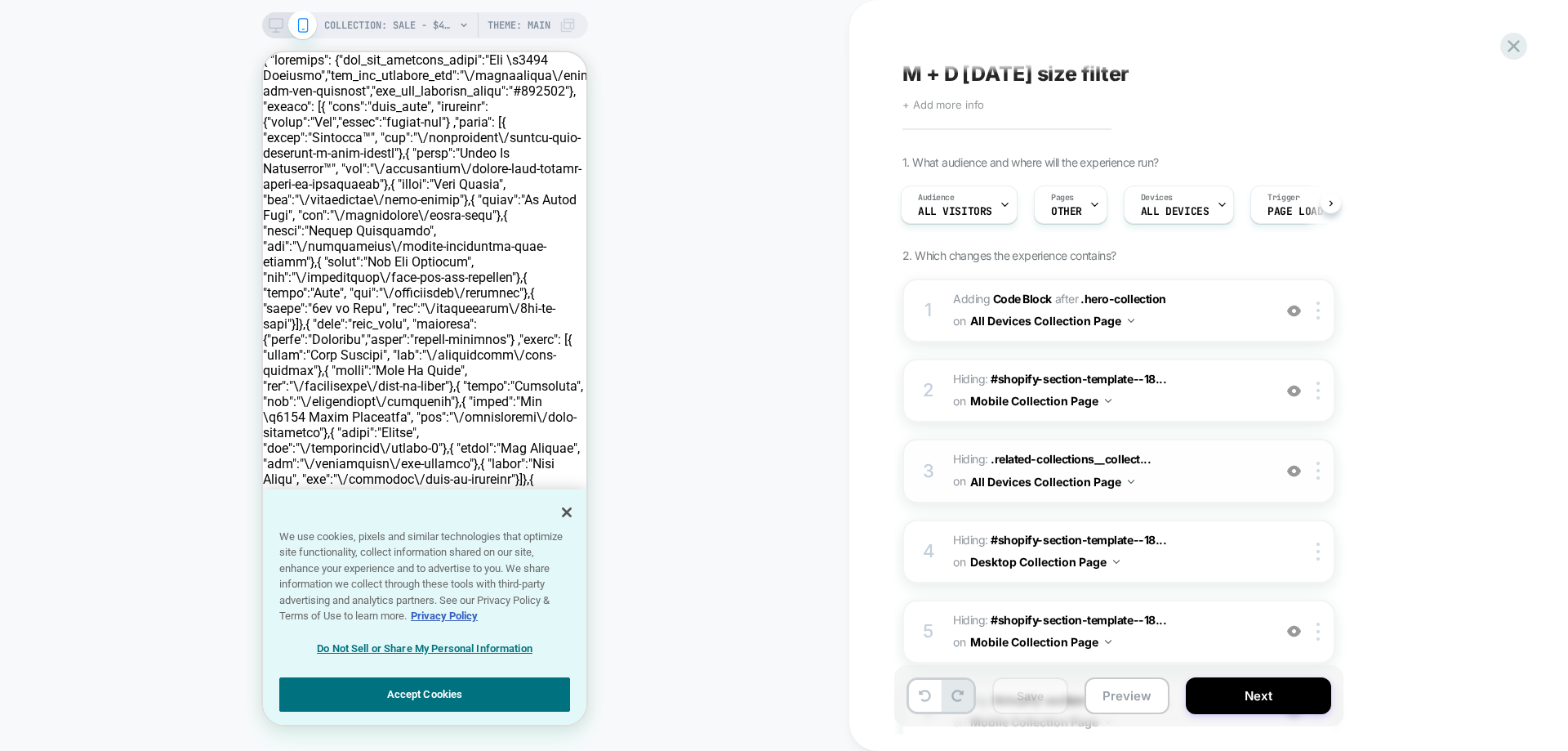 scroll, scrollTop: 0, scrollLeft: 0, axis: both 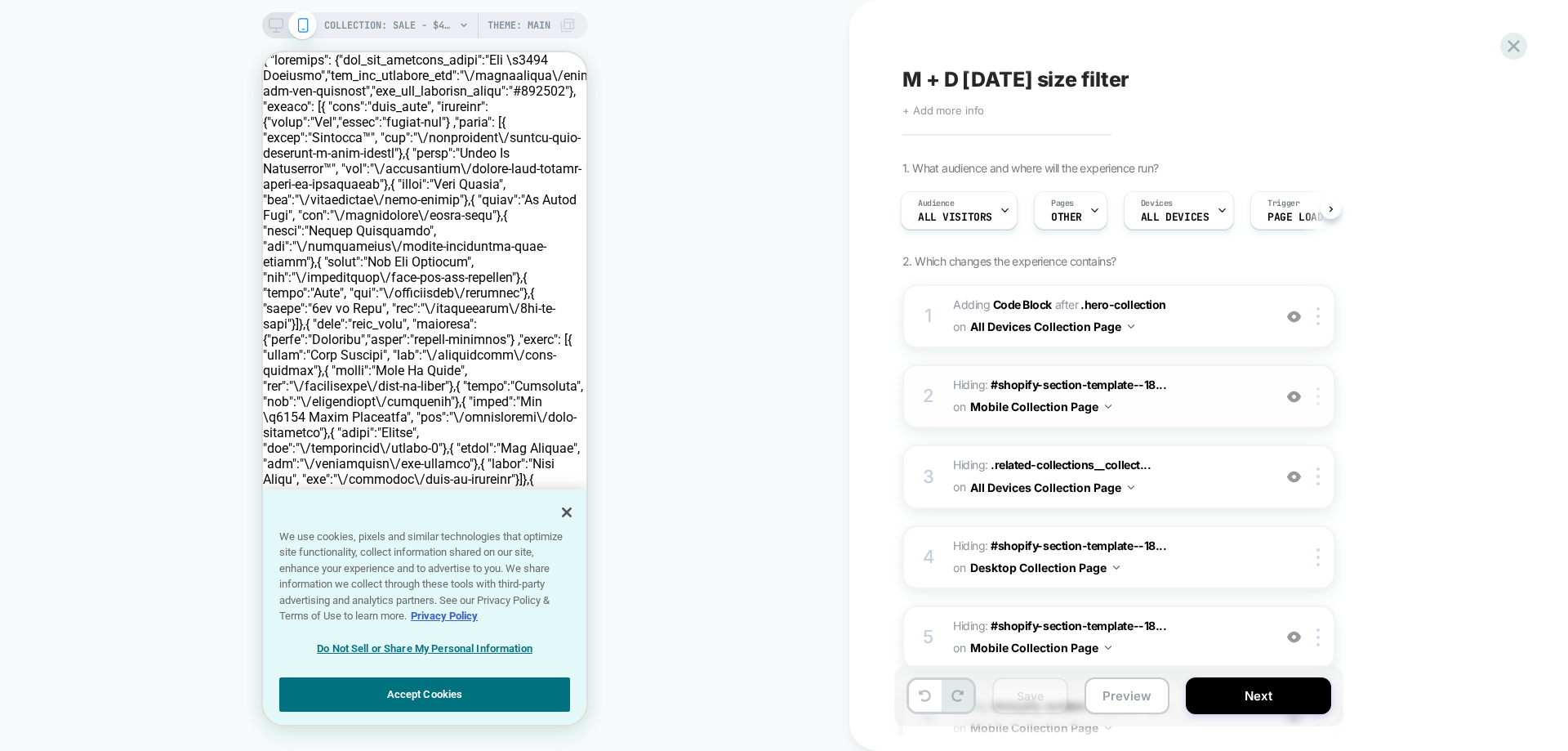 click at bounding box center [1318, 396] 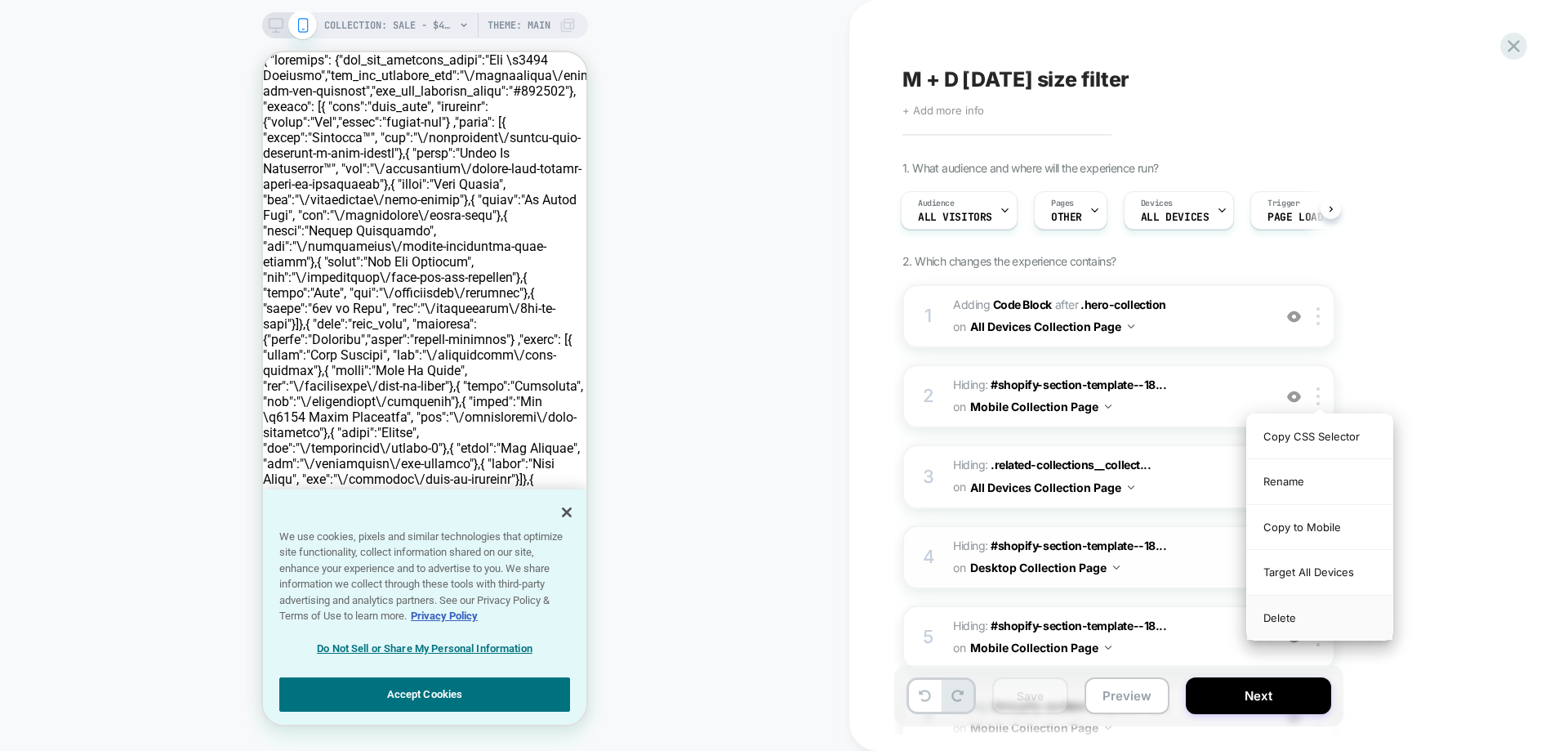click on "Delete" at bounding box center [1320, 618] 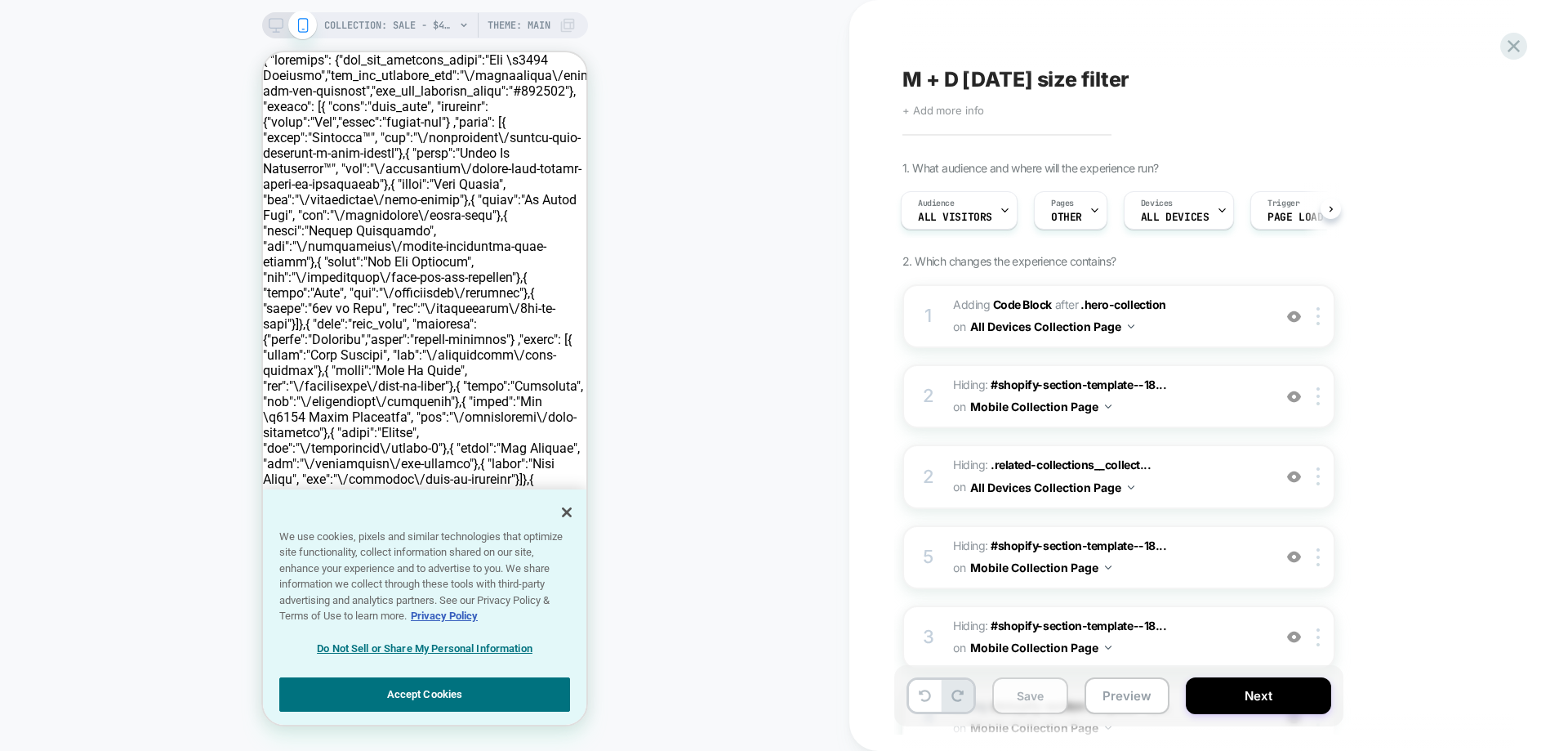 click on "Save" at bounding box center (1030, 695) 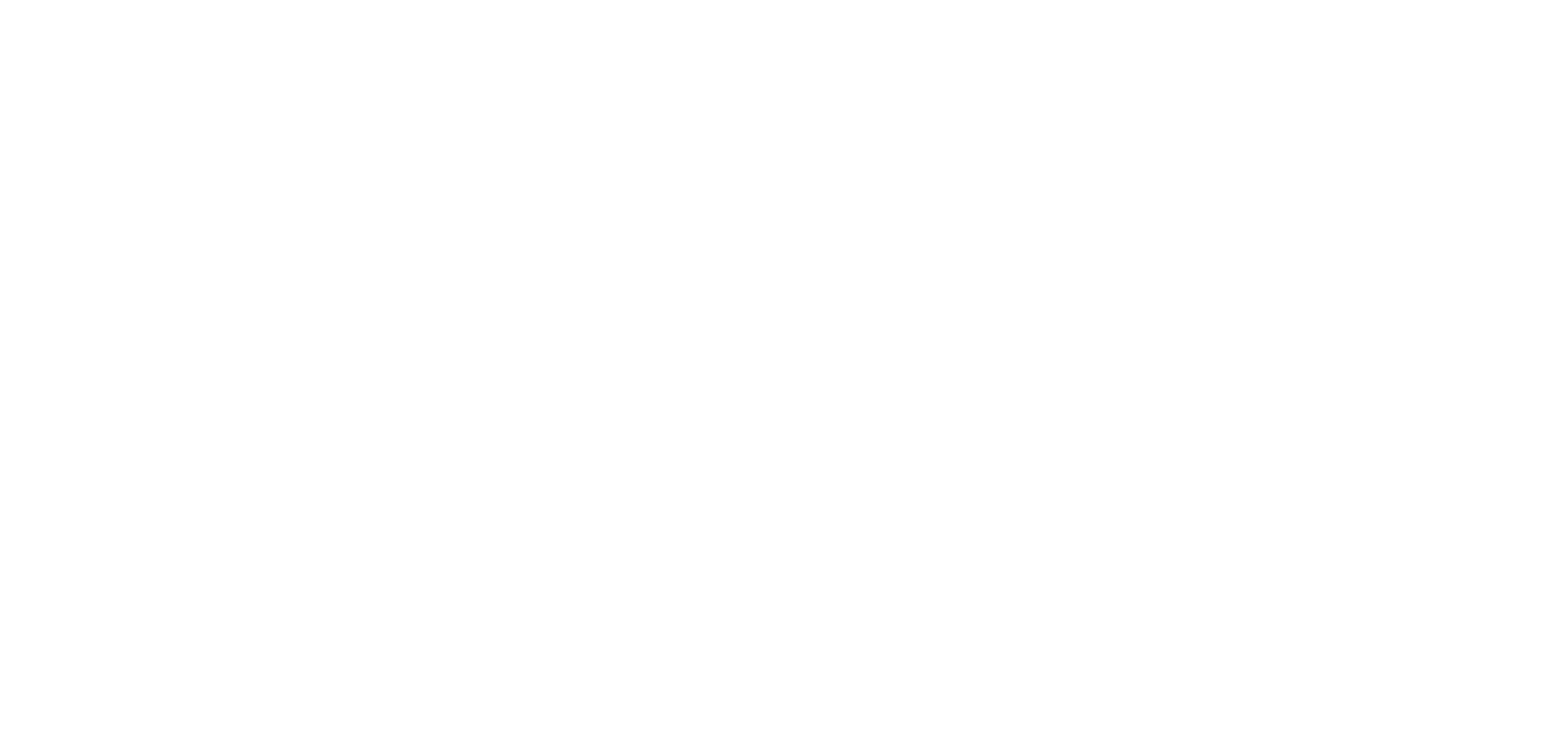 scroll, scrollTop: 0, scrollLeft: 0, axis: both 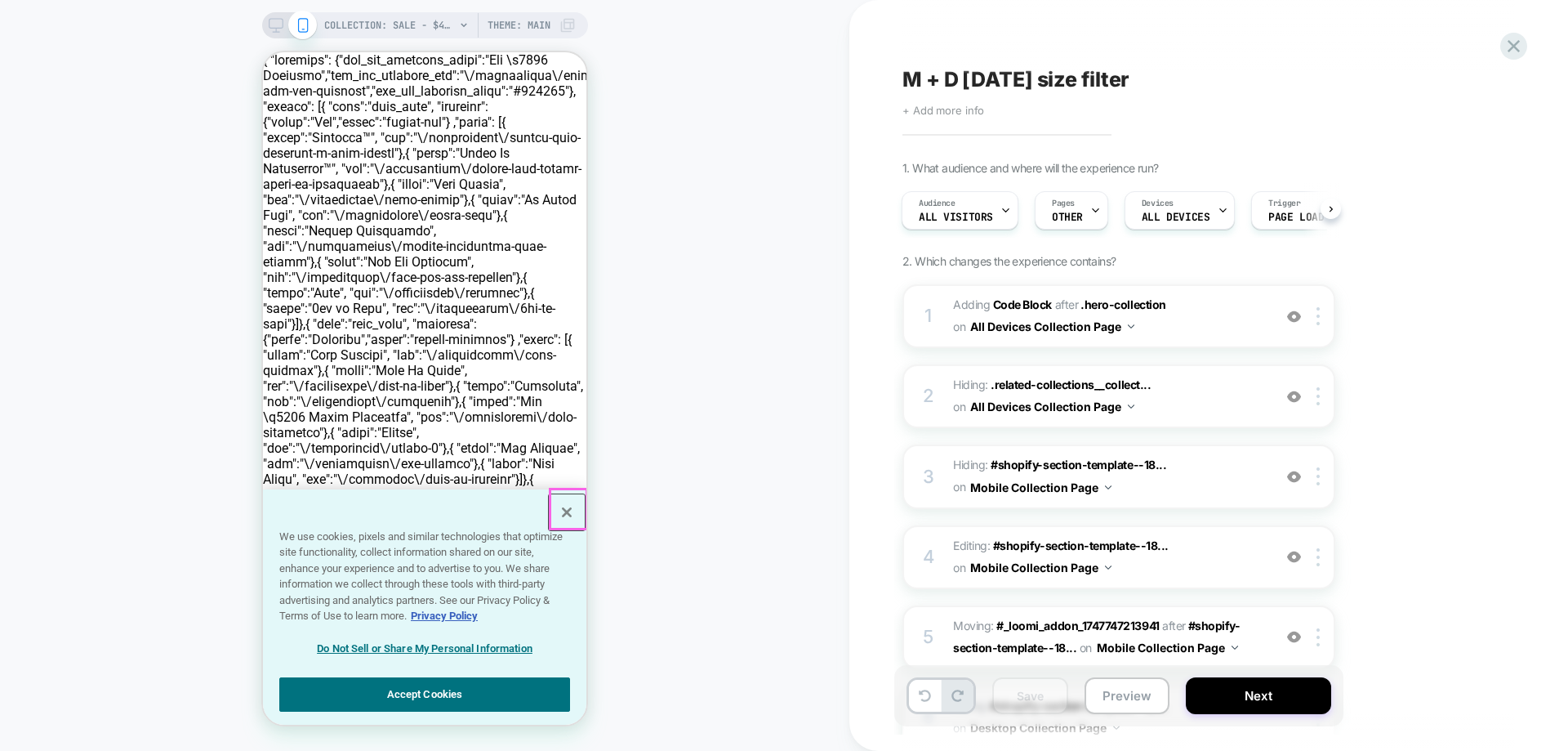 click at bounding box center [567, 512] 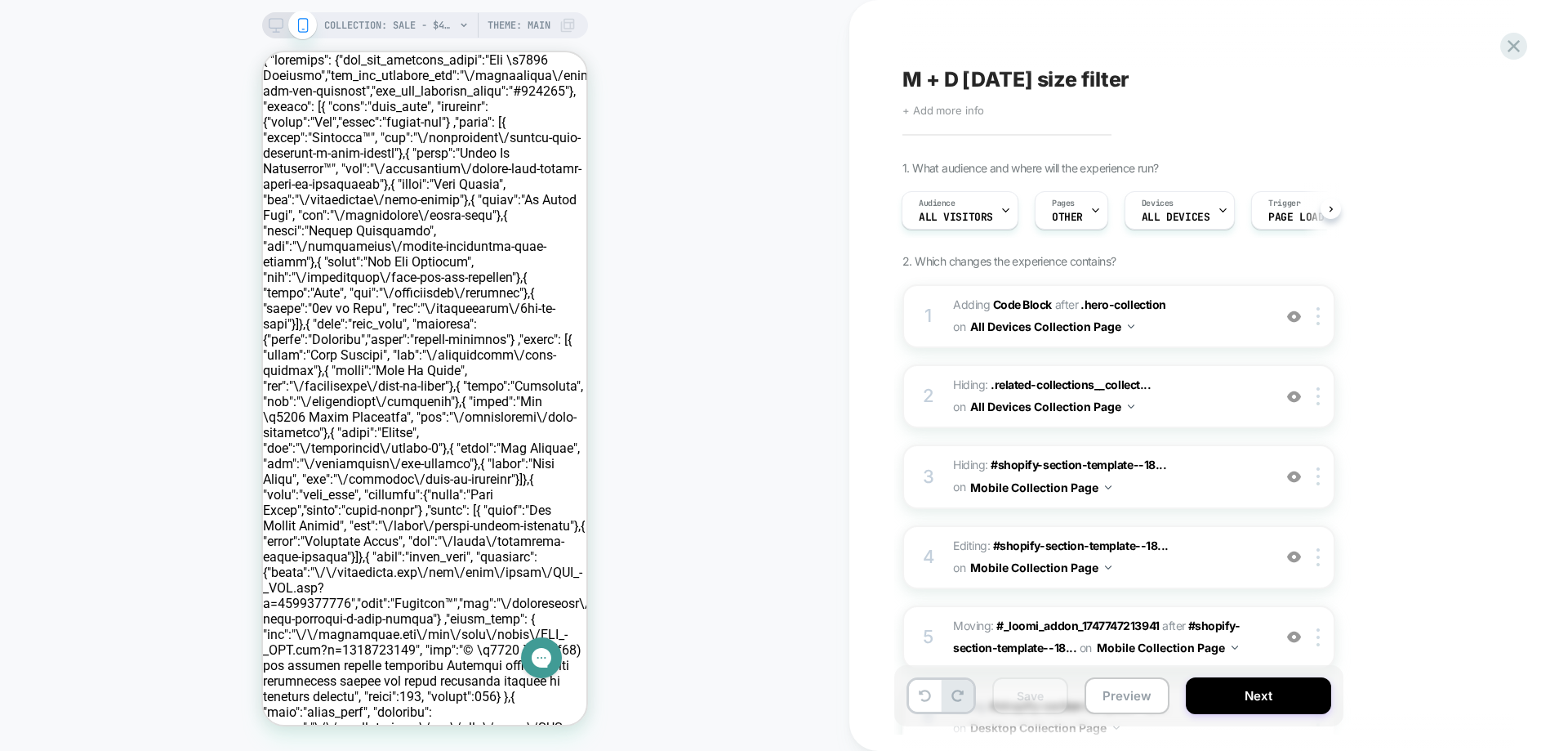 click at bounding box center (302, 25) 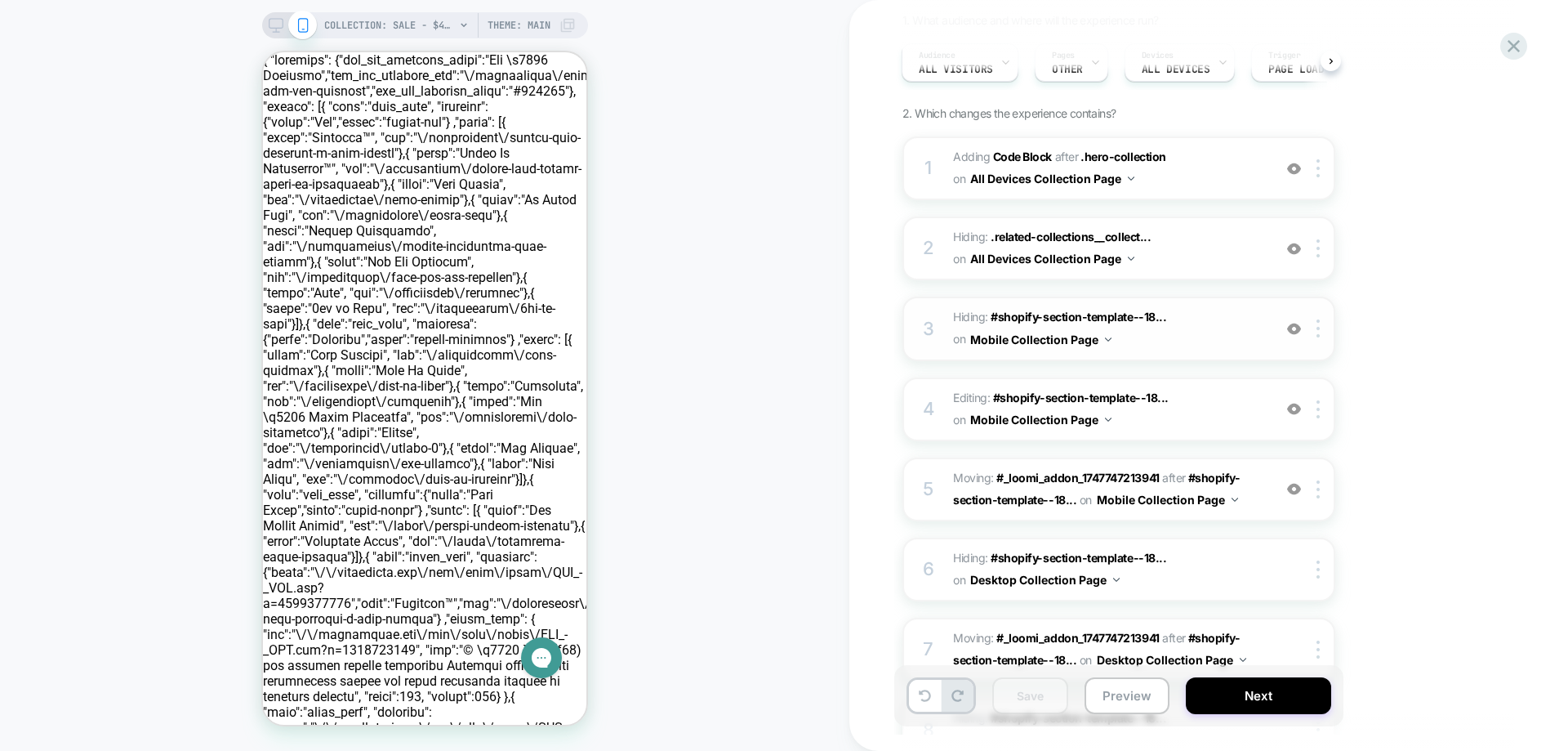 scroll, scrollTop: 163, scrollLeft: 0, axis: vertical 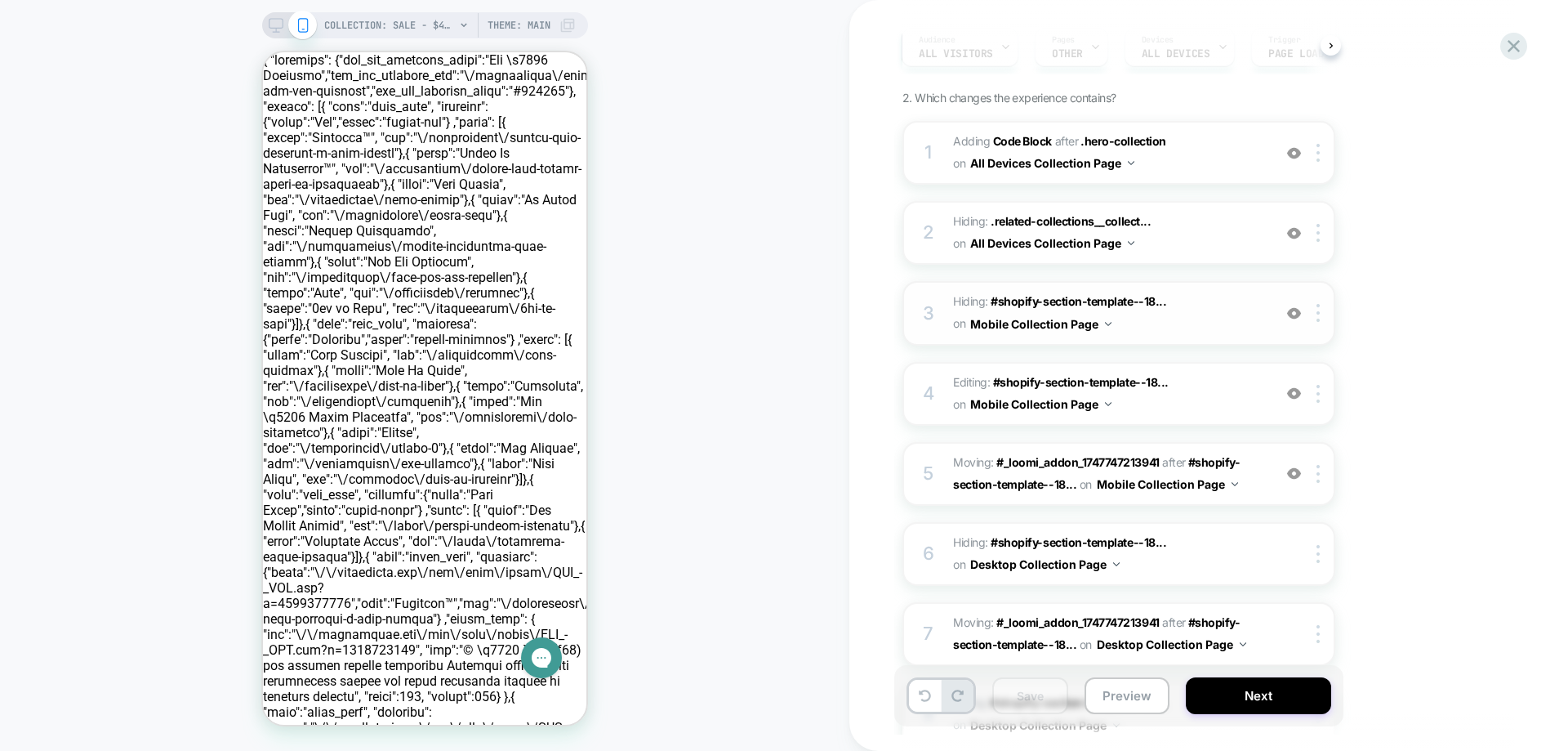 click at bounding box center (1294, 313) 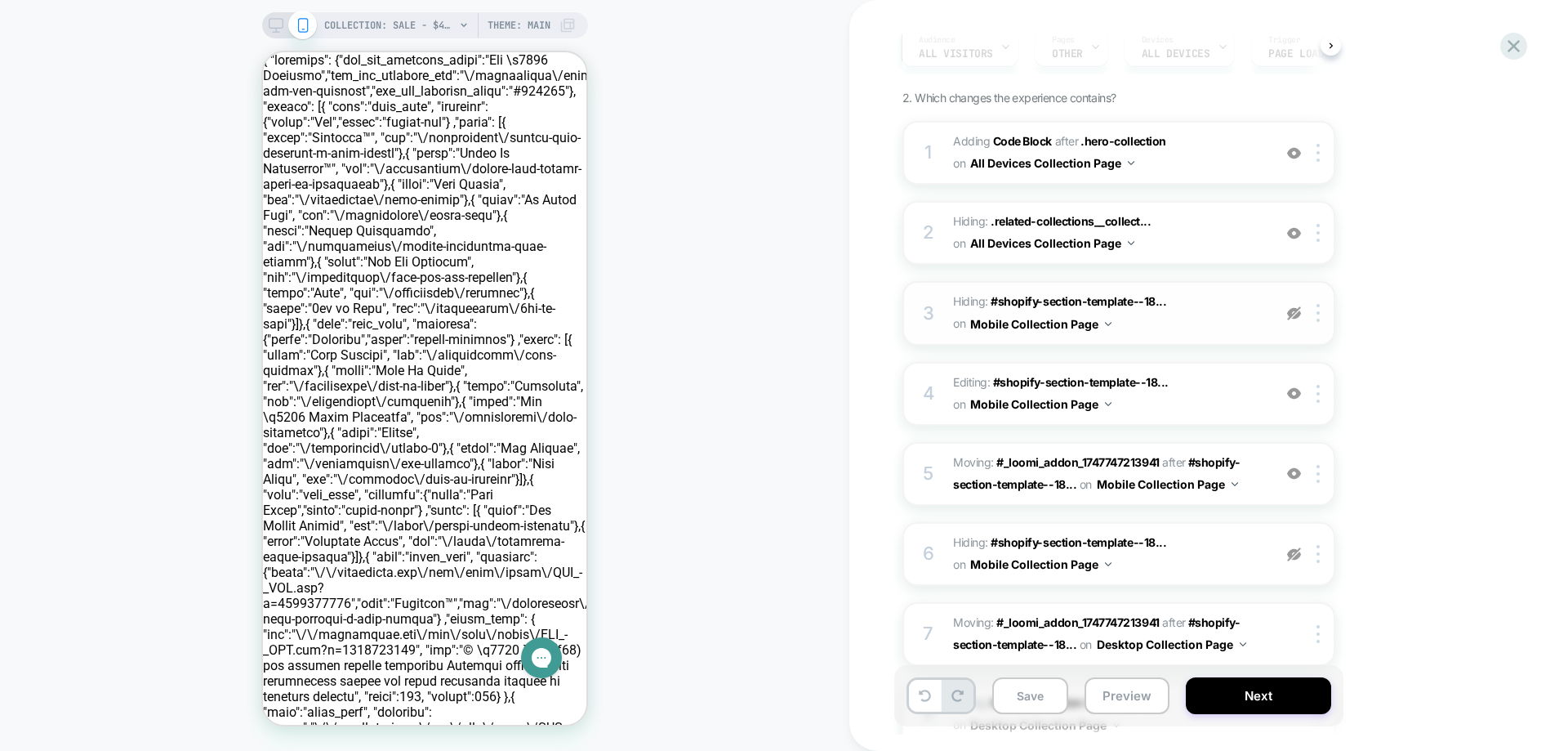 click at bounding box center [1294, 313] 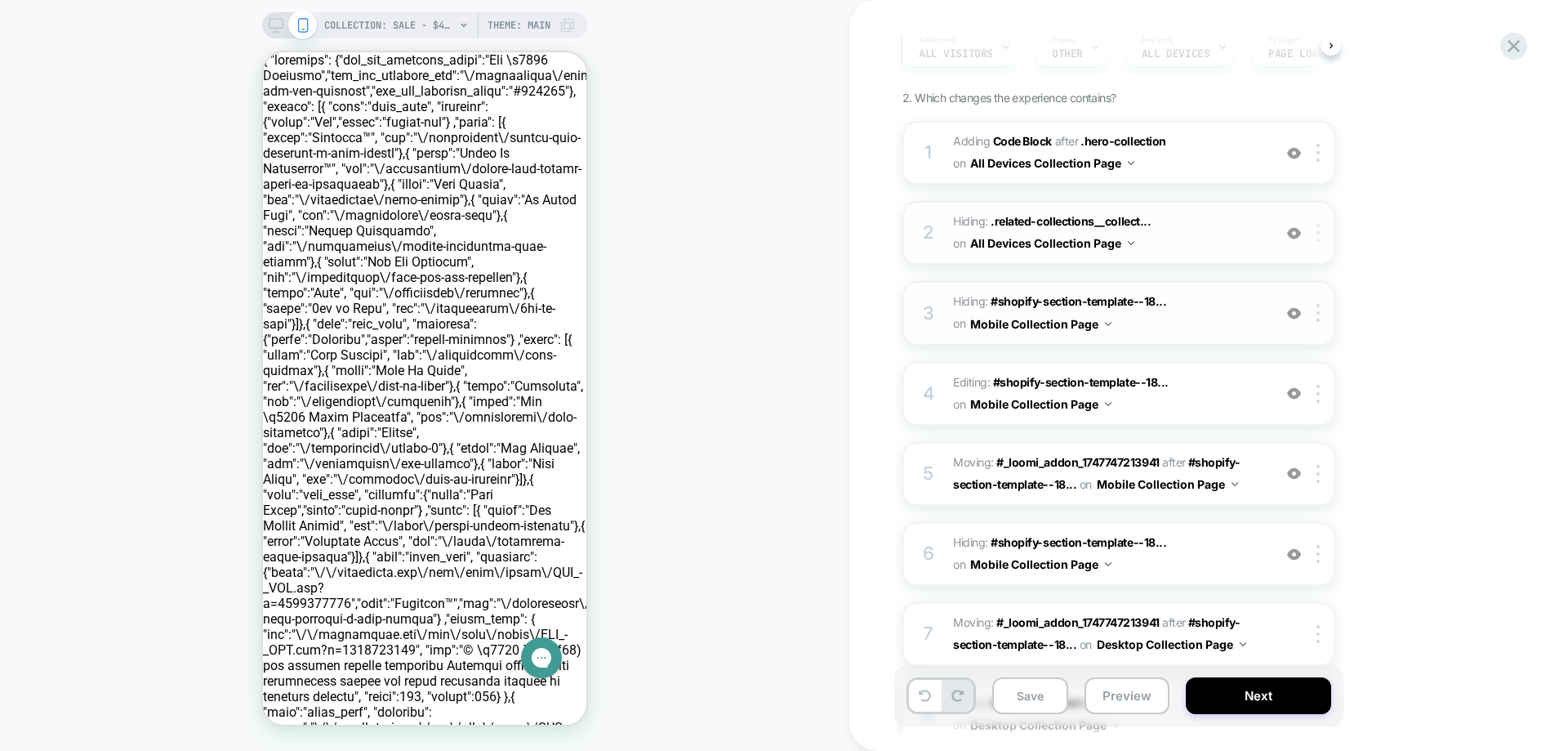 click at bounding box center [1321, 233] 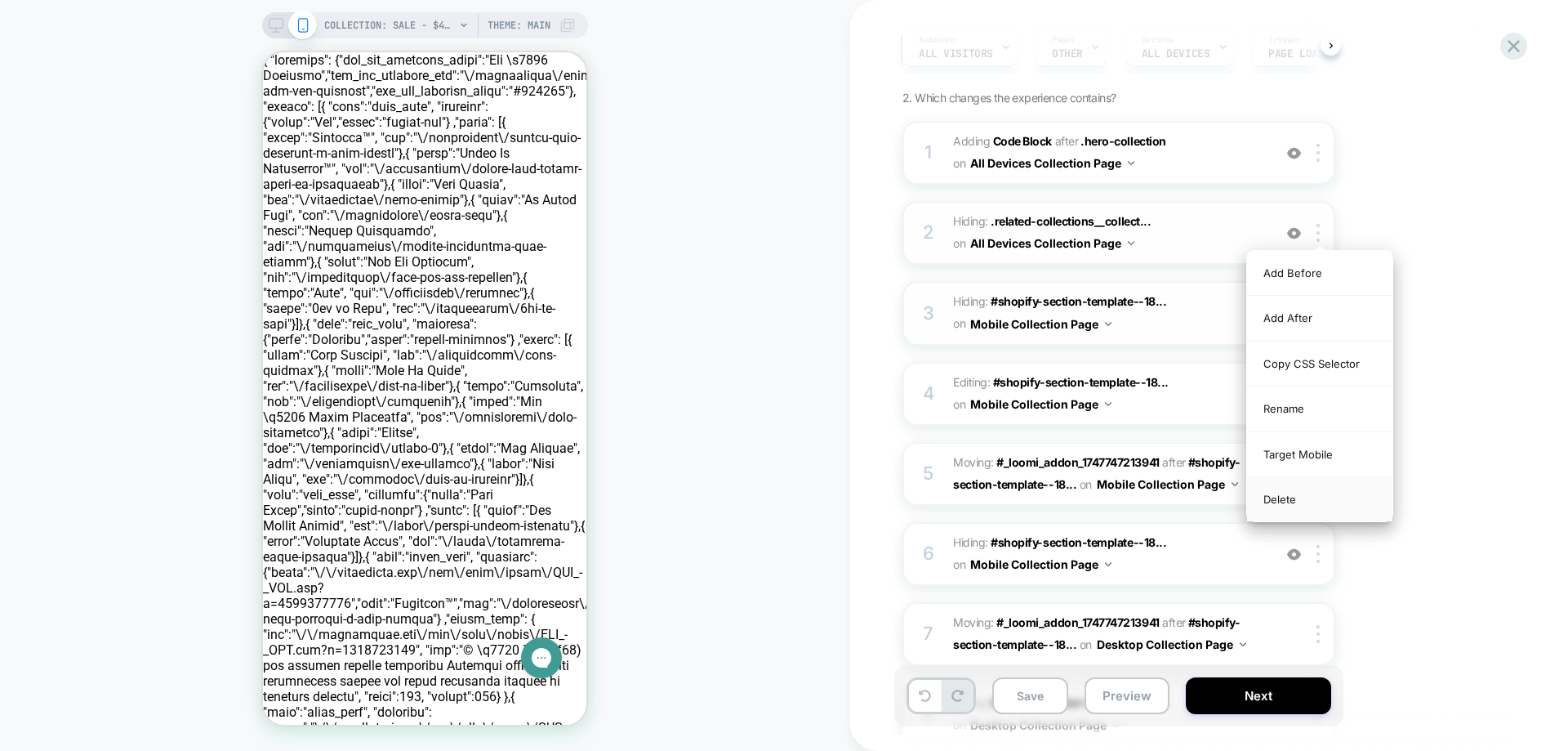 click on "Delete" at bounding box center (1320, 499) 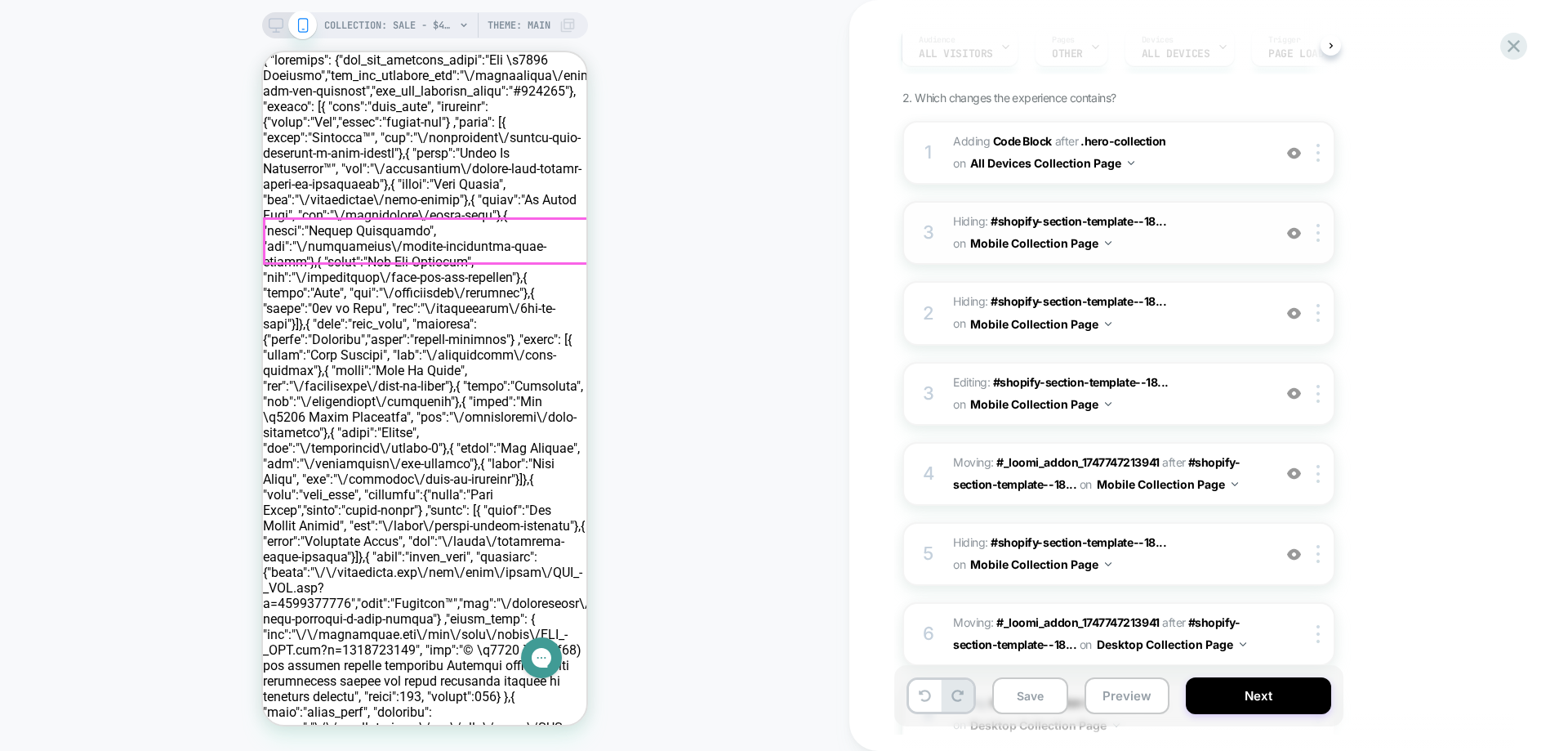click on "Preemie Newborn 0-3 Months 3-6 Months 6-9 Months 9-12 Months 12-18 Months 18-24 Months 2T 3T/4T 5T/6T 7Y/8Y 10Y 12Y" at bounding box center [425, 7915] 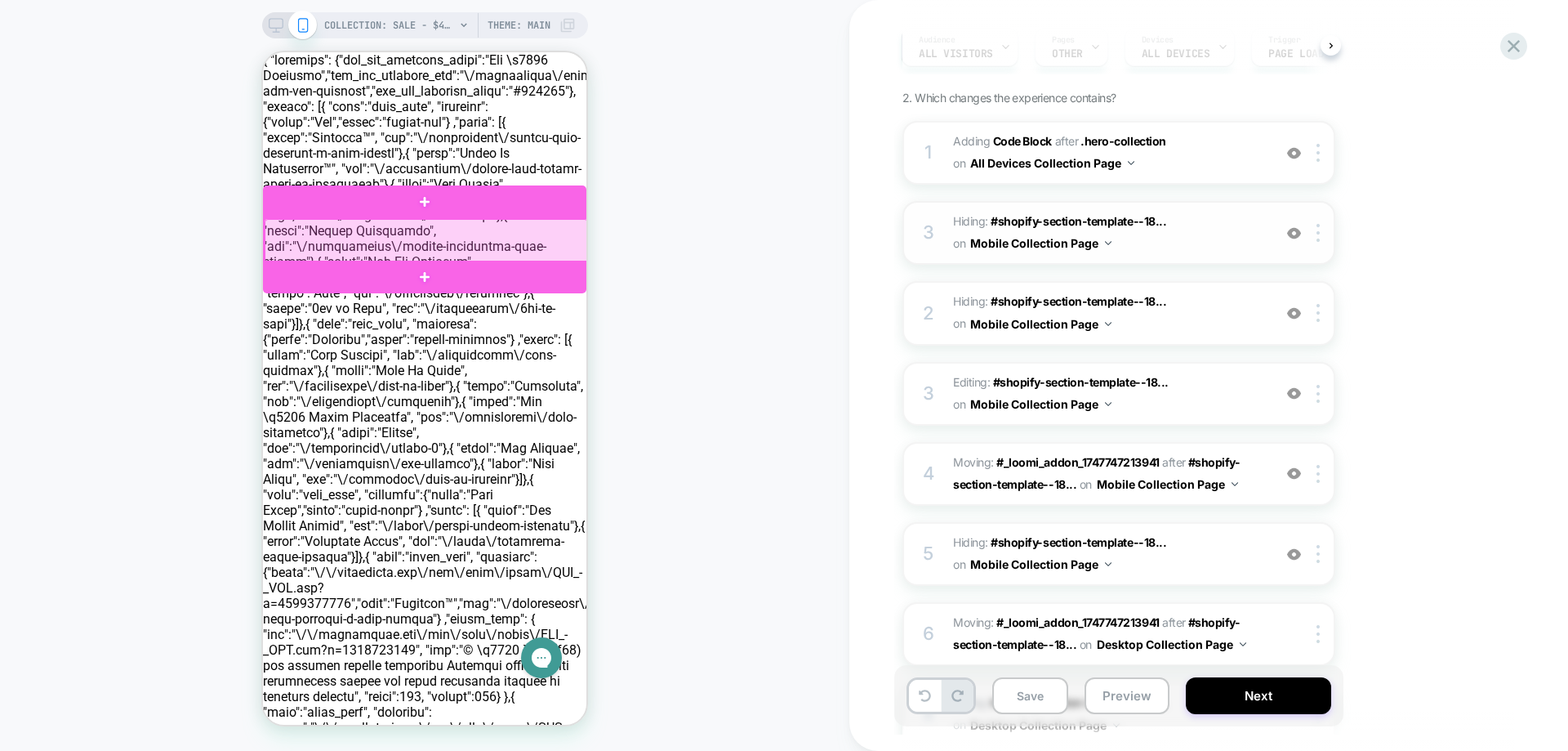 click at bounding box center [426, 241] 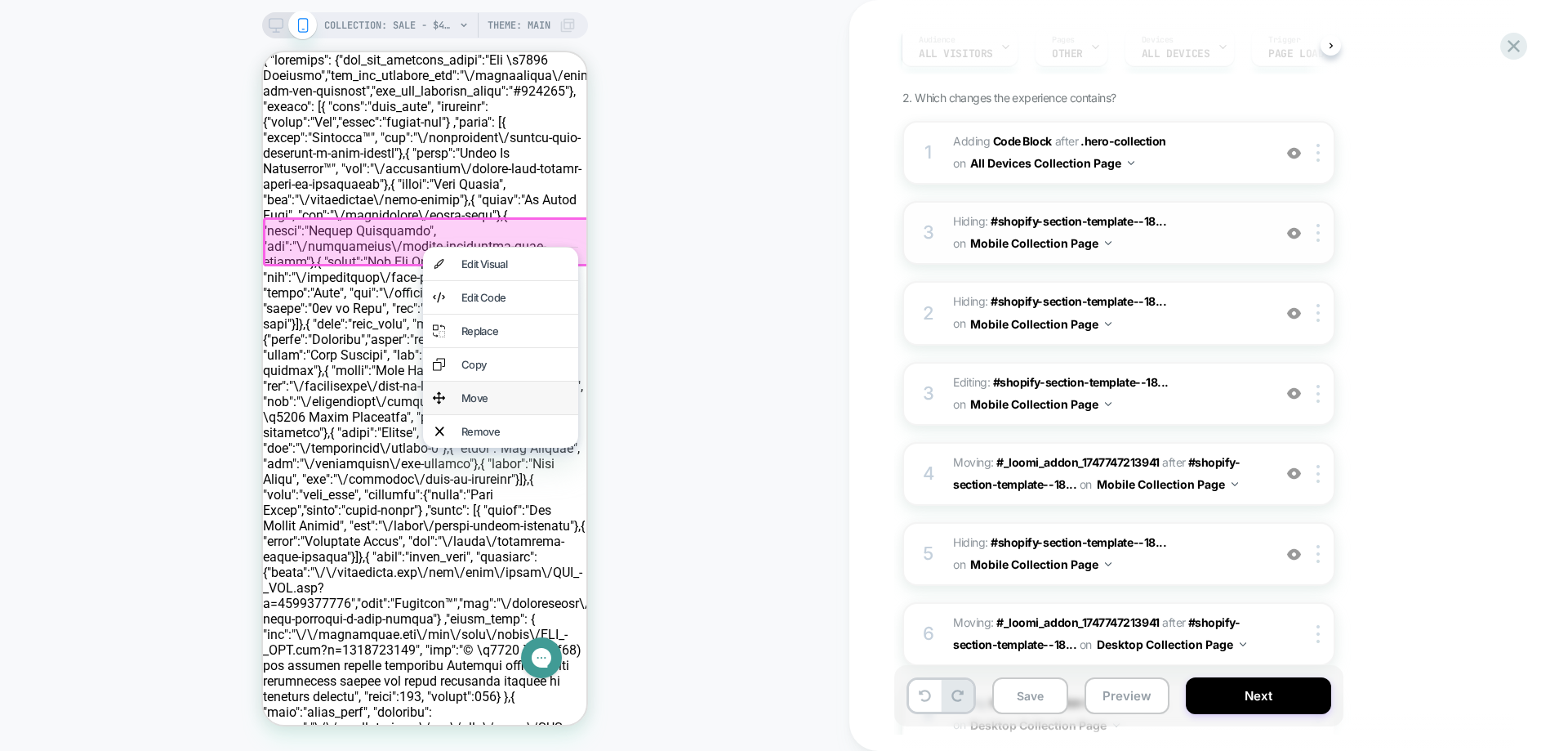 click on "Move" at bounding box center (514, 398) 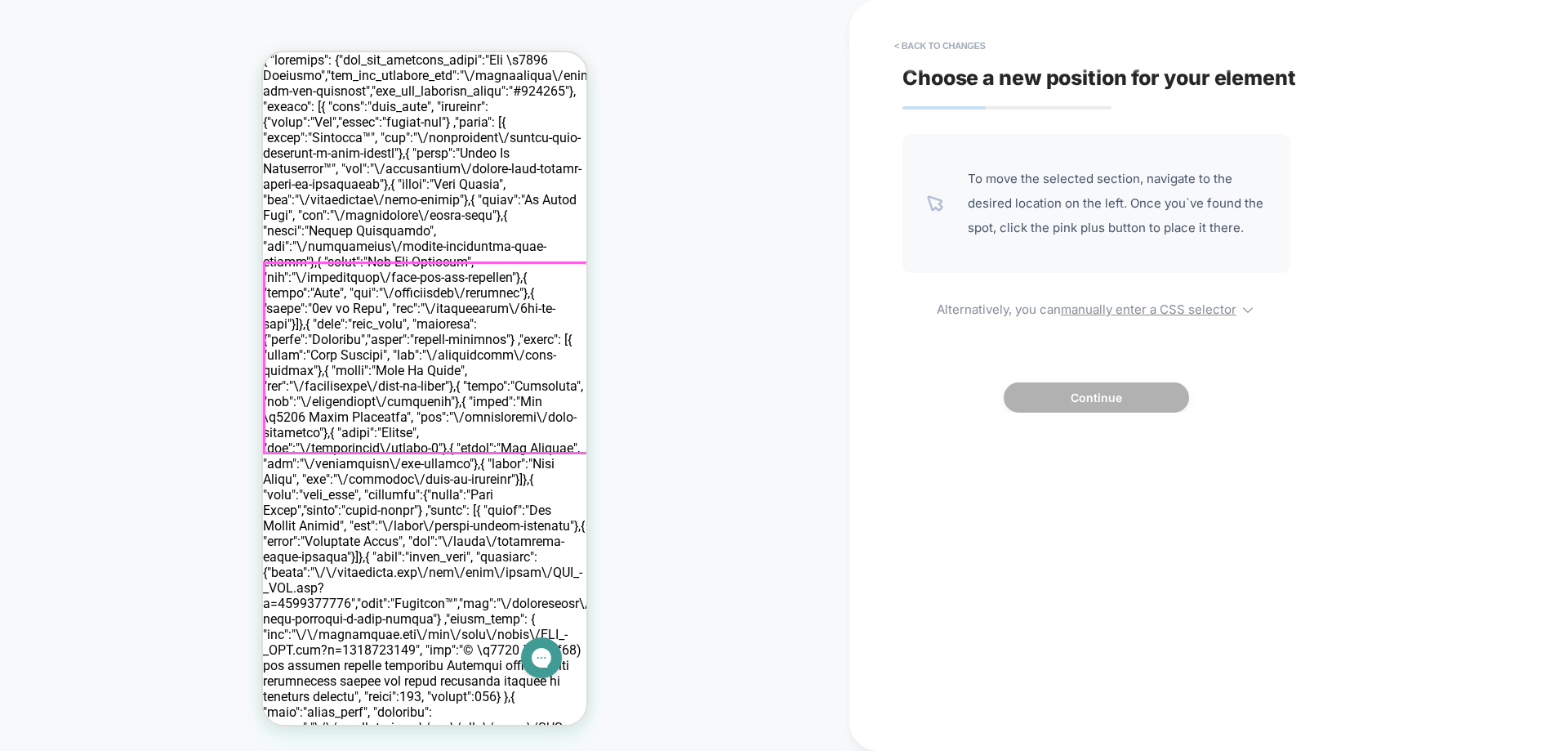 click at bounding box center (426, 358) 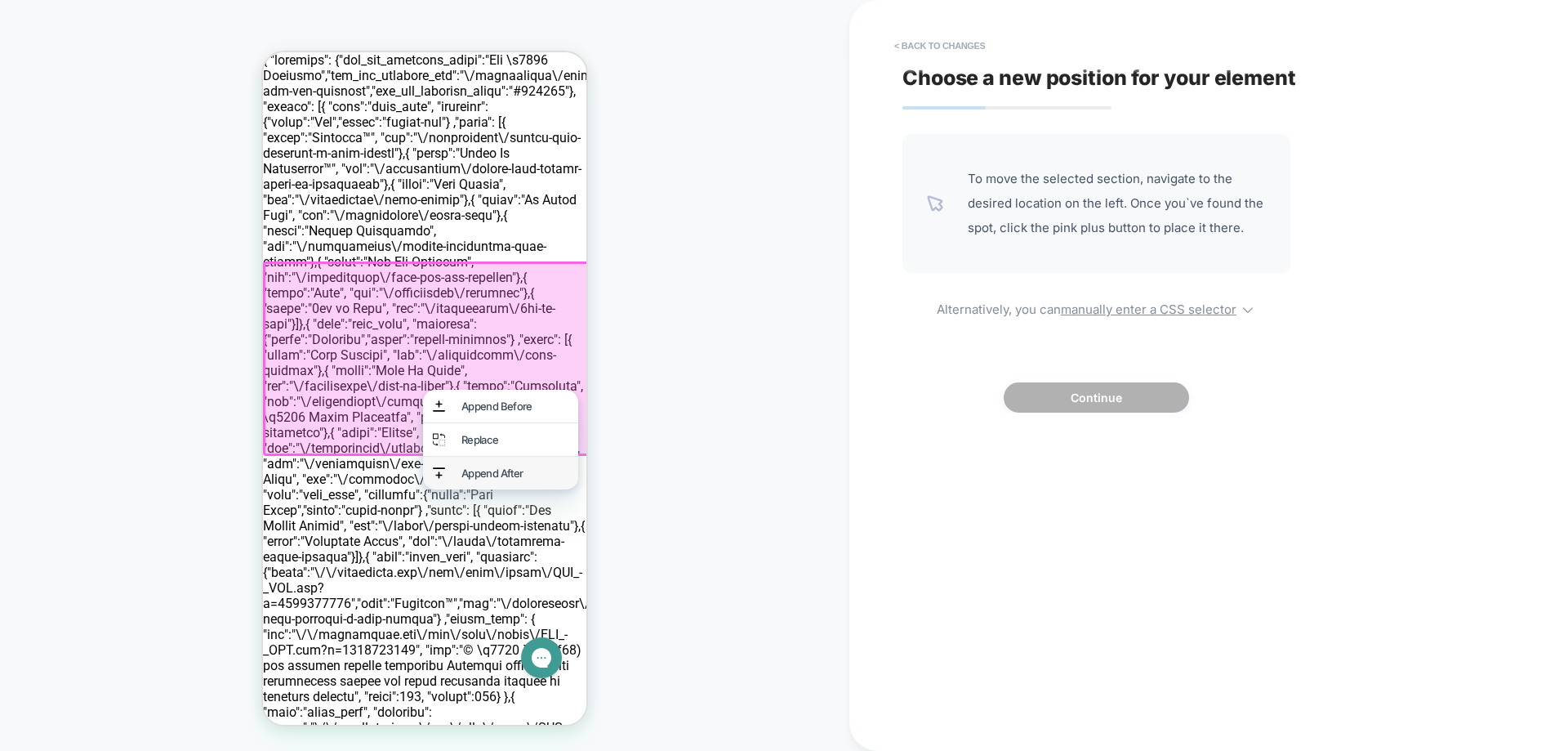 click on "Append After" at bounding box center (514, 473) 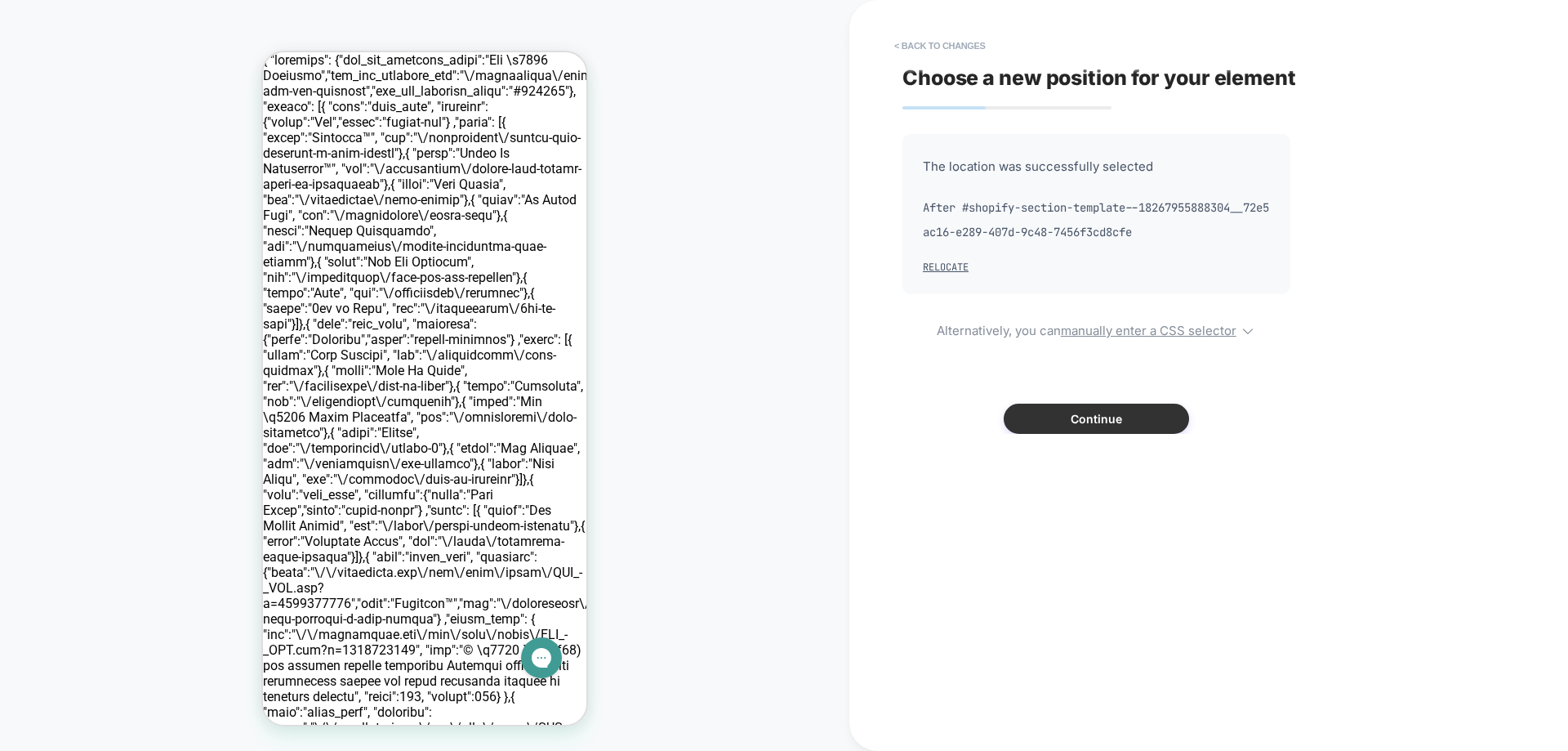 click on "Continue" at bounding box center [1096, 418] 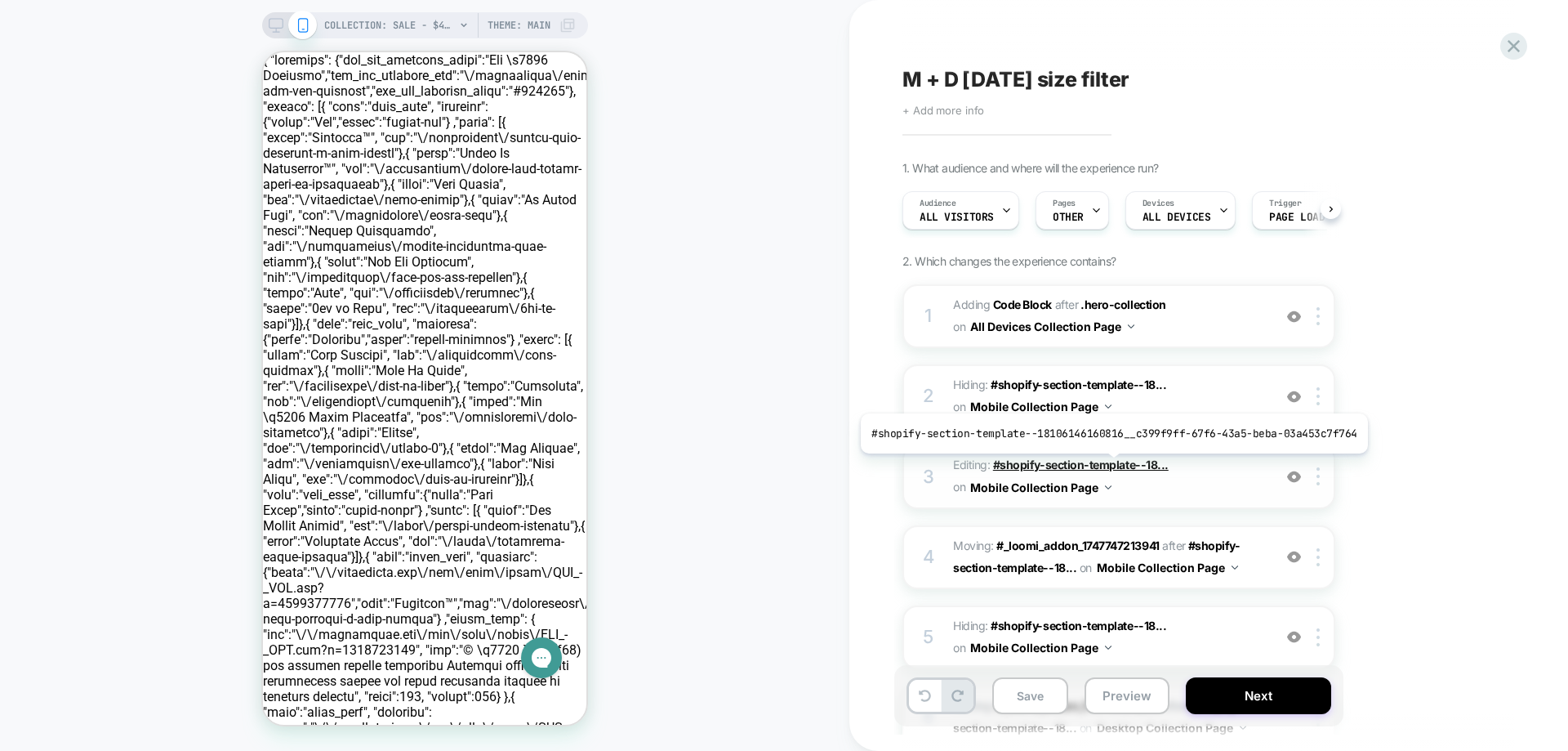 scroll, scrollTop: 0, scrollLeft: 1, axis: horizontal 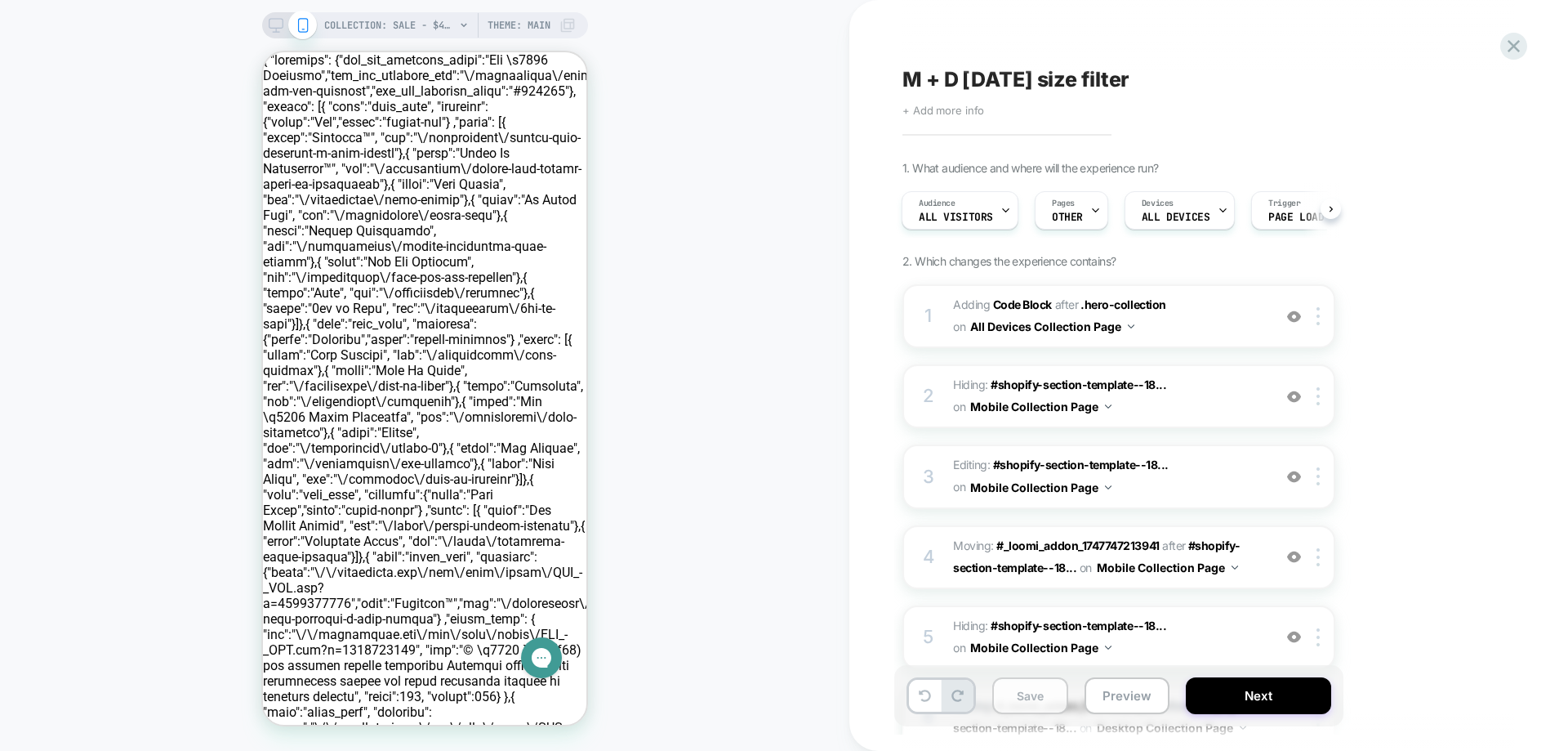 click on "Save" at bounding box center [1030, 695] 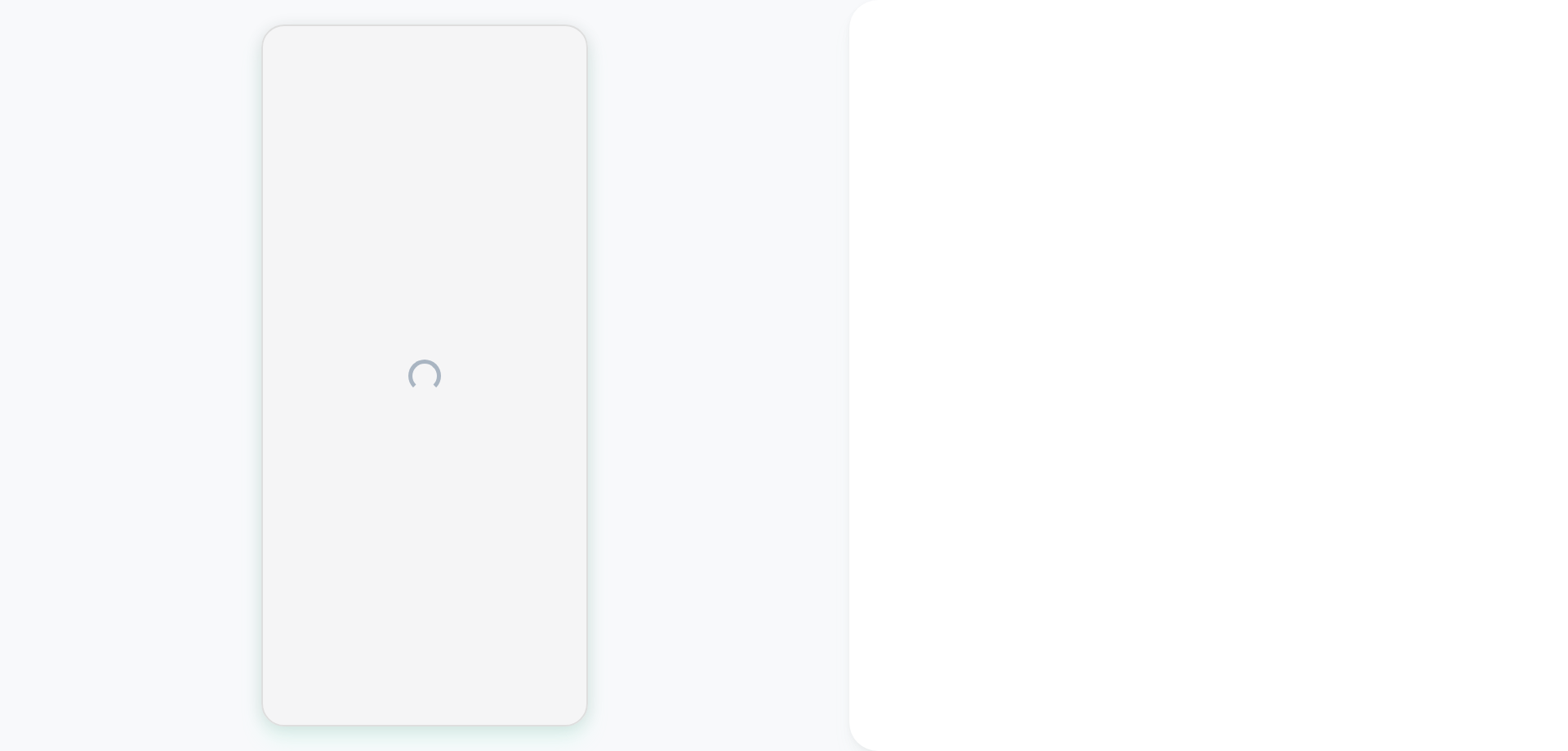 scroll, scrollTop: 0, scrollLeft: 0, axis: both 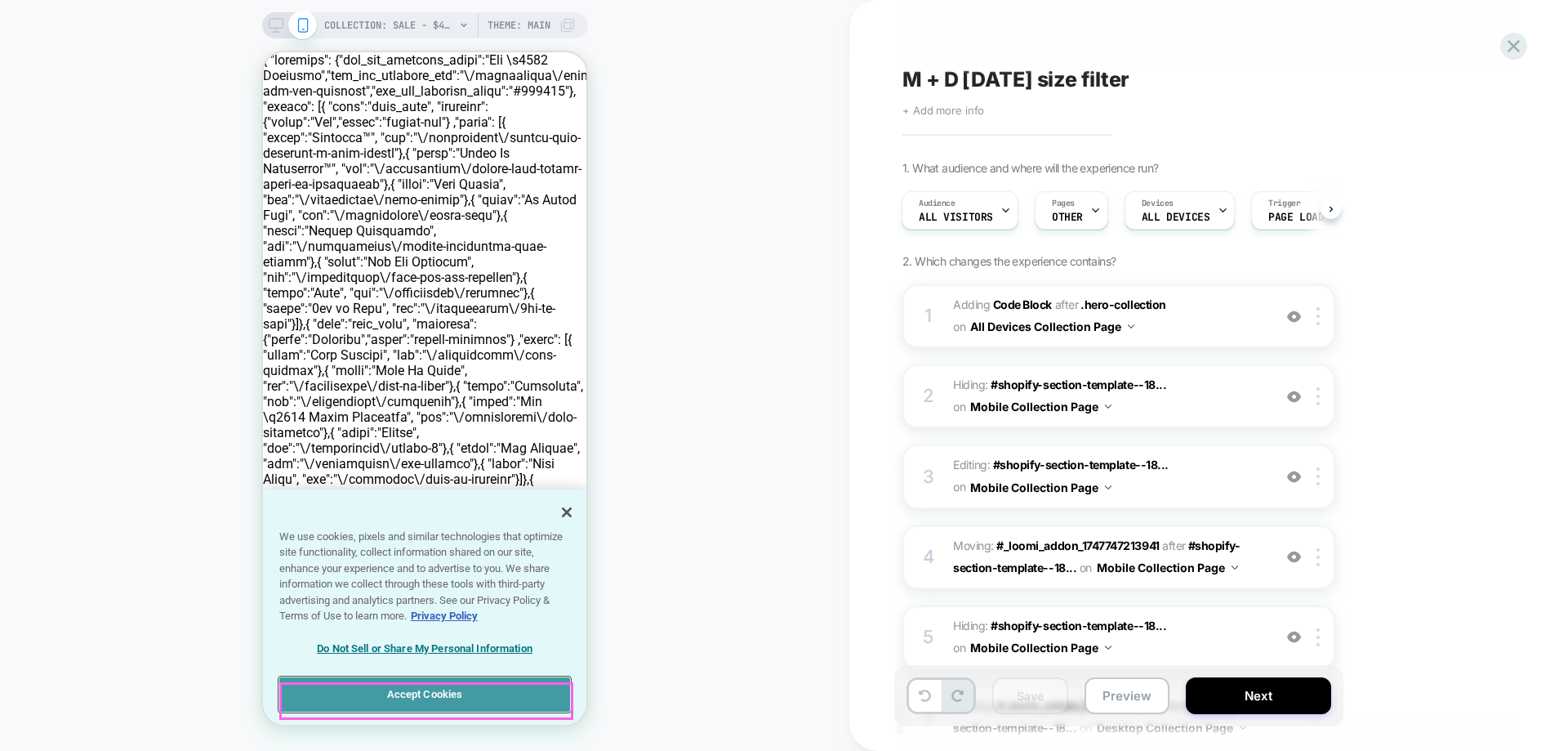 click on "Accept Cookies" at bounding box center [425, 695] 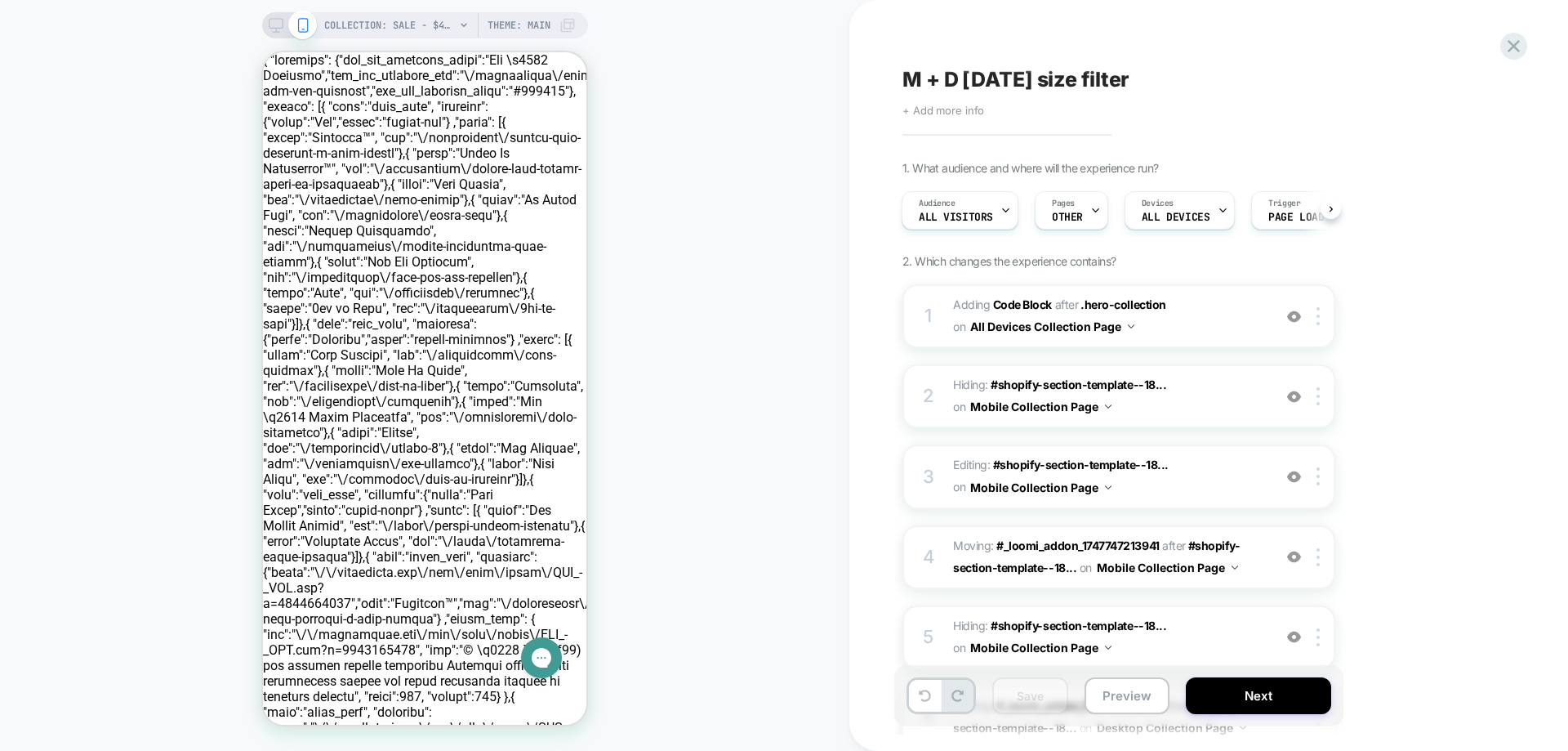 click 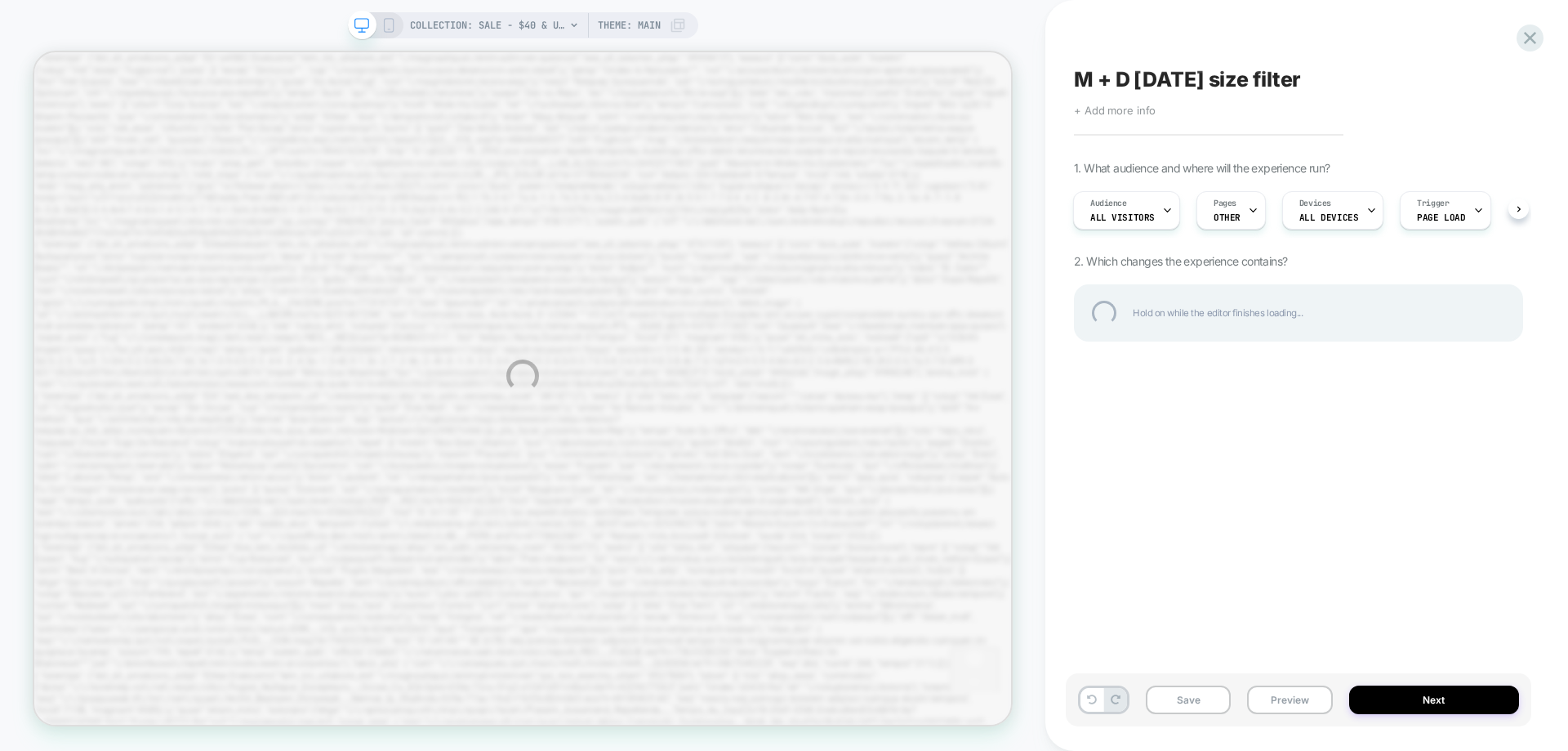 scroll, scrollTop: 0, scrollLeft: 0, axis: both 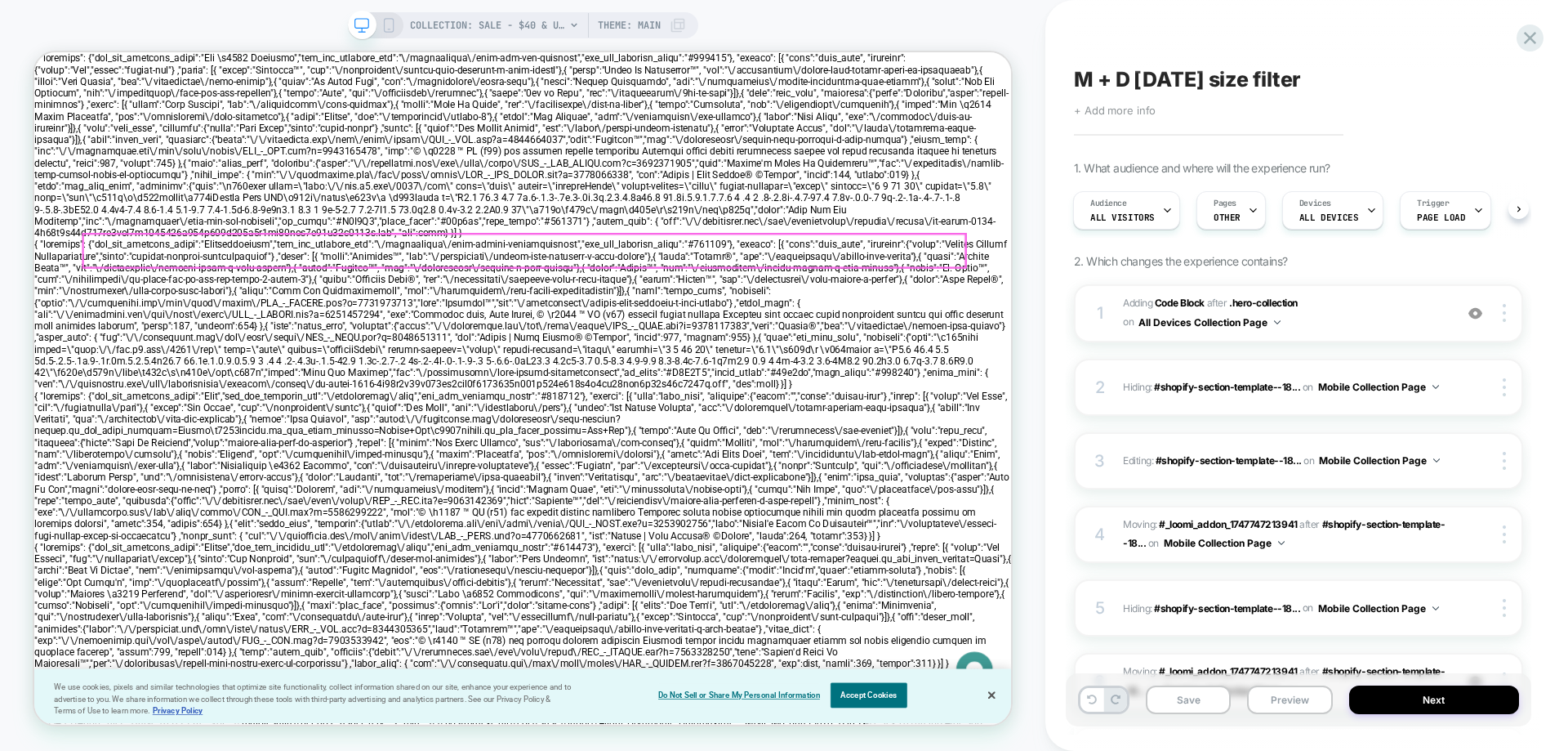 click on "Preemie Newborn 0-3 Months 3-6 Months 6-9 Months 9-12 Months 12-18 Months 18-24 Months 2T 3T/4T 5T/6T 7Y/8Y 10Y 12Y" at bounding box center (685, 3580) 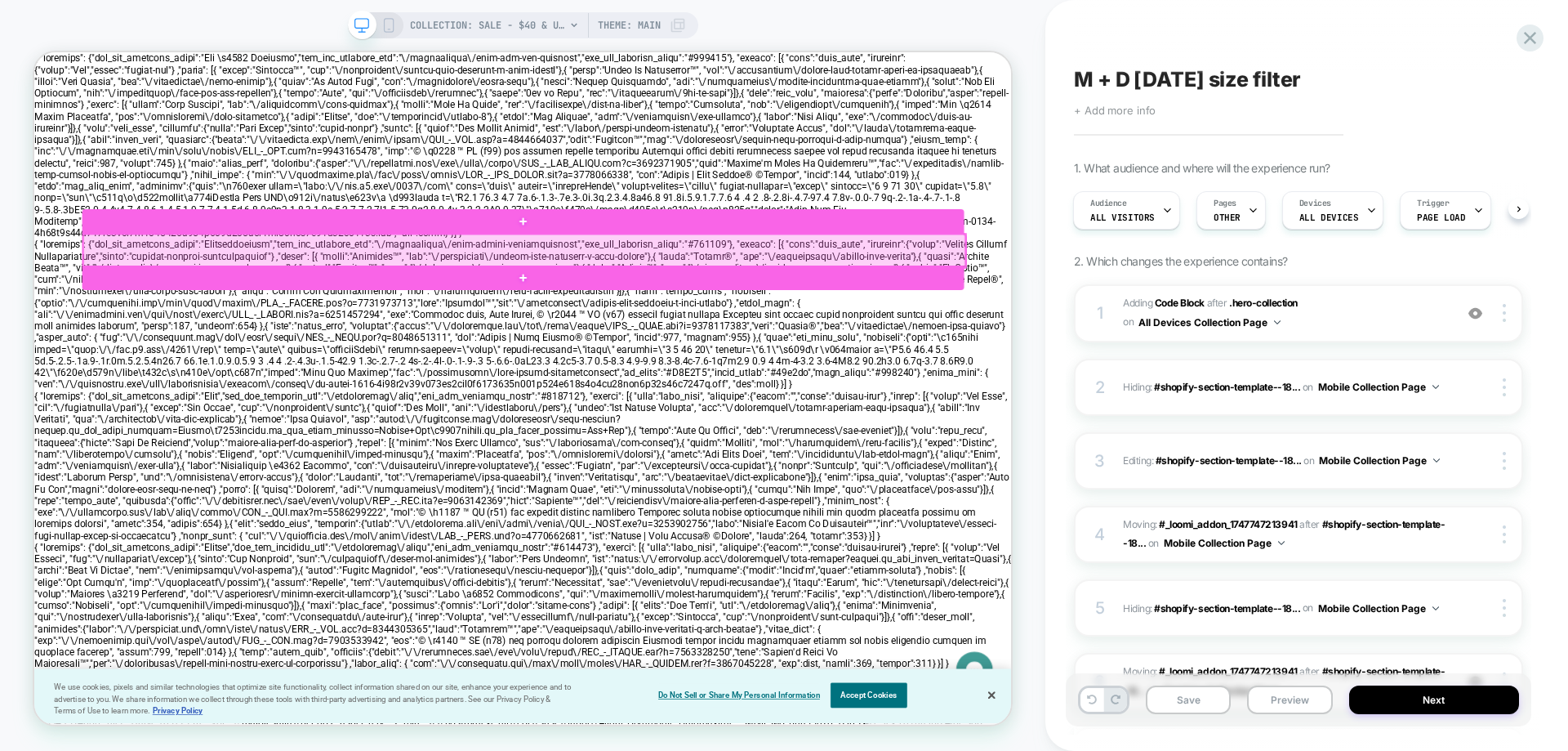 click at bounding box center (688, 317) 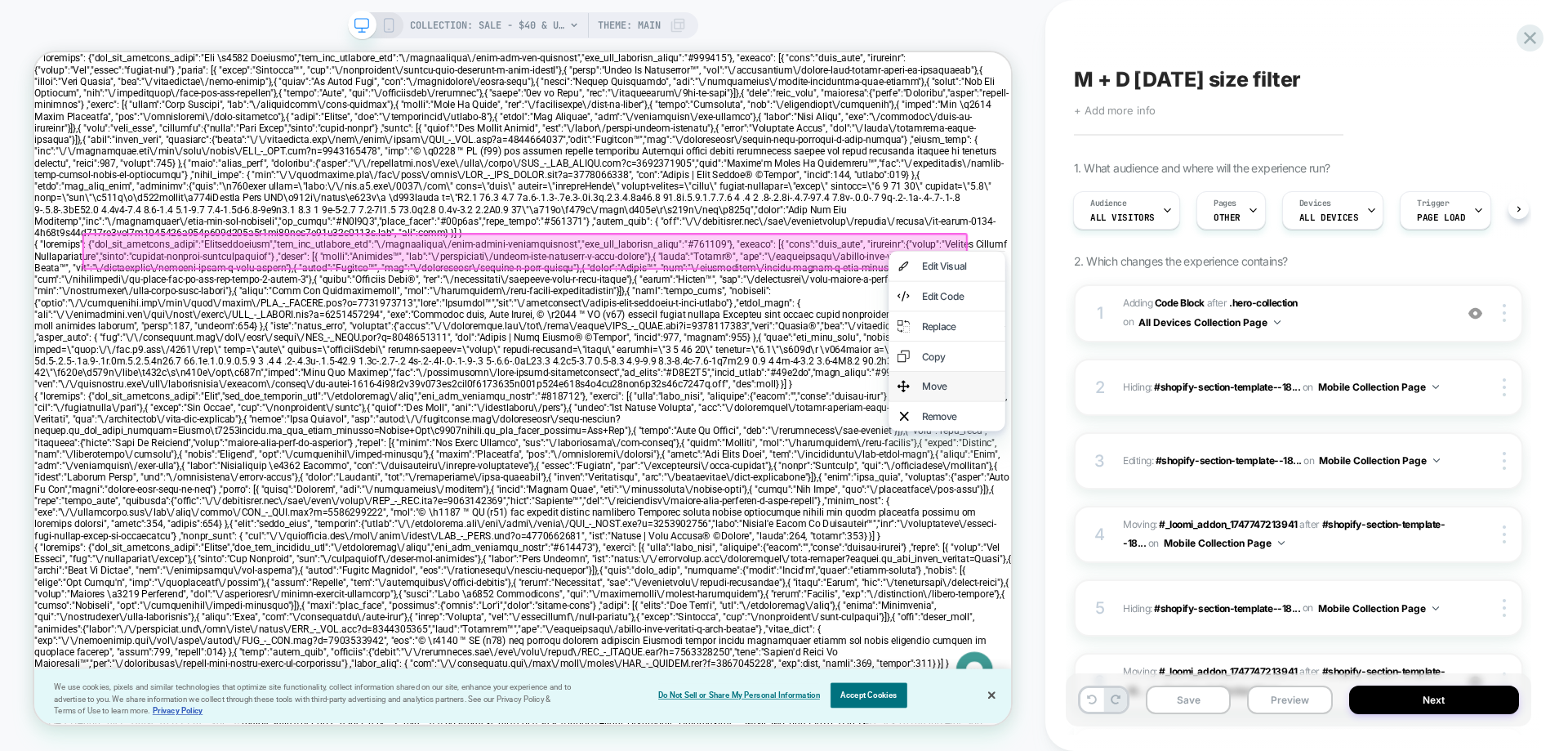 click on "Move" at bounding box center [1267, 498] 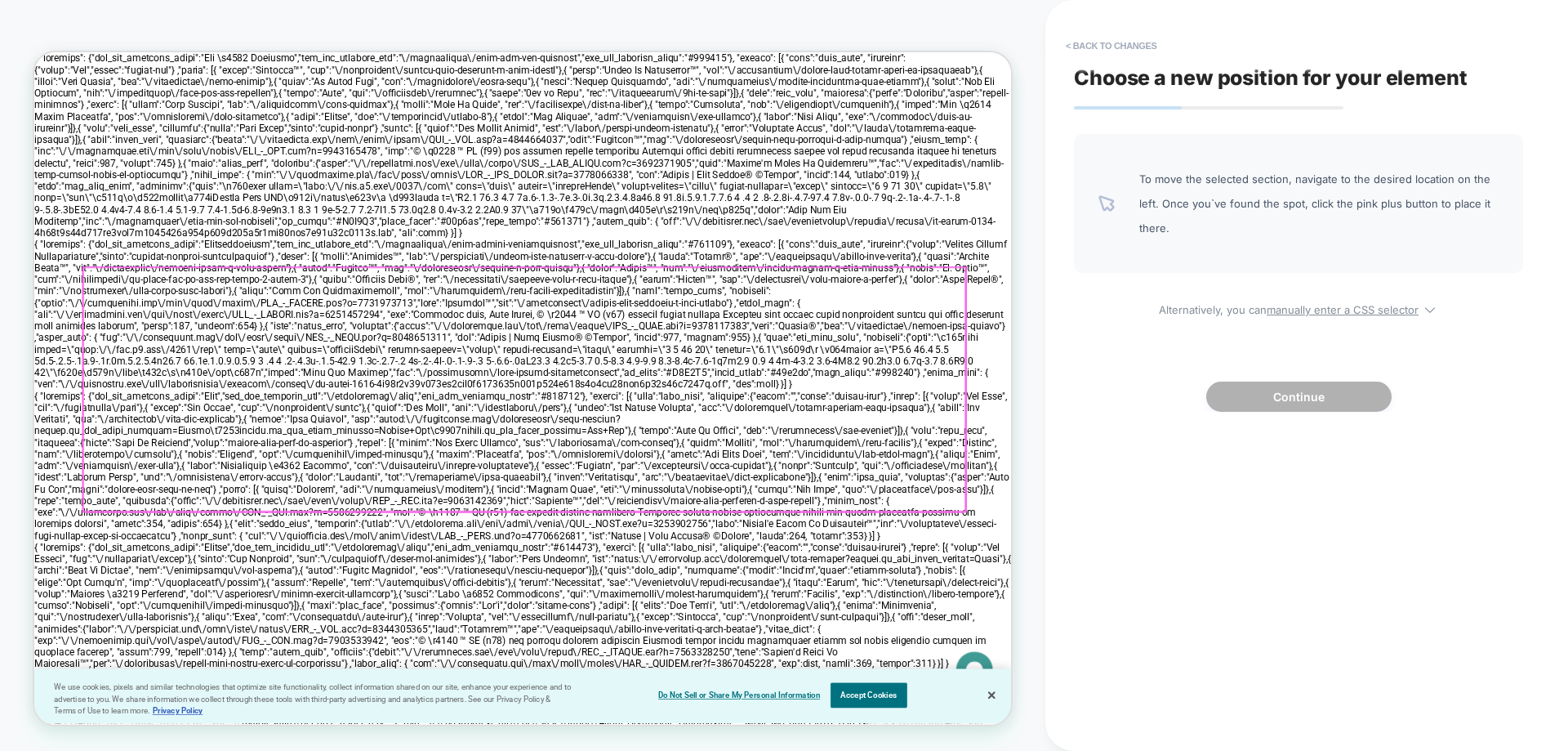 click at bounding box center (688, 502) 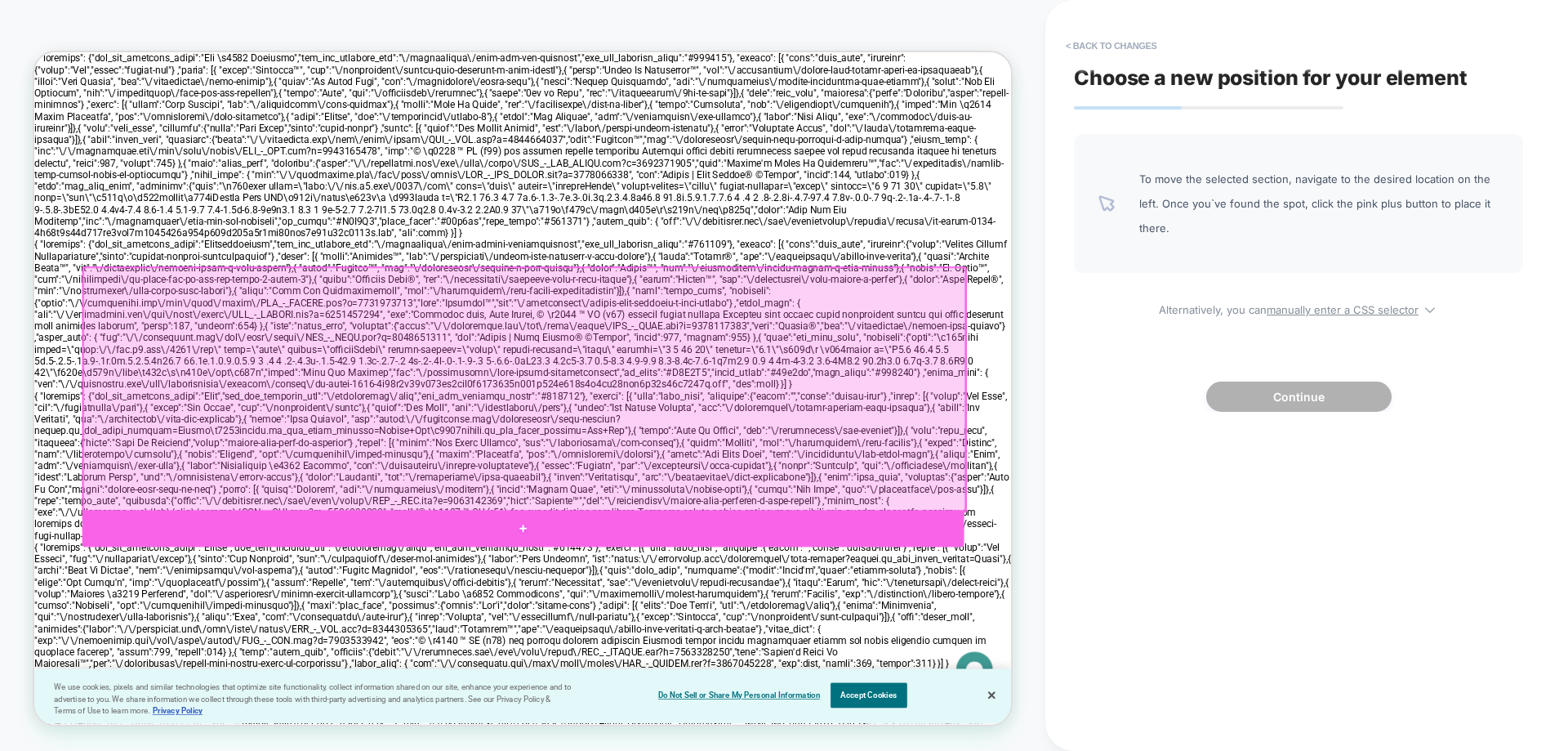 click at bounding box center (686, 687) 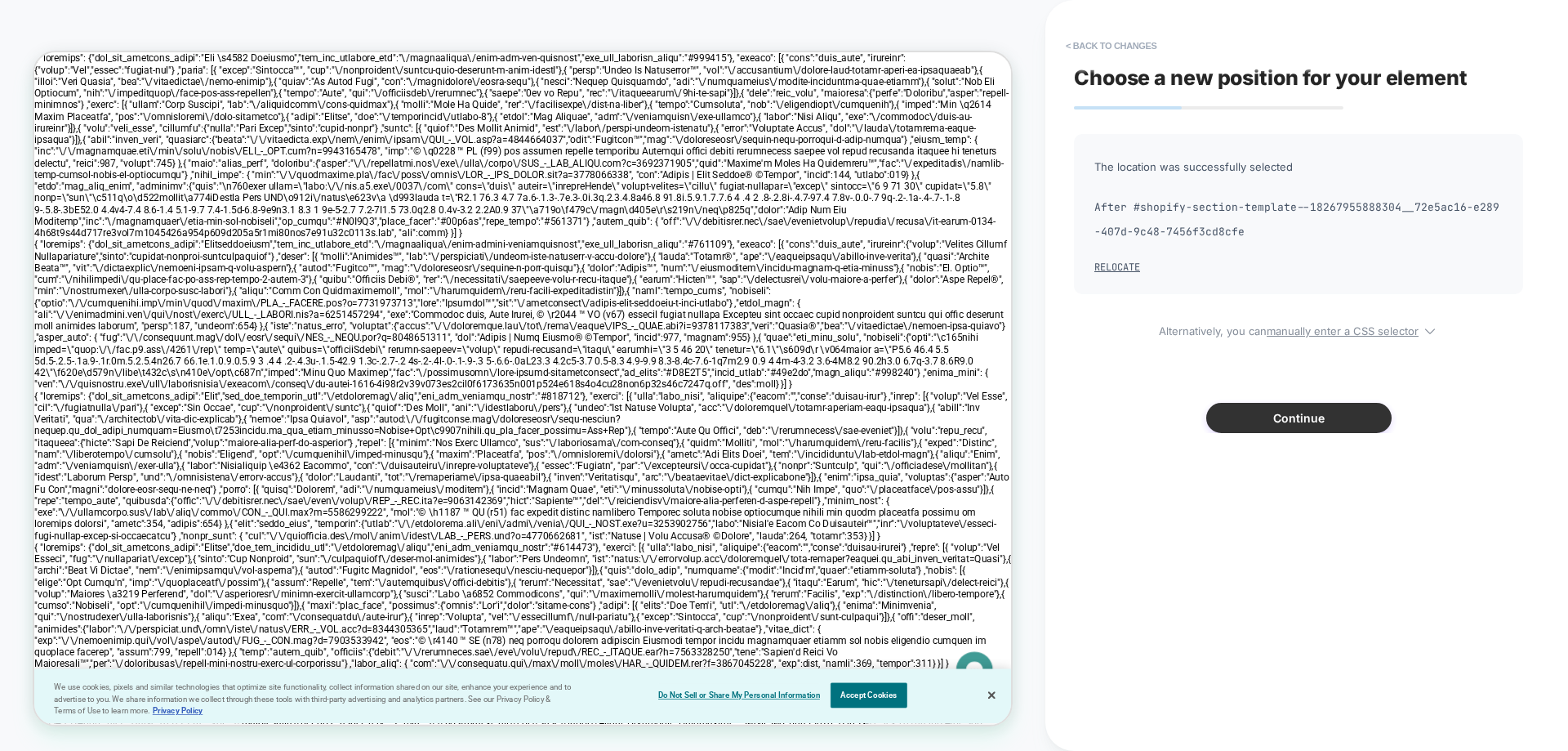 click on "Continue" at bounding box center (1298, 418) 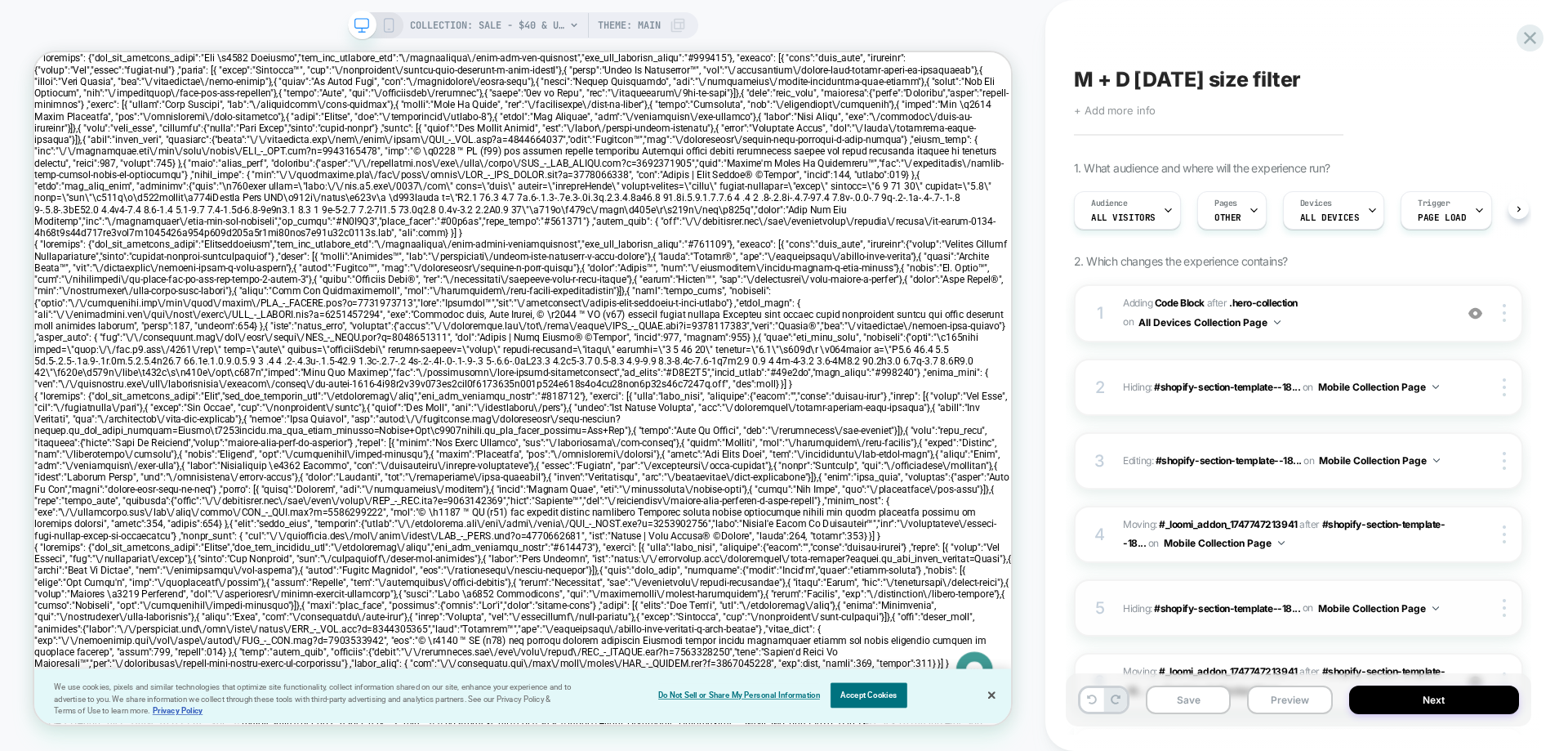 scroll, scrollTop: 0, scrollLeft: 1, axis: horizontal 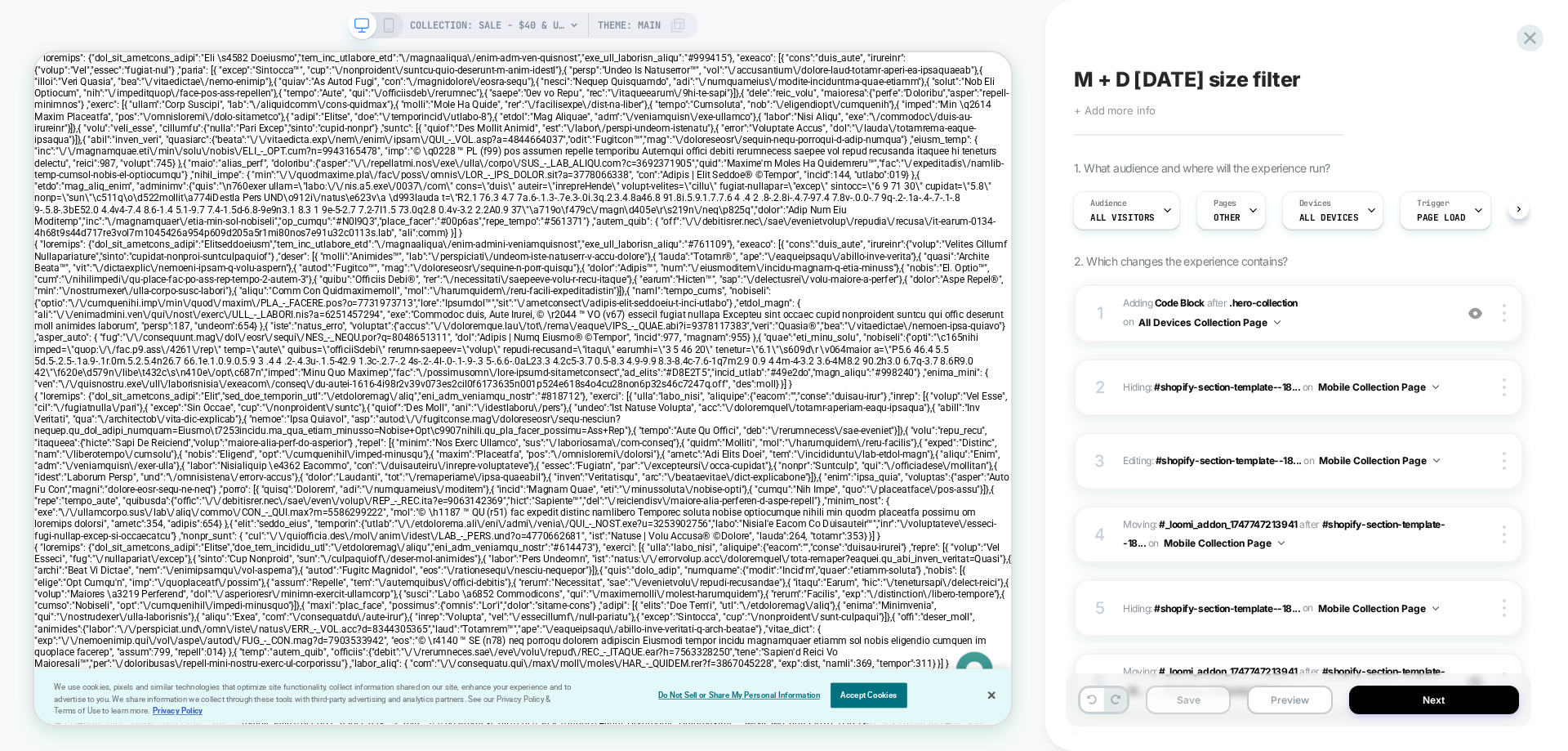 click on "Save" at bounding box center (1188, 700) 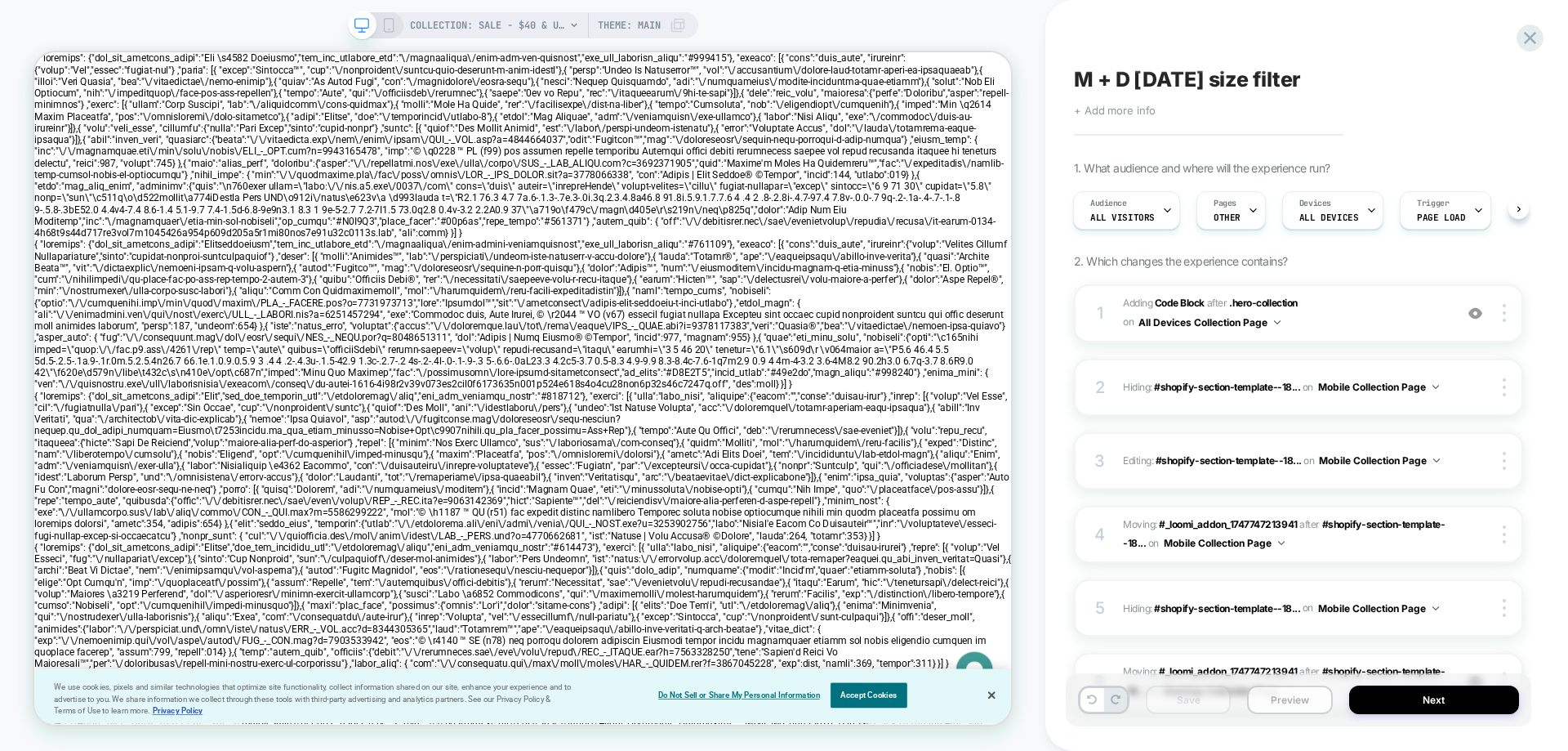 click on "Preview" at bounding box center (1290, 700) 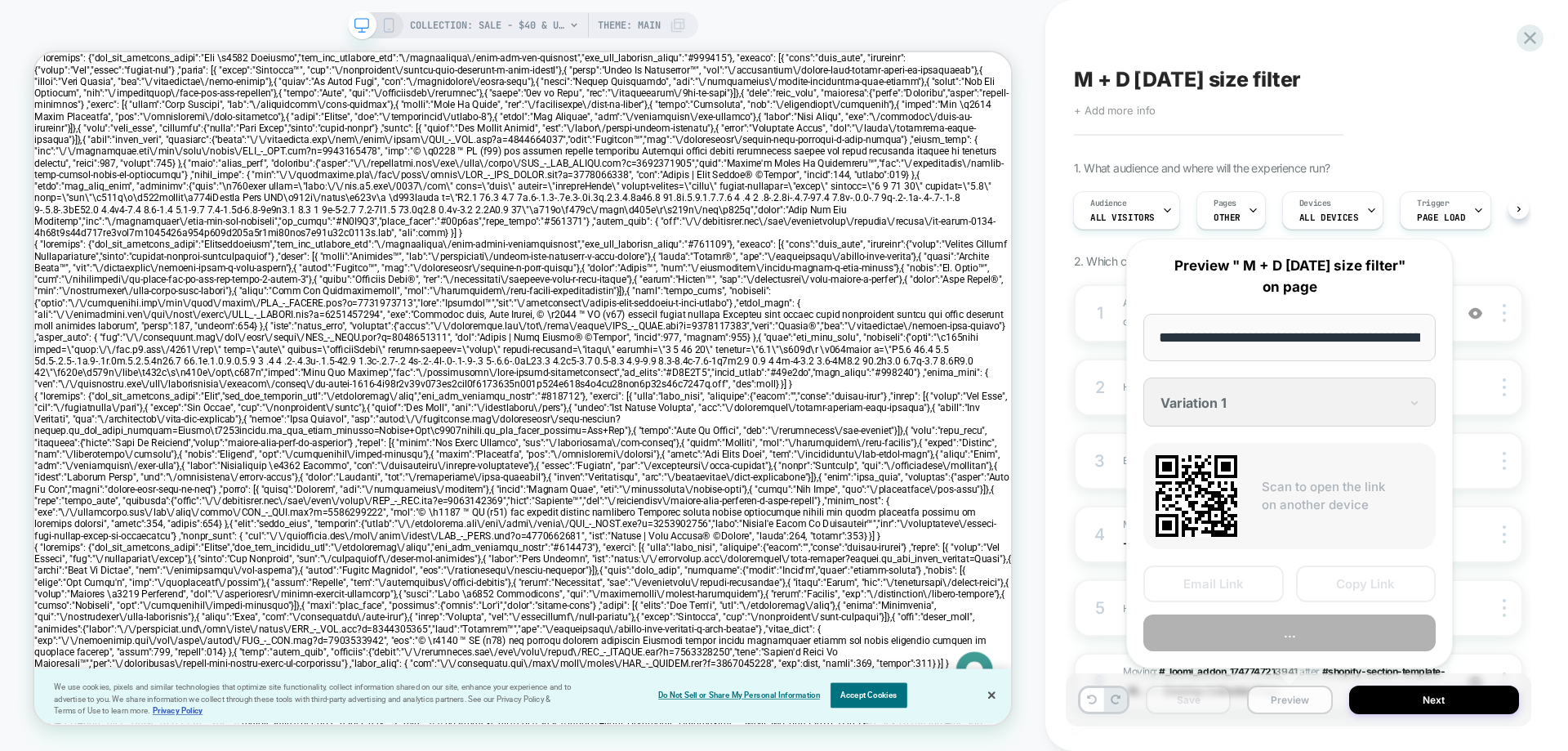 scroll, scrollTop: 0, scrollLeft: 265, axis: horizontal 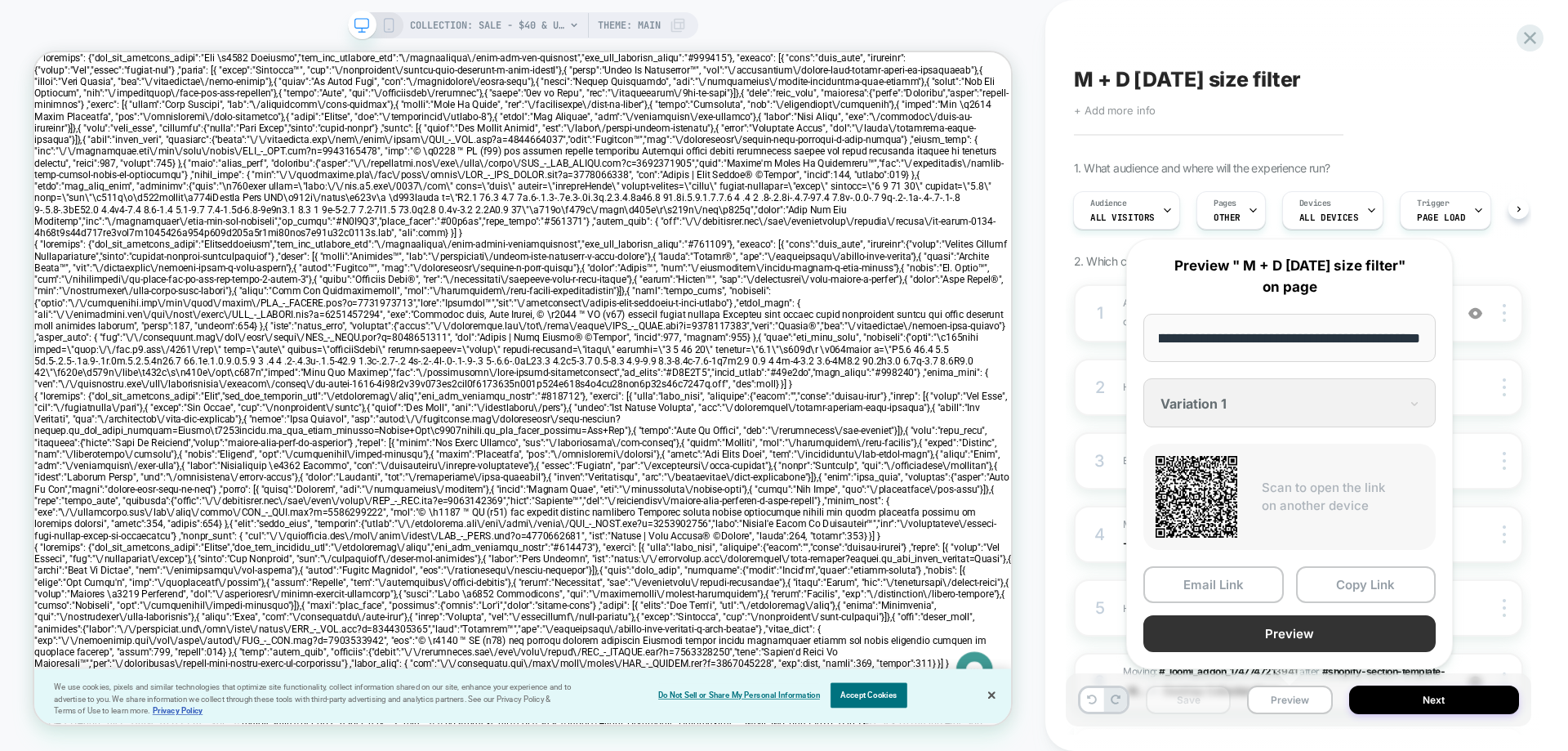 click on "Preview" at bounding box center [1290, 633] 